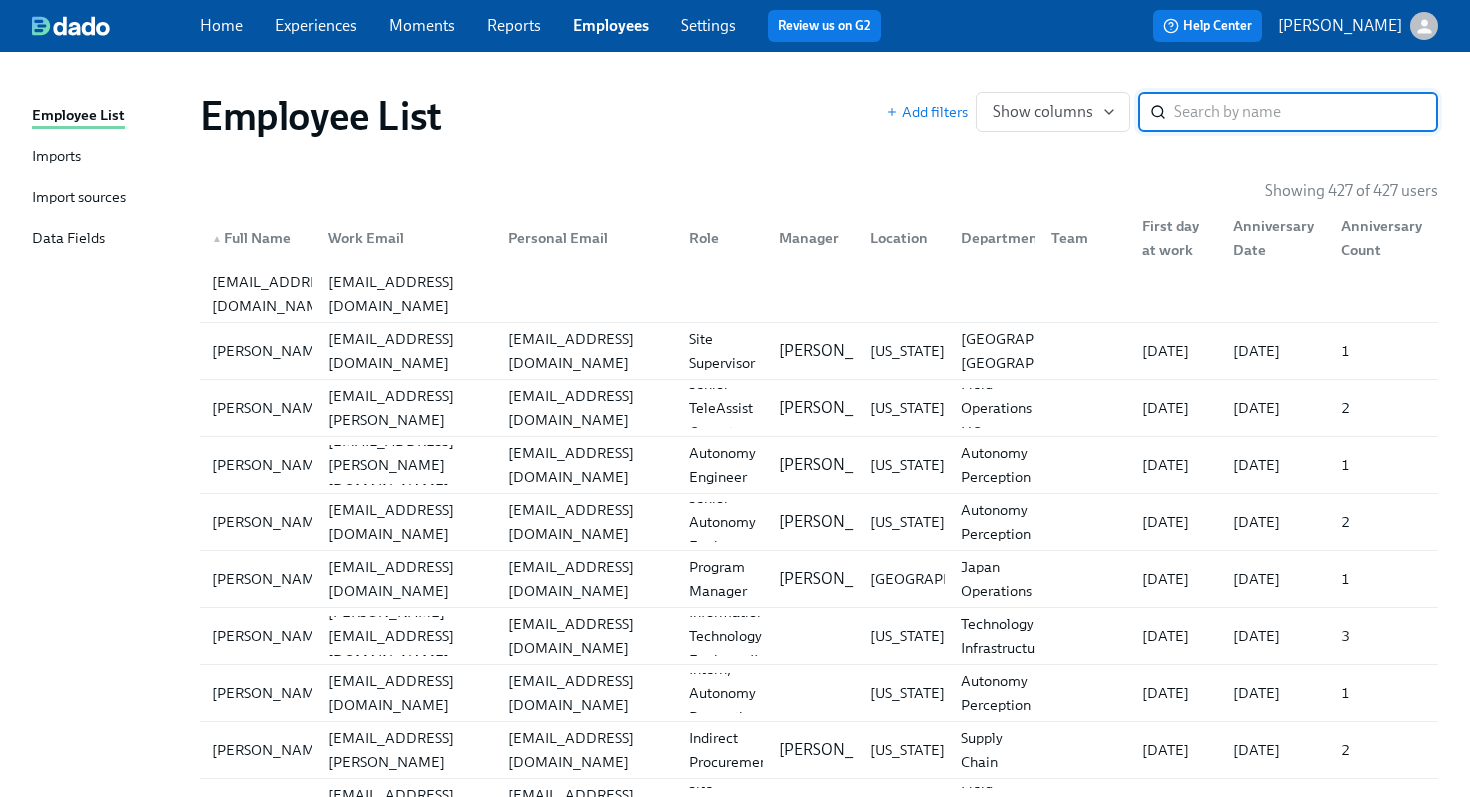 scroll, scrollTop: 0, scrollLeft: 0, axis: both 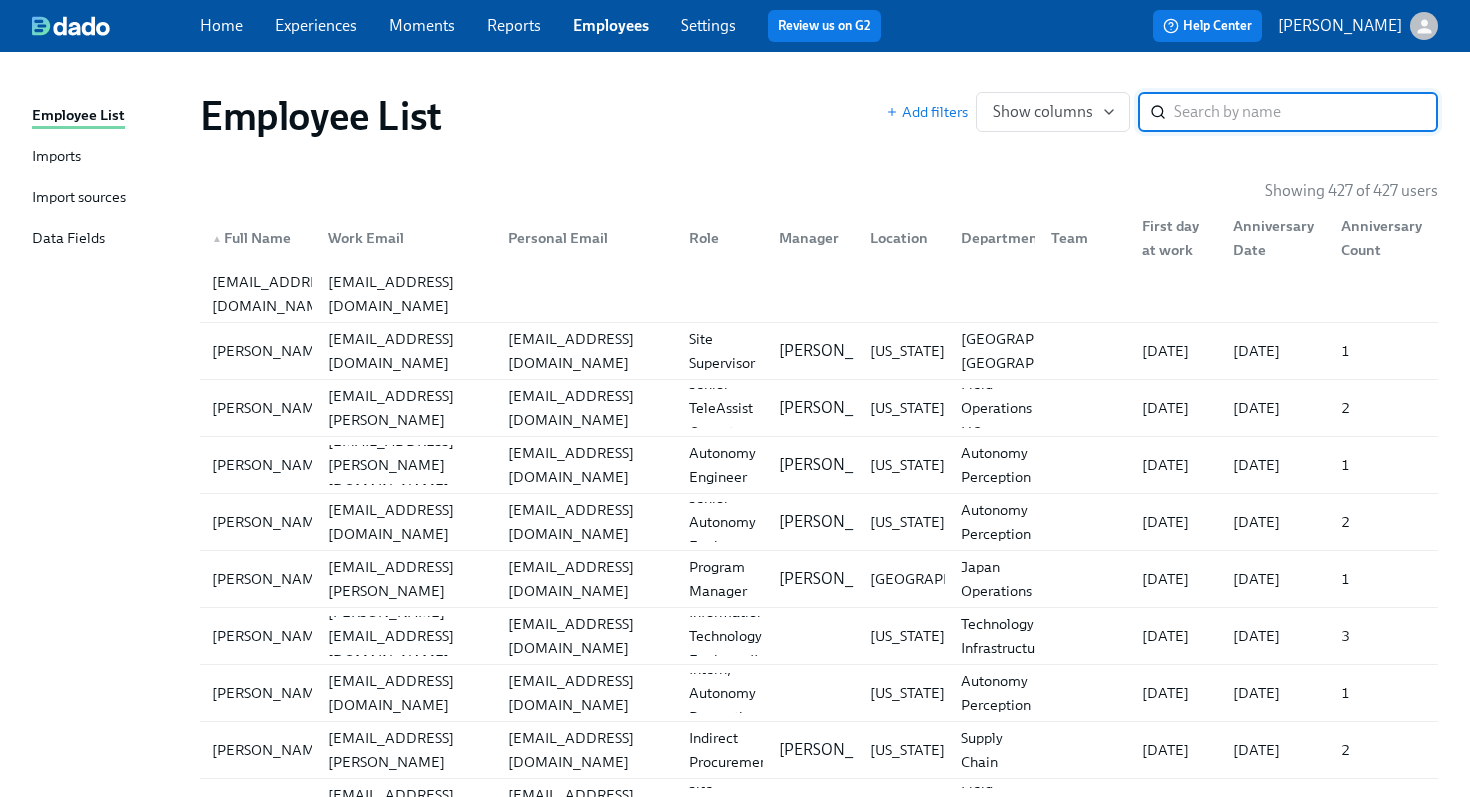 click on "Settings" at bounding box center [708, 25] 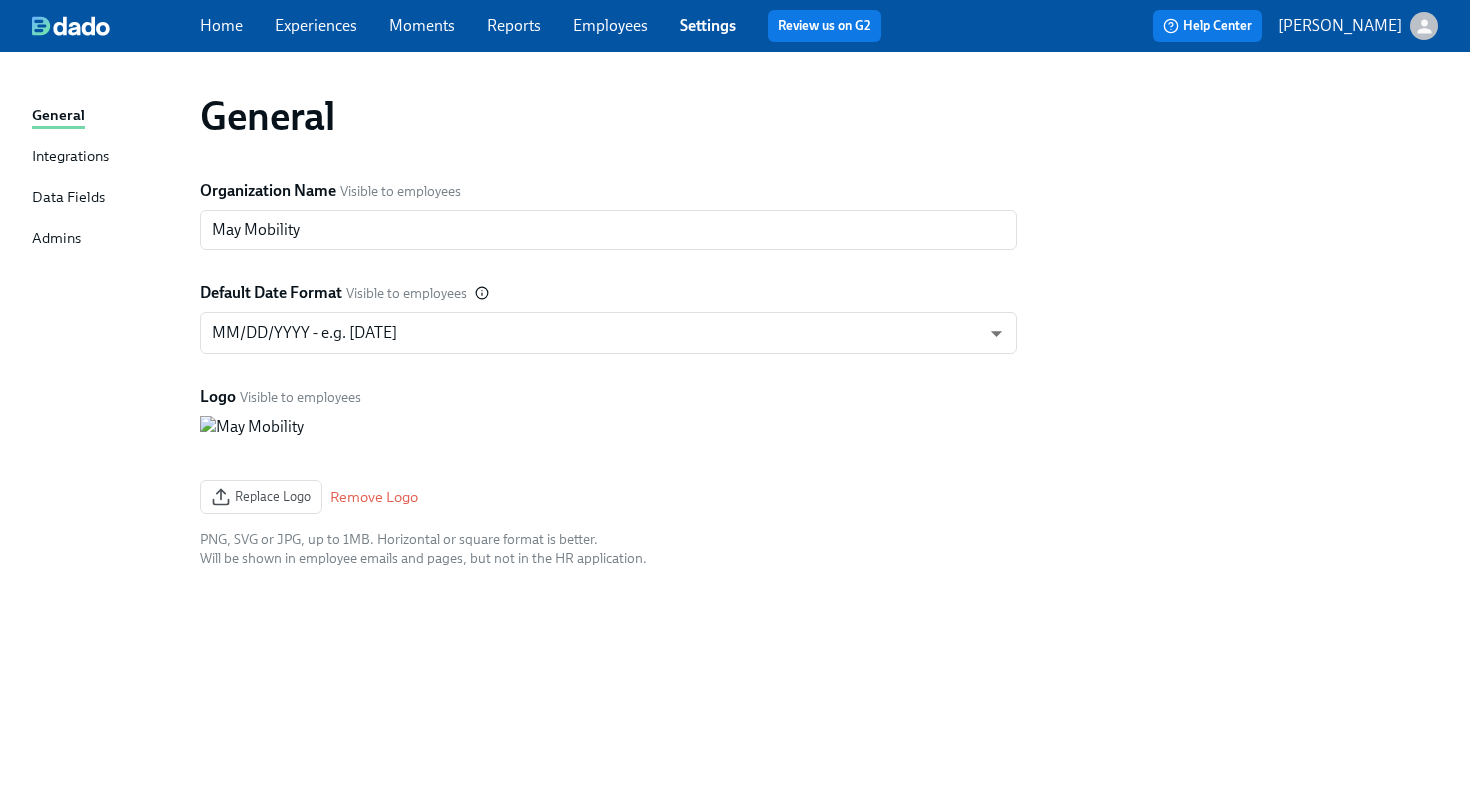 click on "Admins" at bounding box center (56, 239) 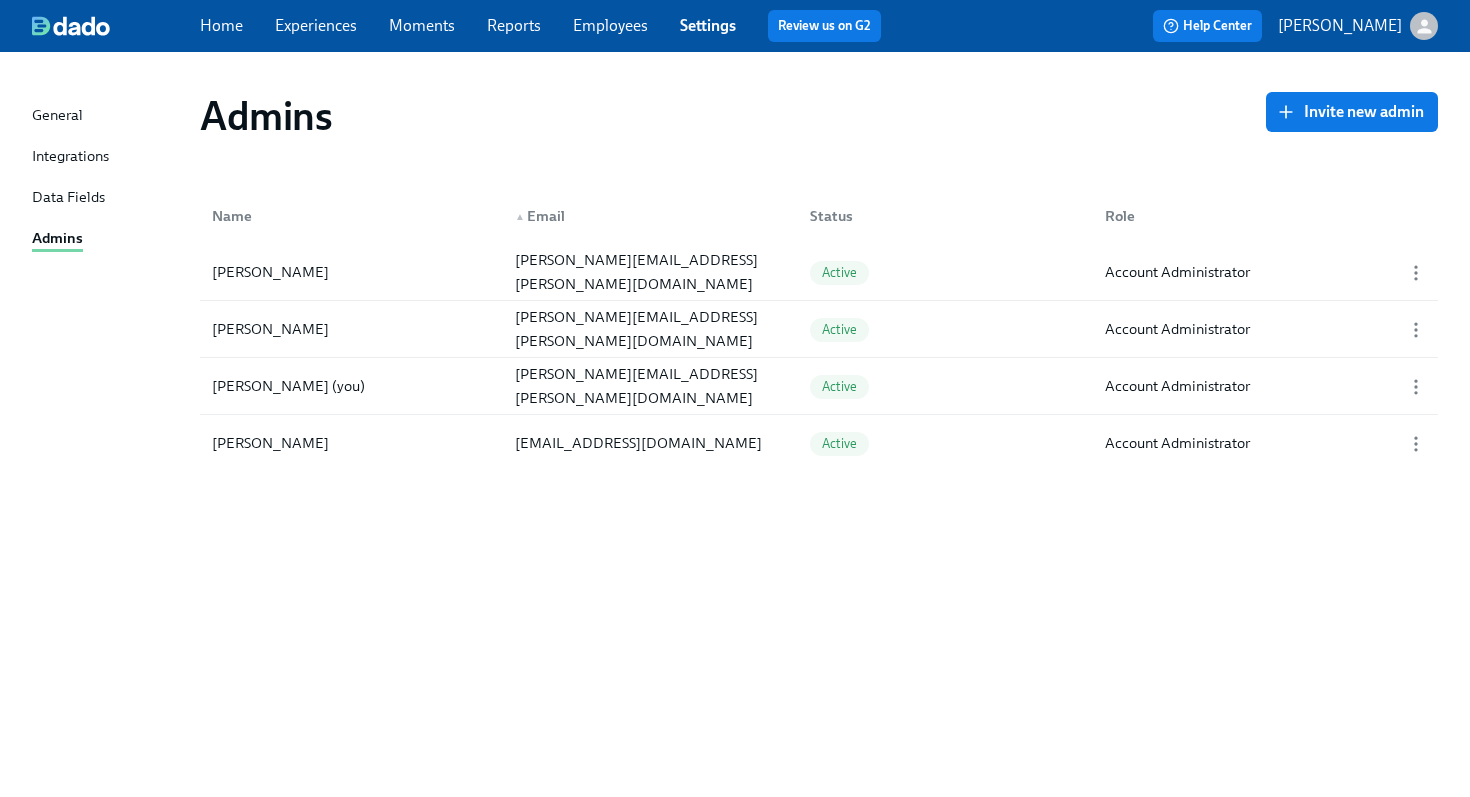 click on "Home Experiences Moments Reports Employees Settings Review us on G2" at bounding box center [548, 26] 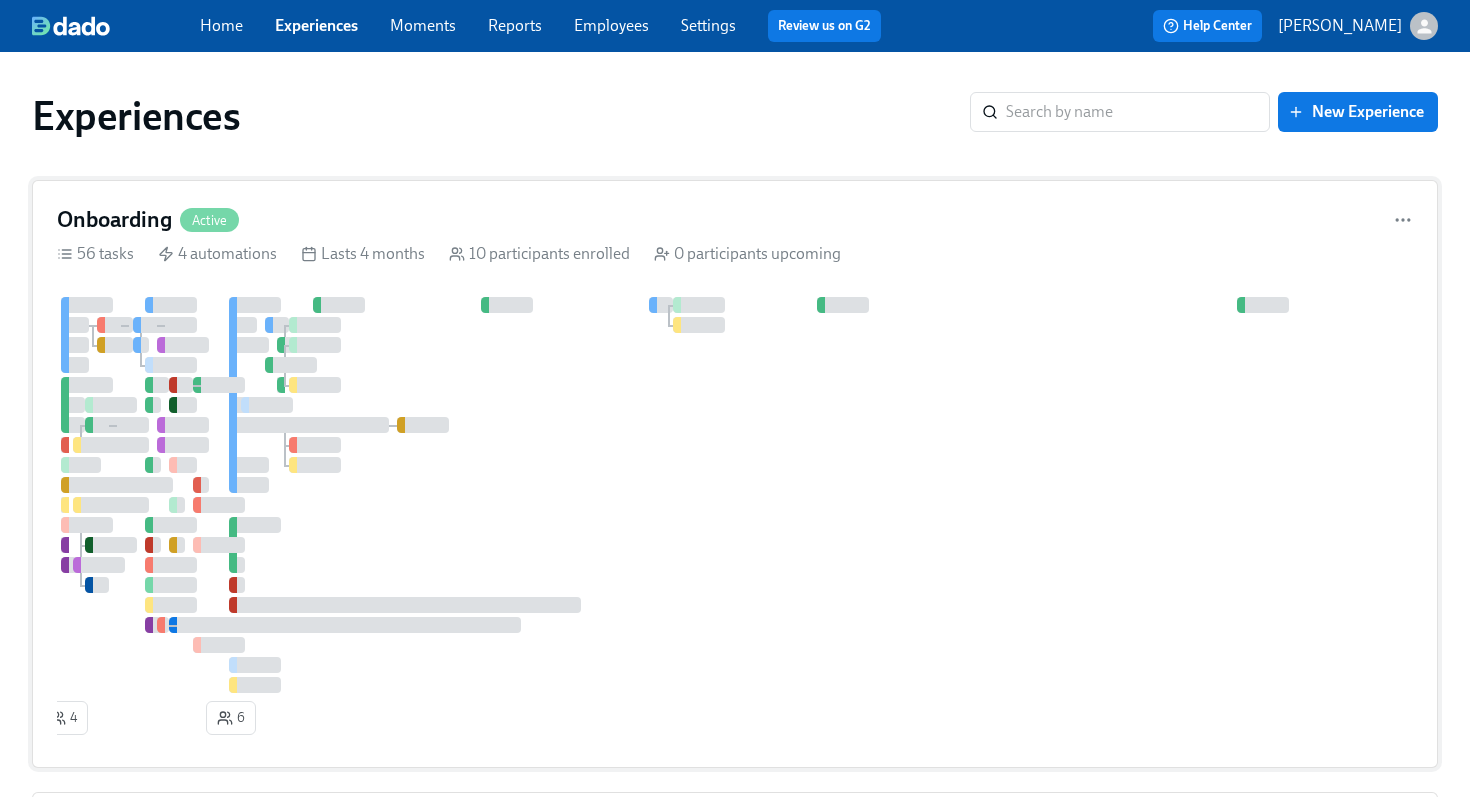 click on "Onboarding" at bounding box center (114, 220) 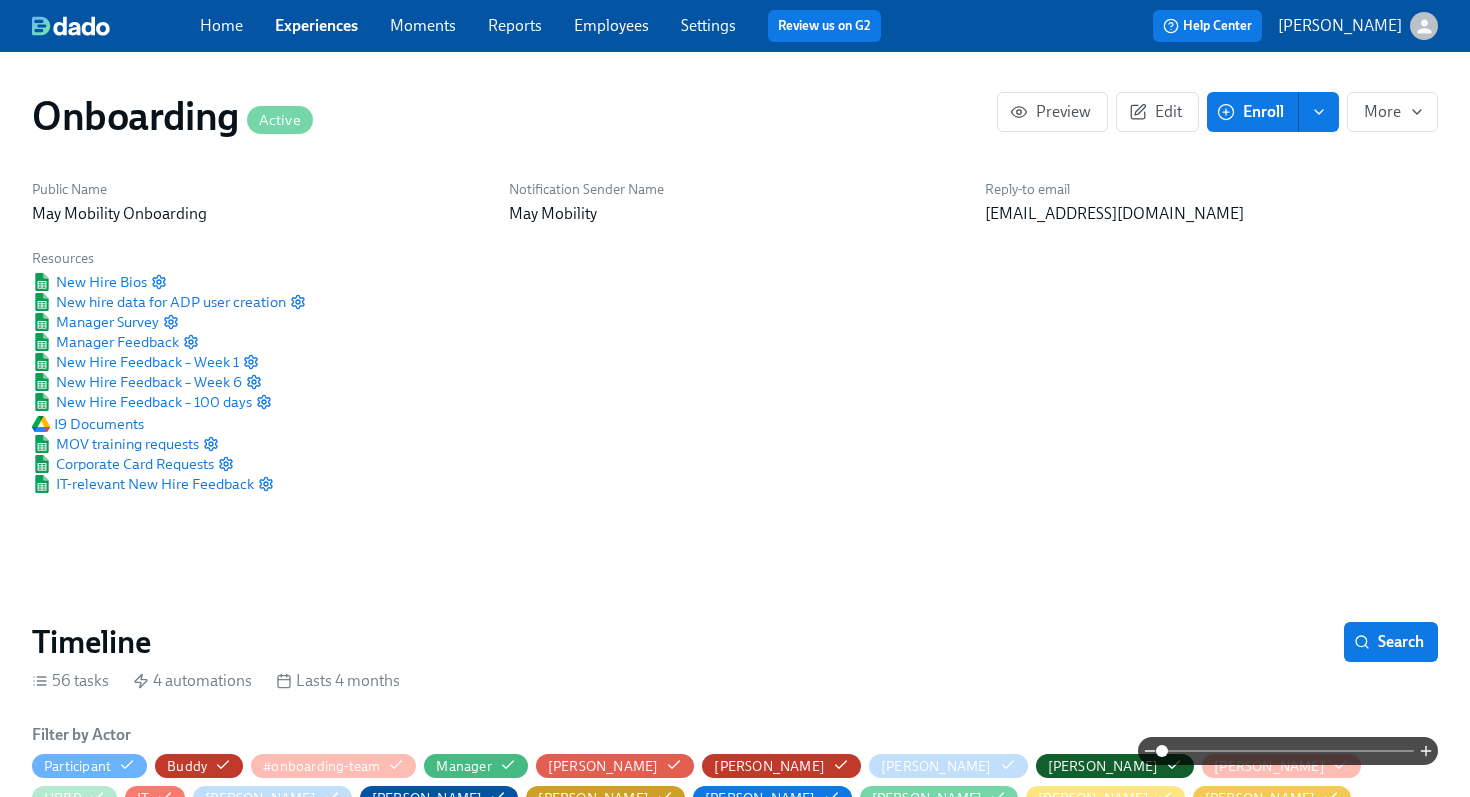 scroll, scrollTop: 0, scrollLeft: 2520, axis: horizontal 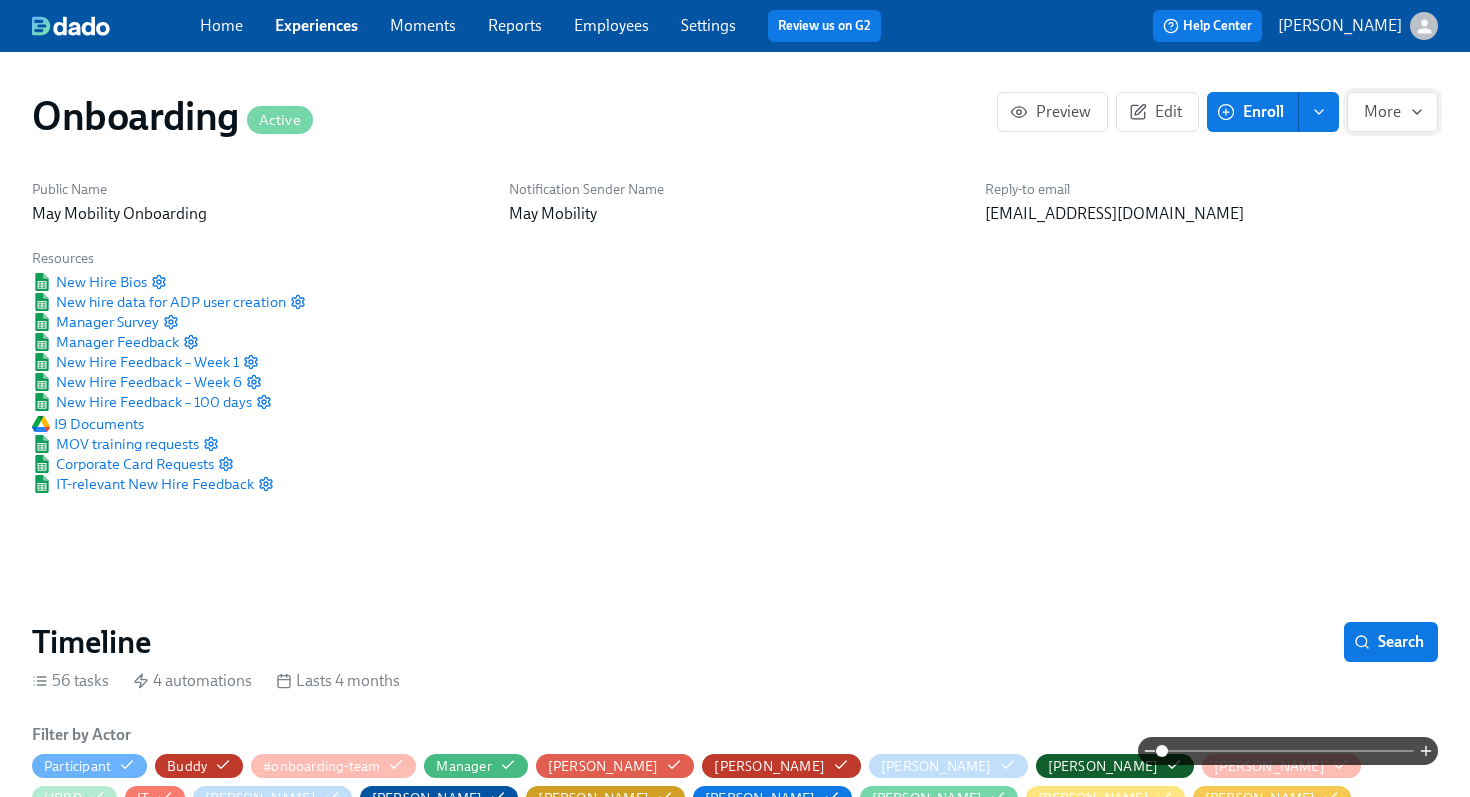 click on "More" at bounding box center [1392, 112] 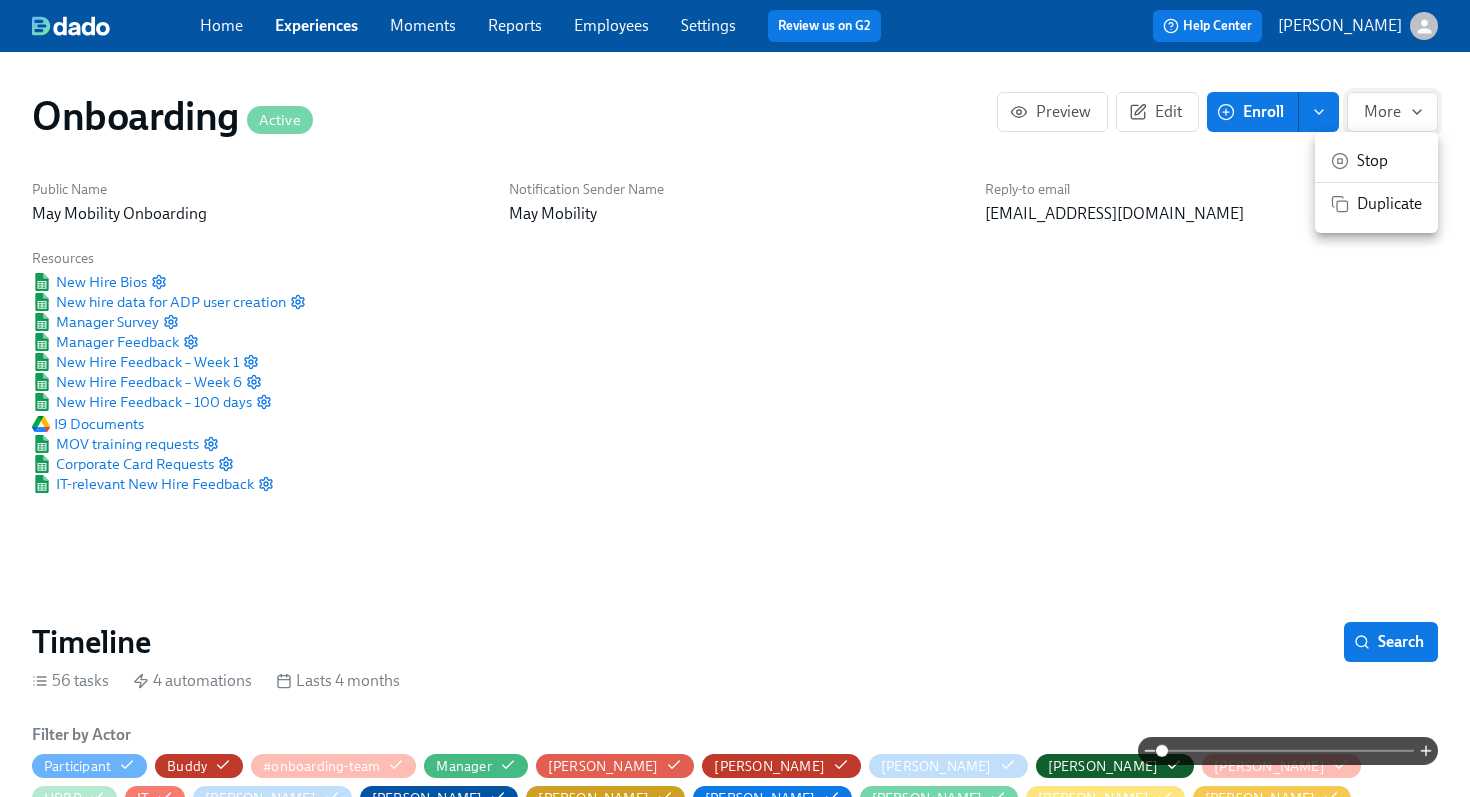 click at bounding box center [735, 398] 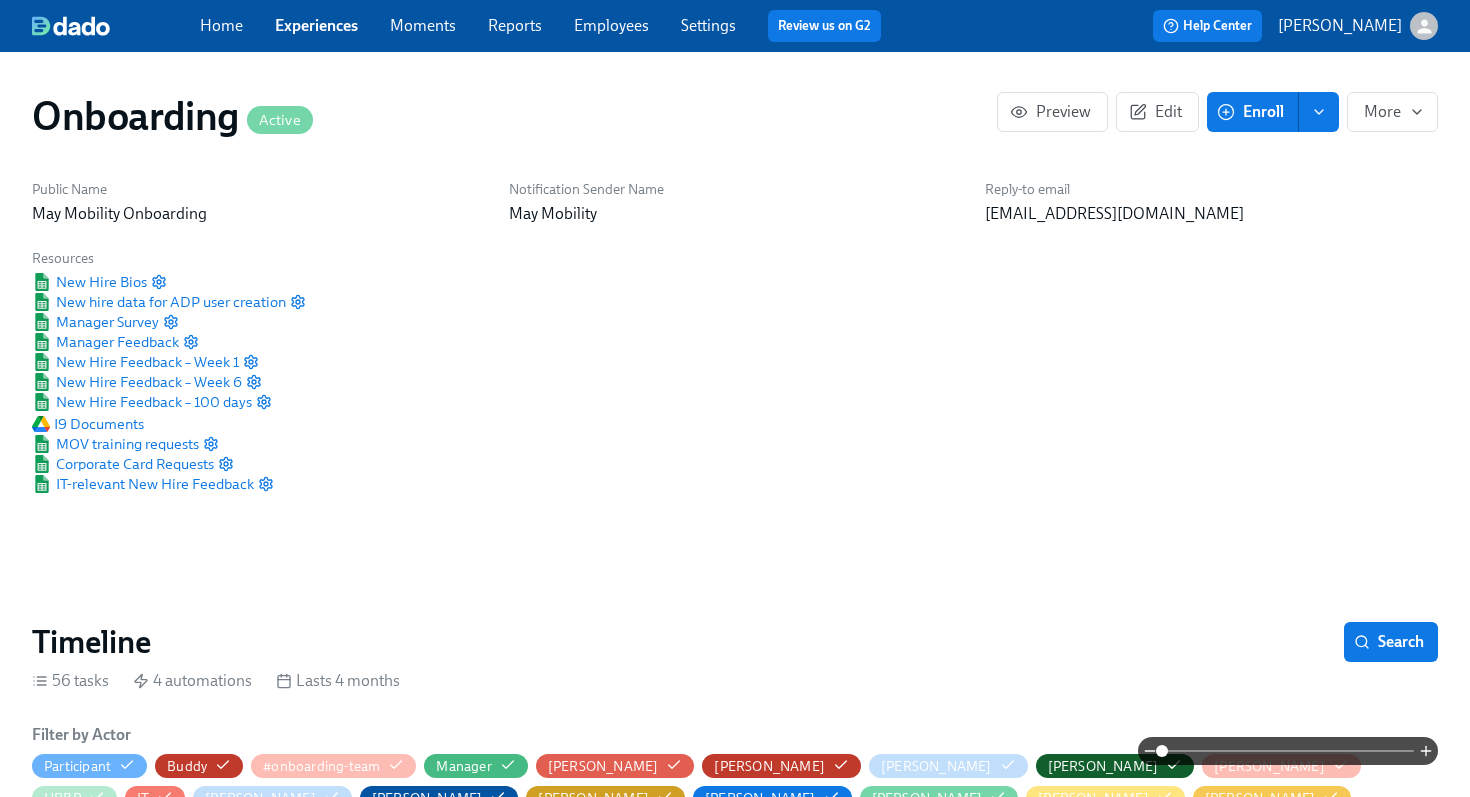 click at bounding box center [1319, 112] 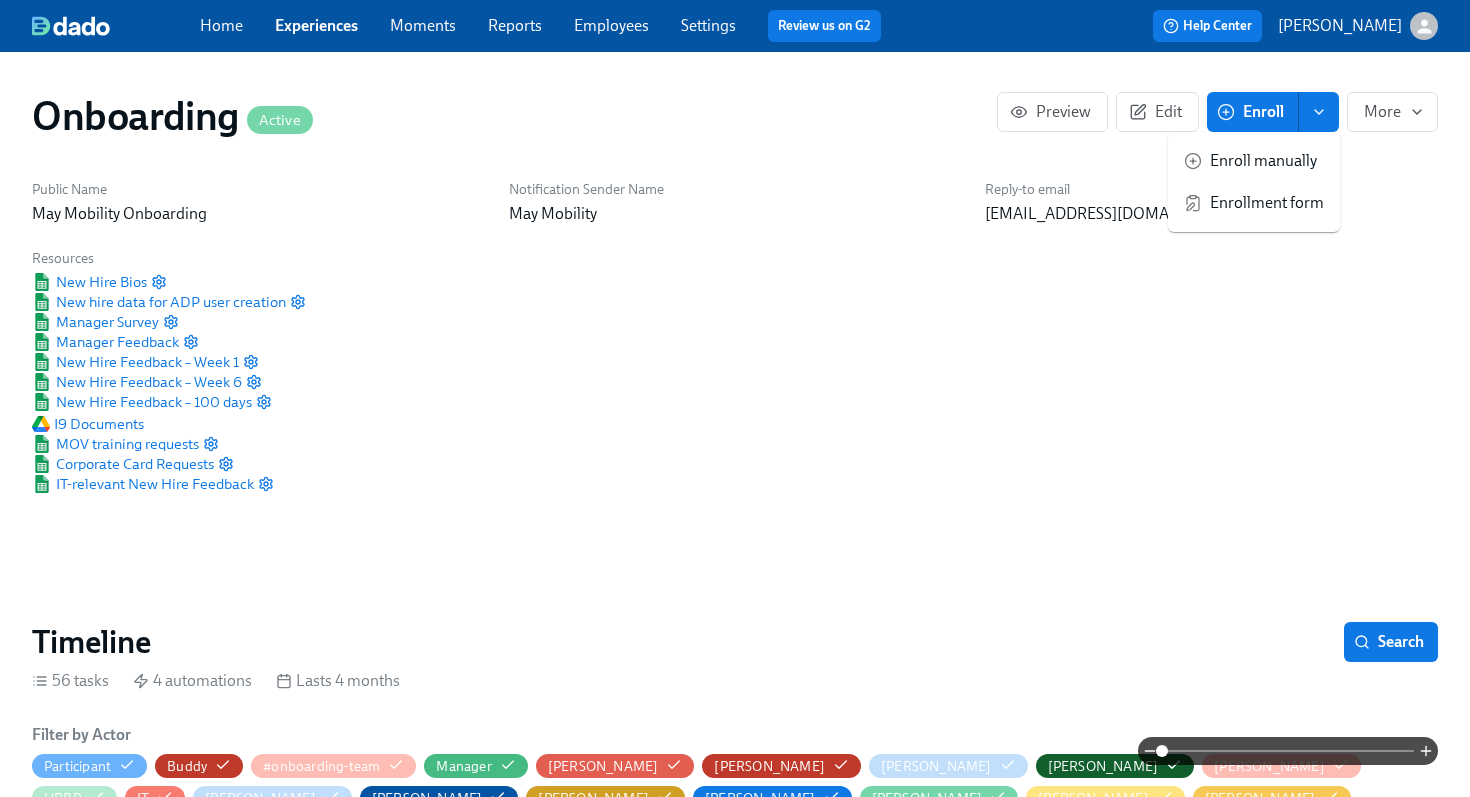 click at bounding box center (1319, 112) 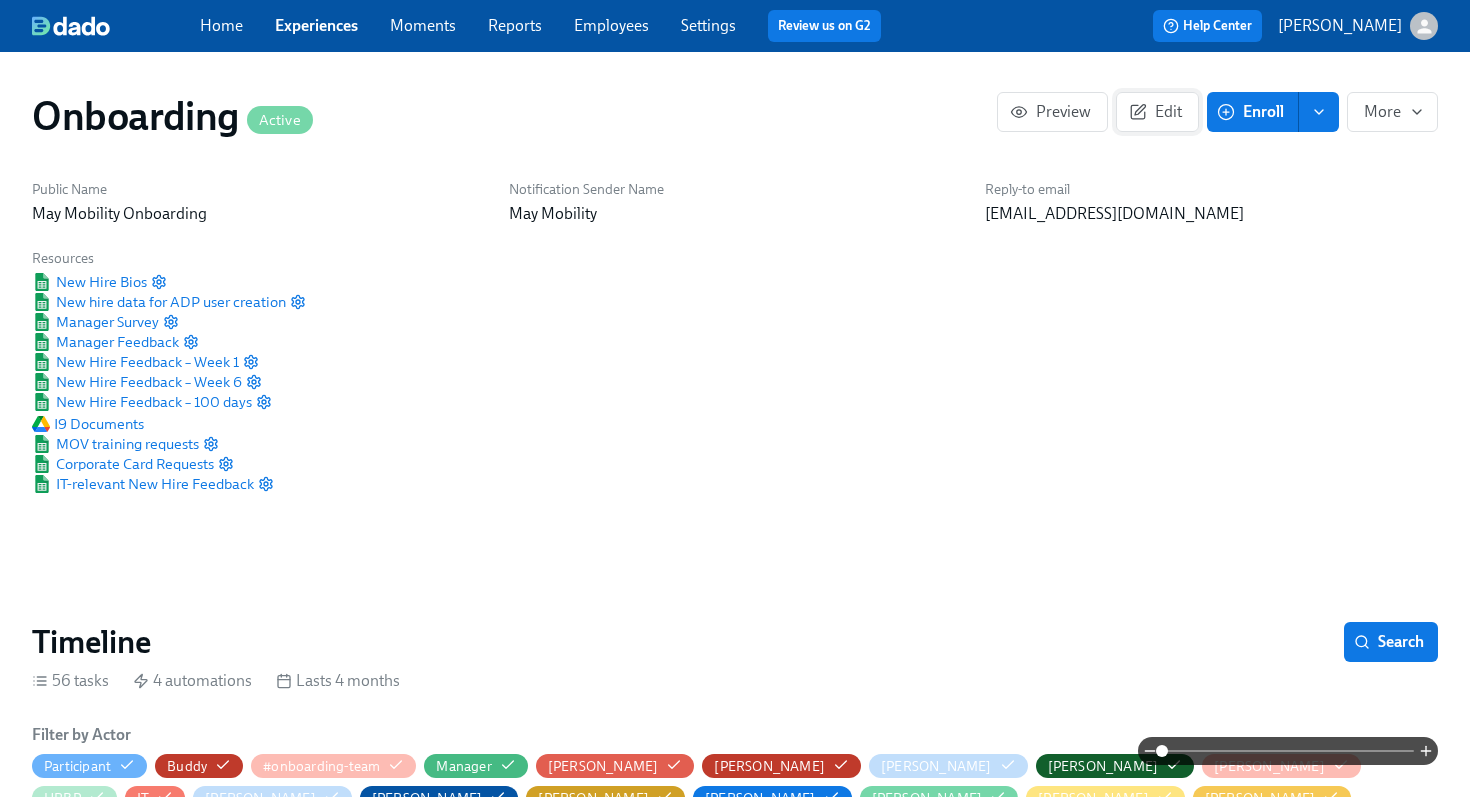 click on "Edit" at bounding box center (1157, 112) 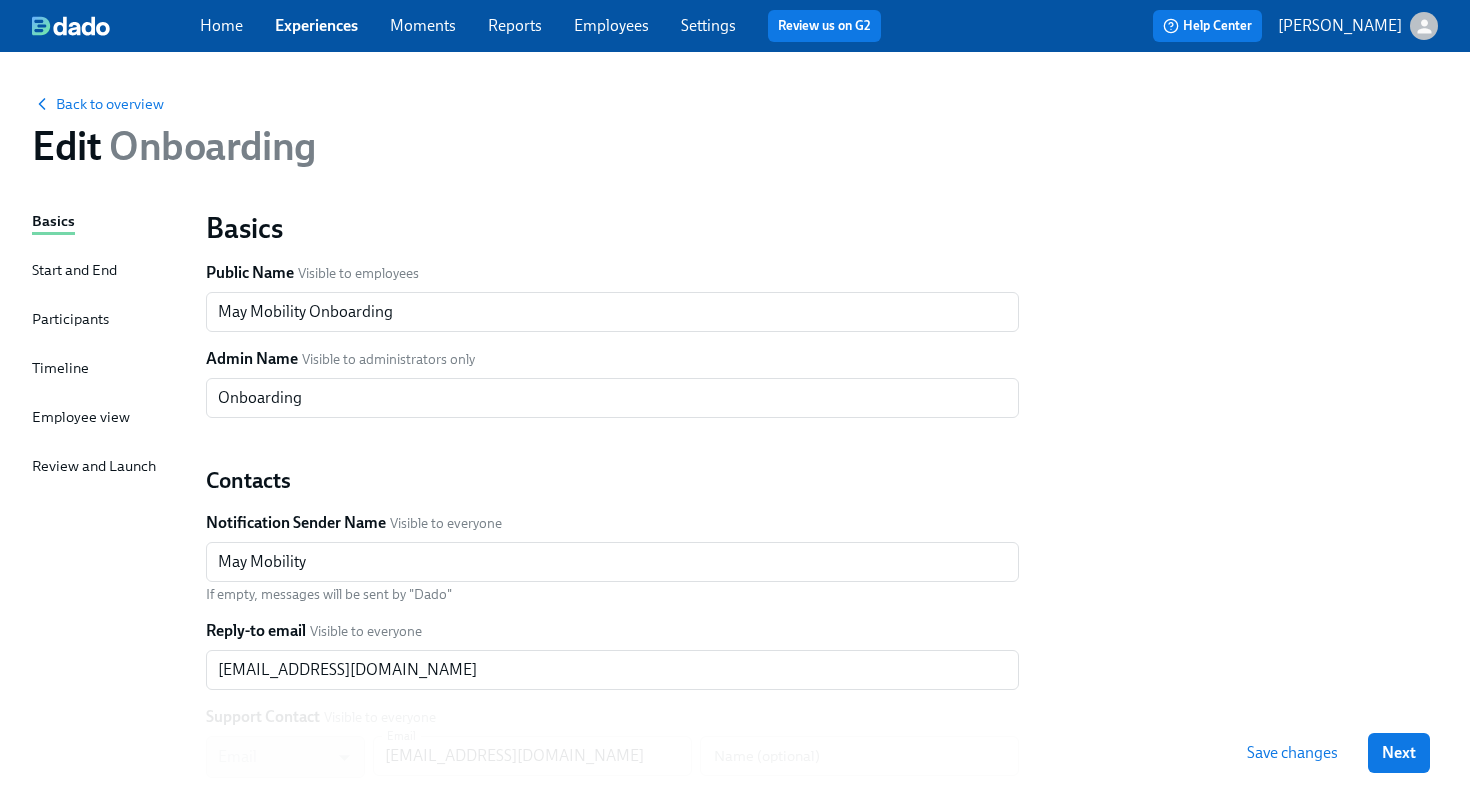 click on "Participants" at bounding box center [70, 319] 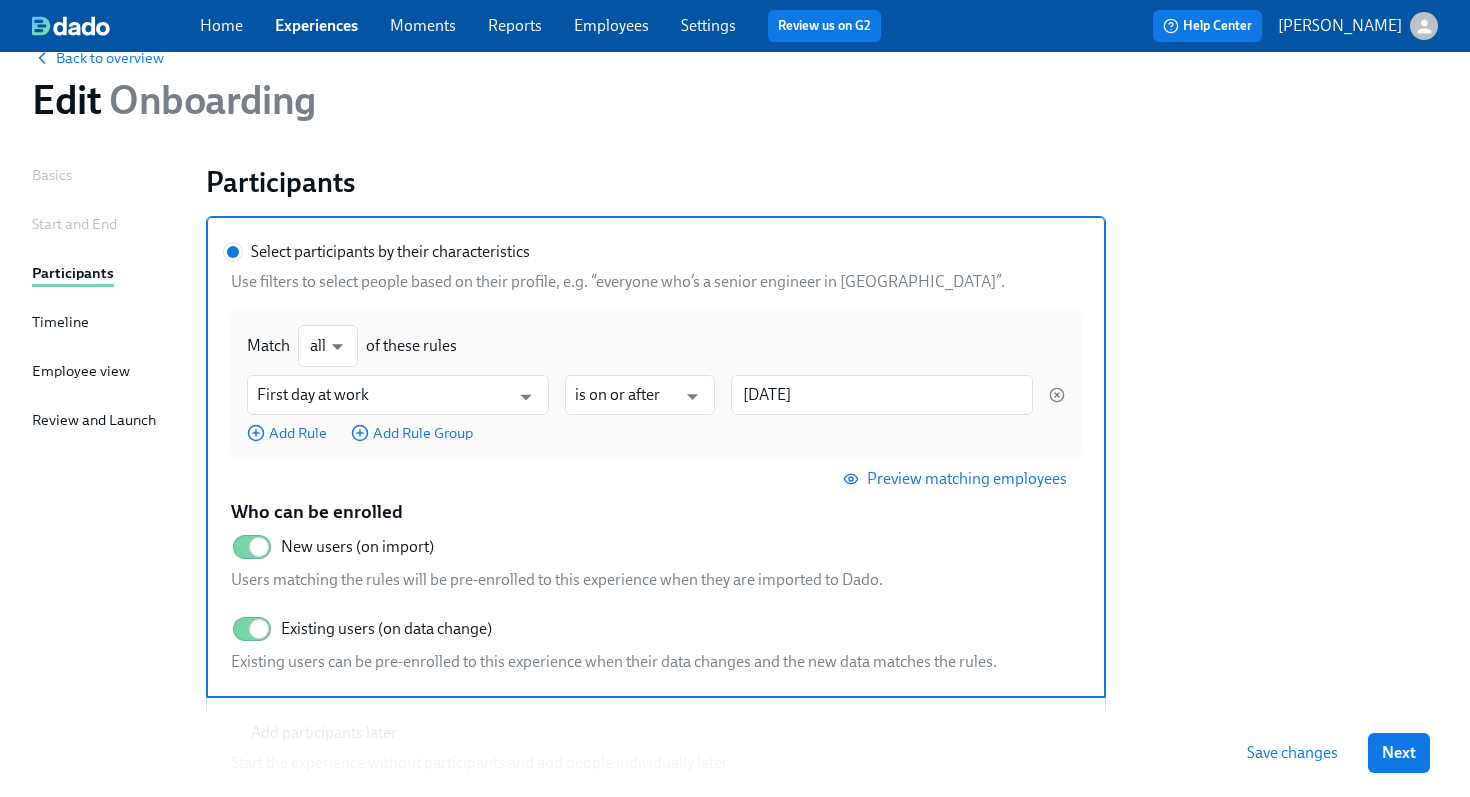 scroll, scrollTop: 26, scrollLeft: 0, axis: vertical 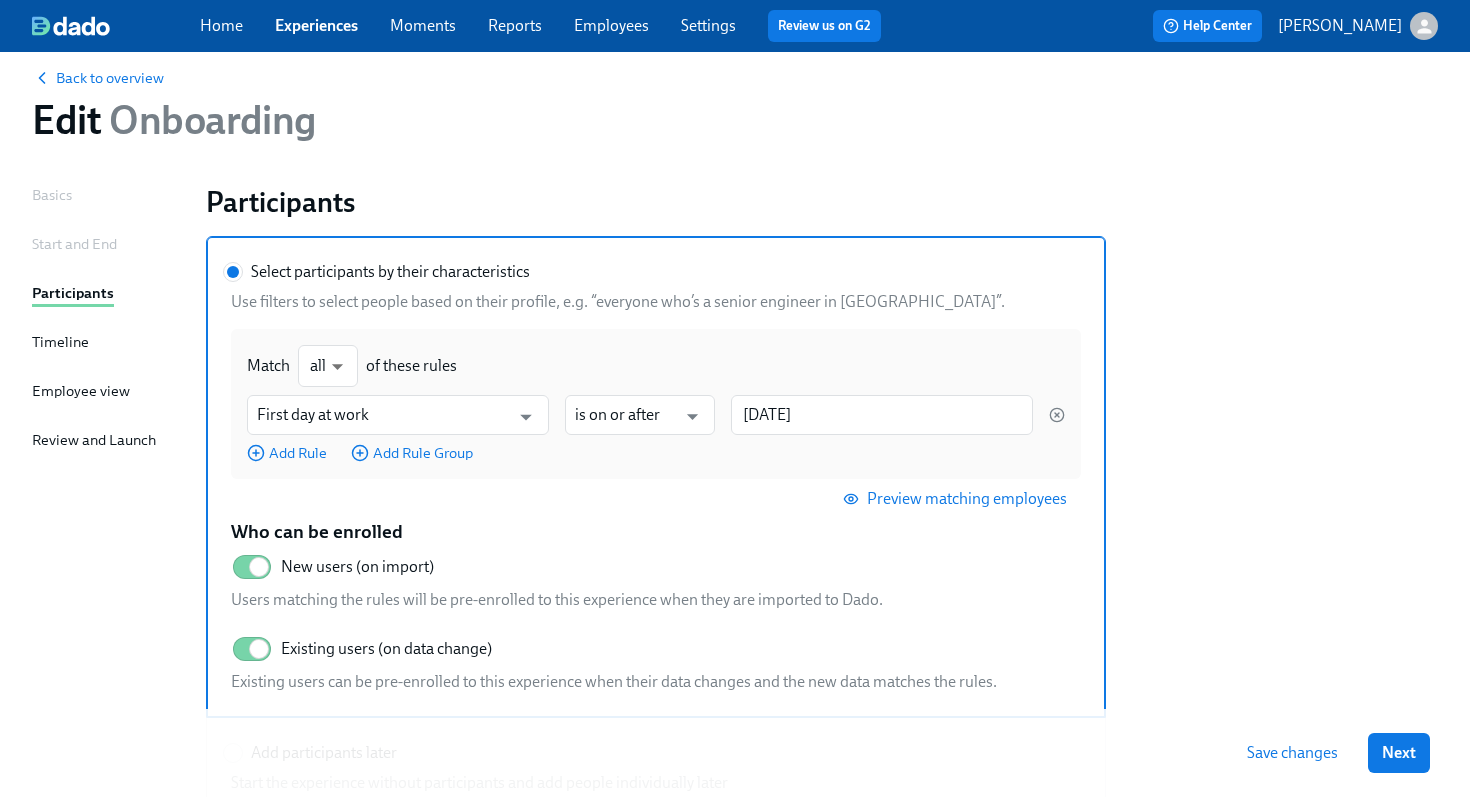 click on "Back to overview Edit   Onboarding" at bounding box center [735, 105] 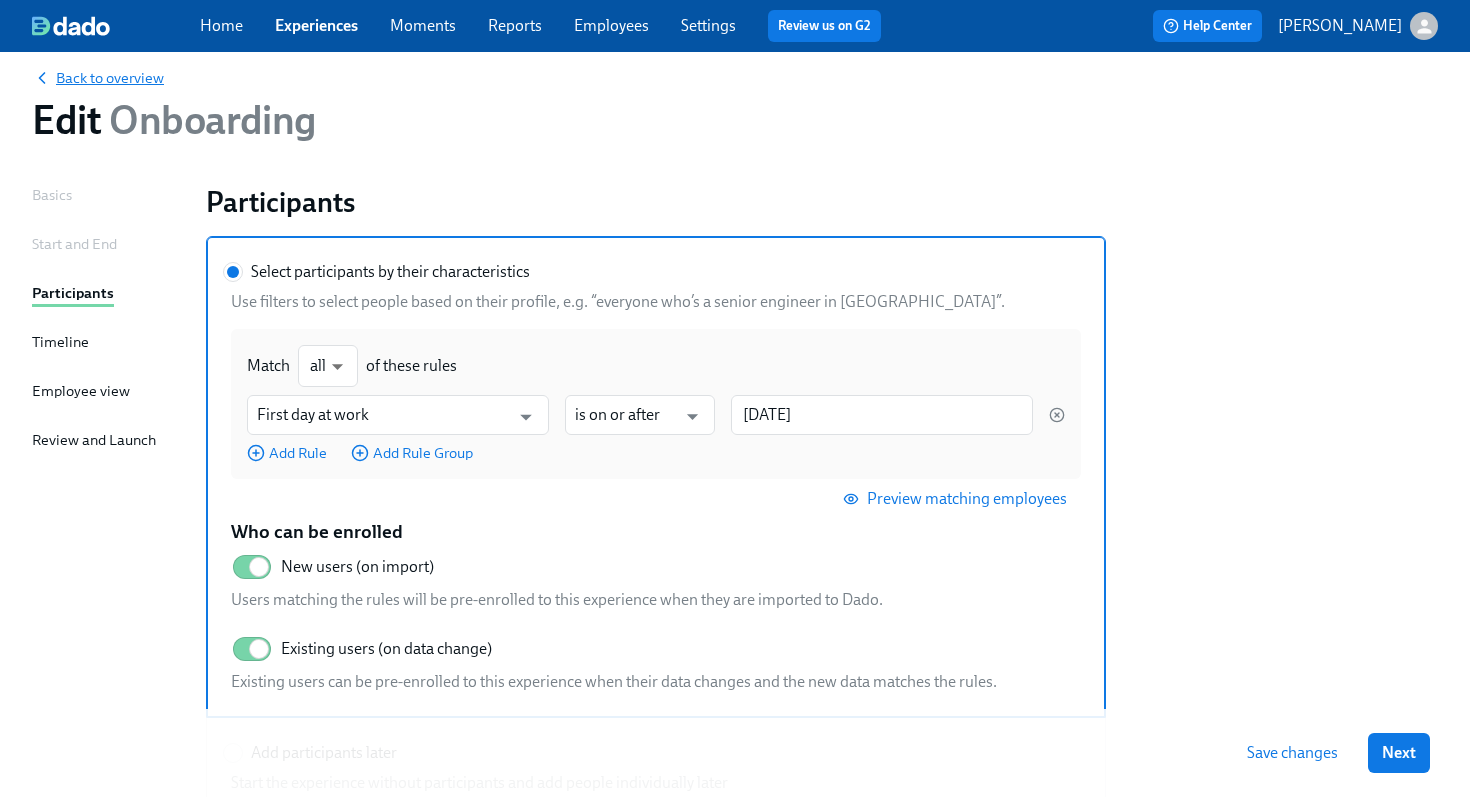 click on "Back to overview" at bounding box center [98, 78] 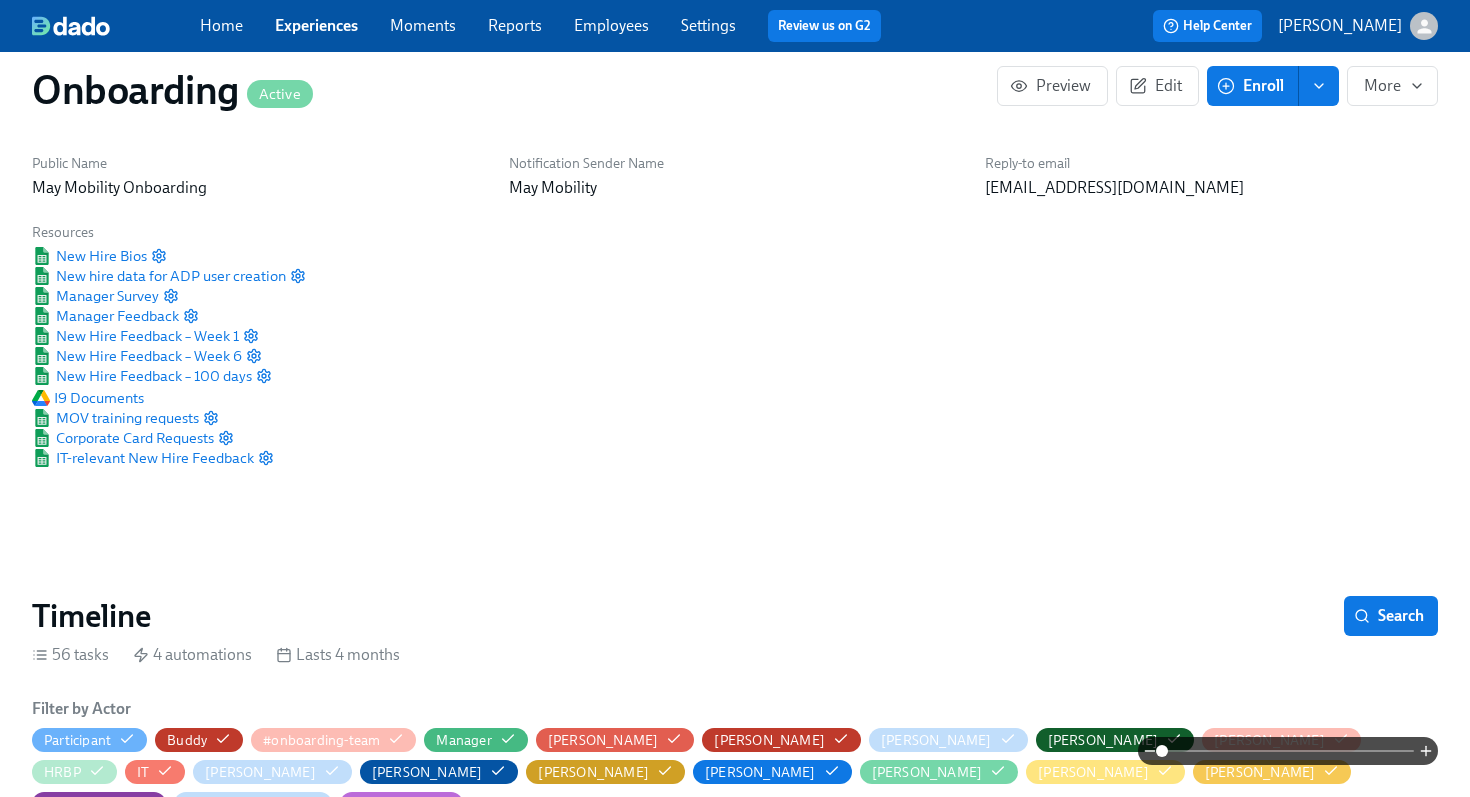 scroll, scrollTop: 0, scrollLeft: 0, axis: both 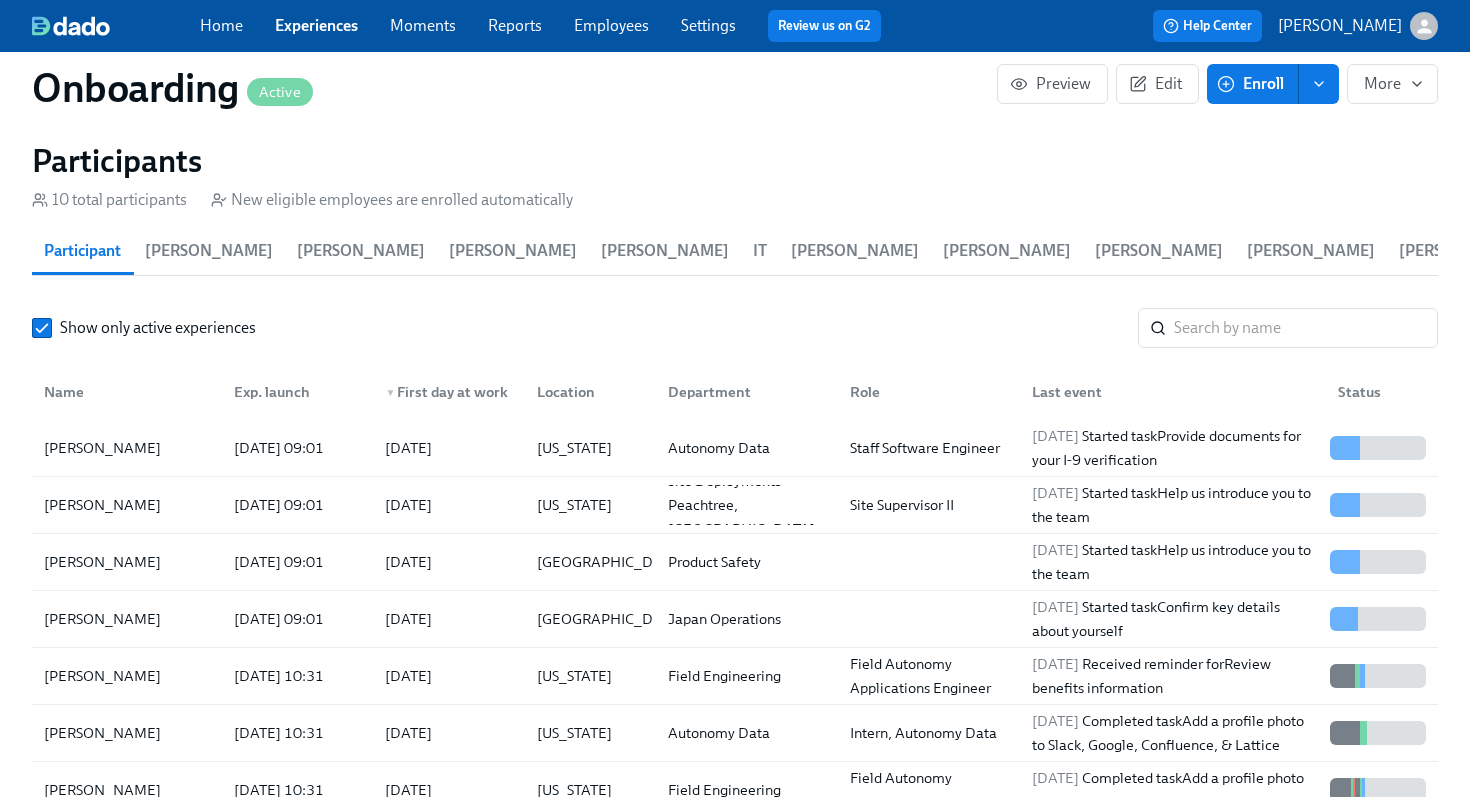 click on "IT" at bounding box center [760, 251] 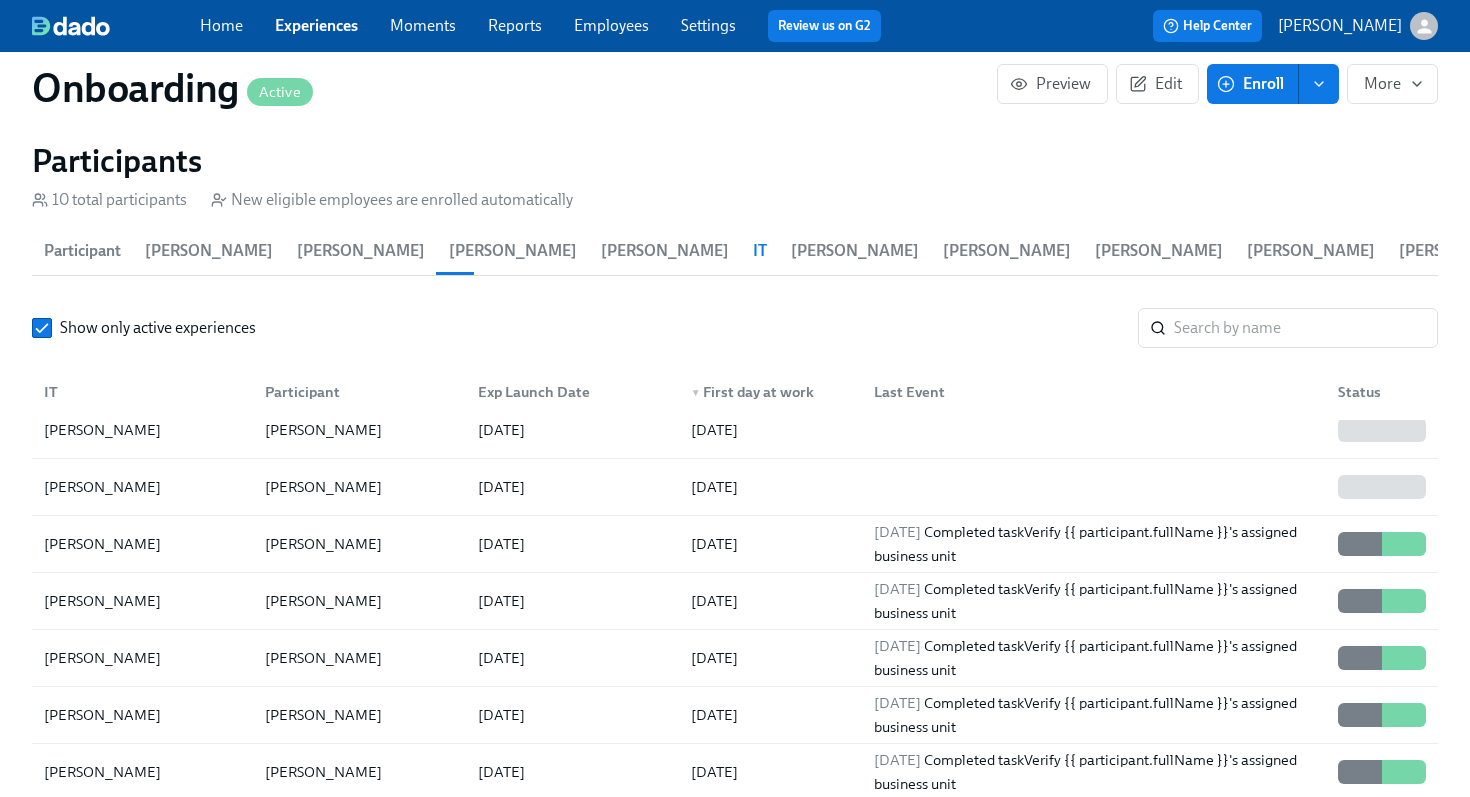 scroll, scrollTop: 133, scrollLeft: 0, axis: vertical 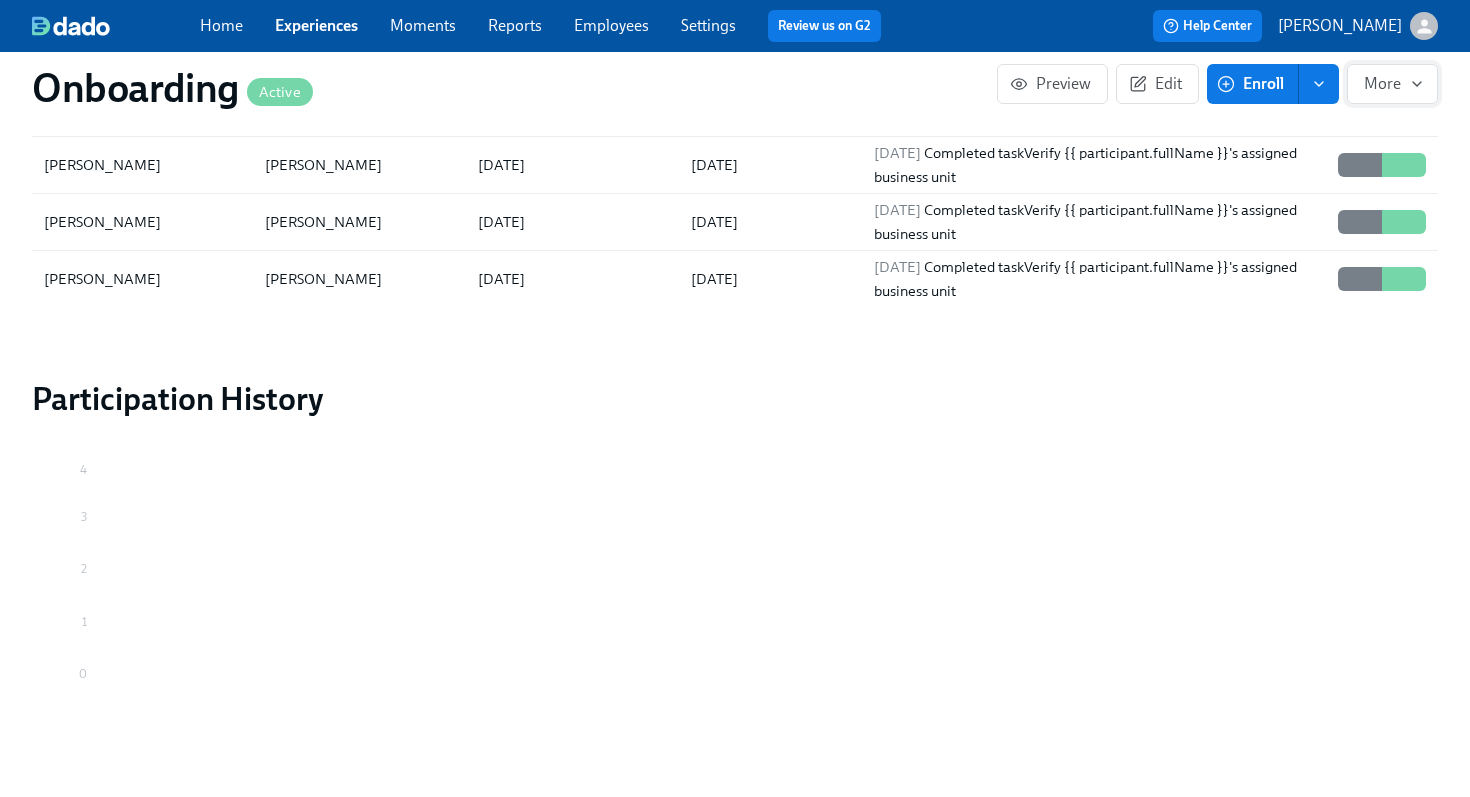 click on "More" at bounding box center [1392, 84] 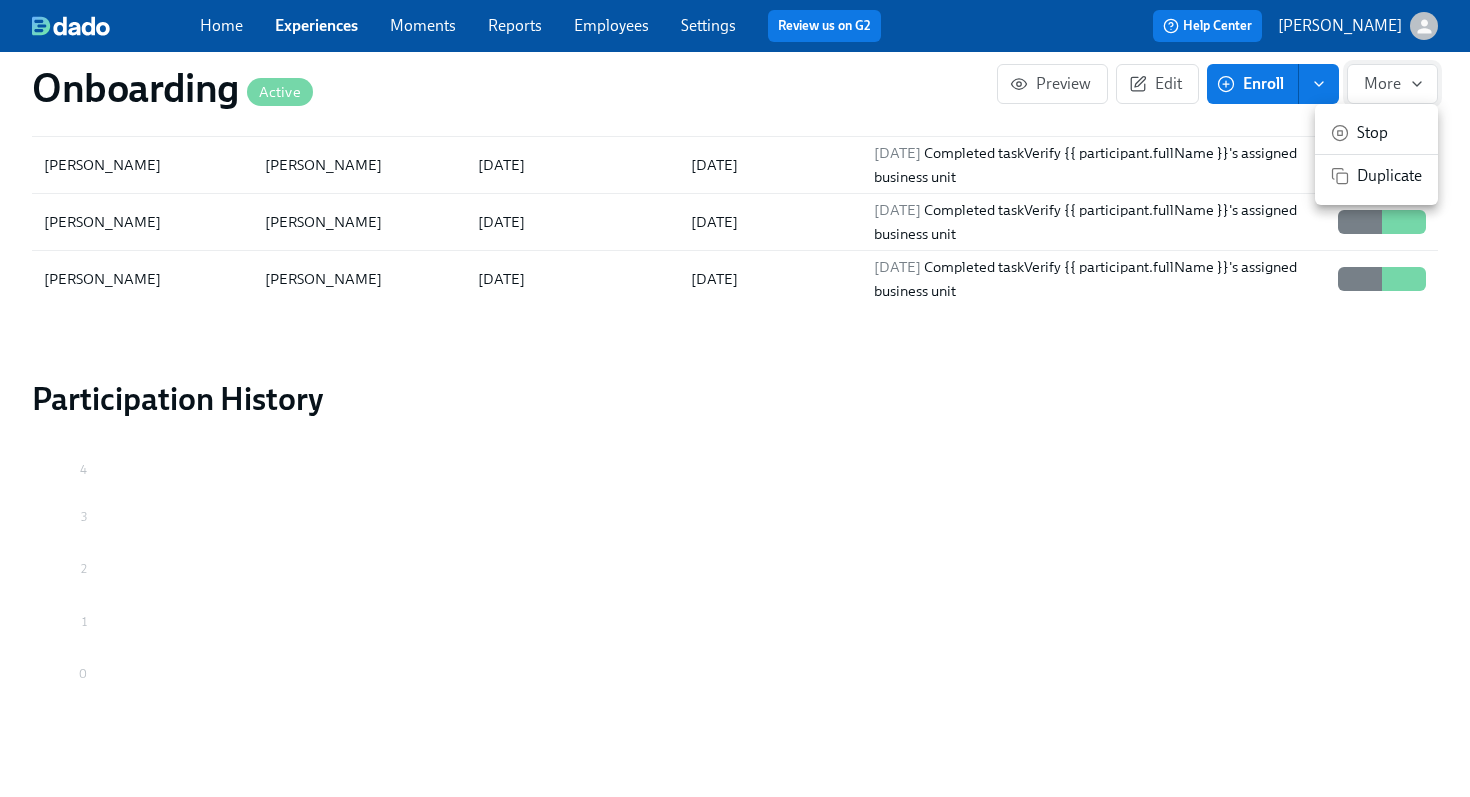 click at bounding box center (735, 398) 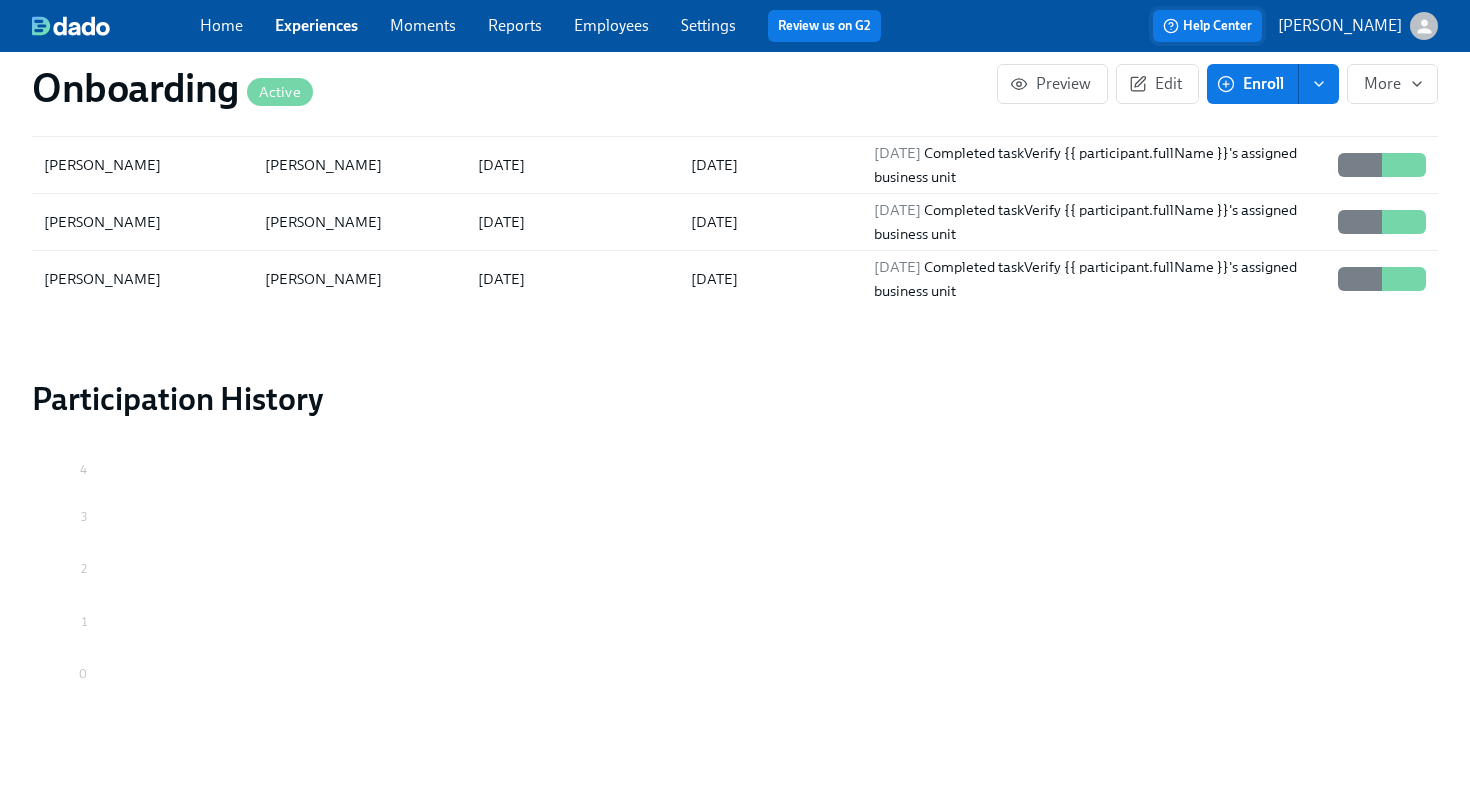 click on "Help Center" at bounding box center [1207, 26] 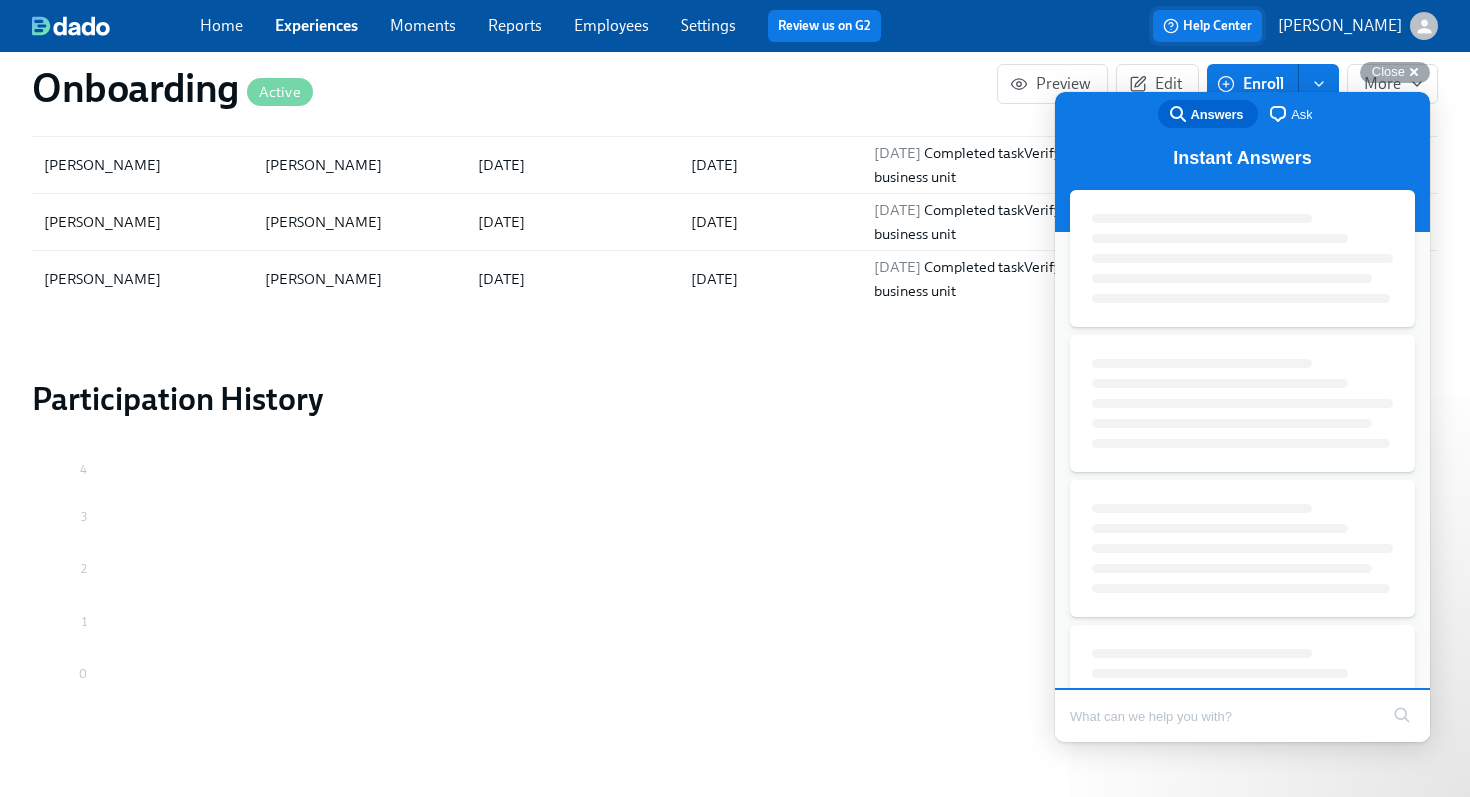 scroll, scrollTop: 0, scrollLeft: 0, axis: both 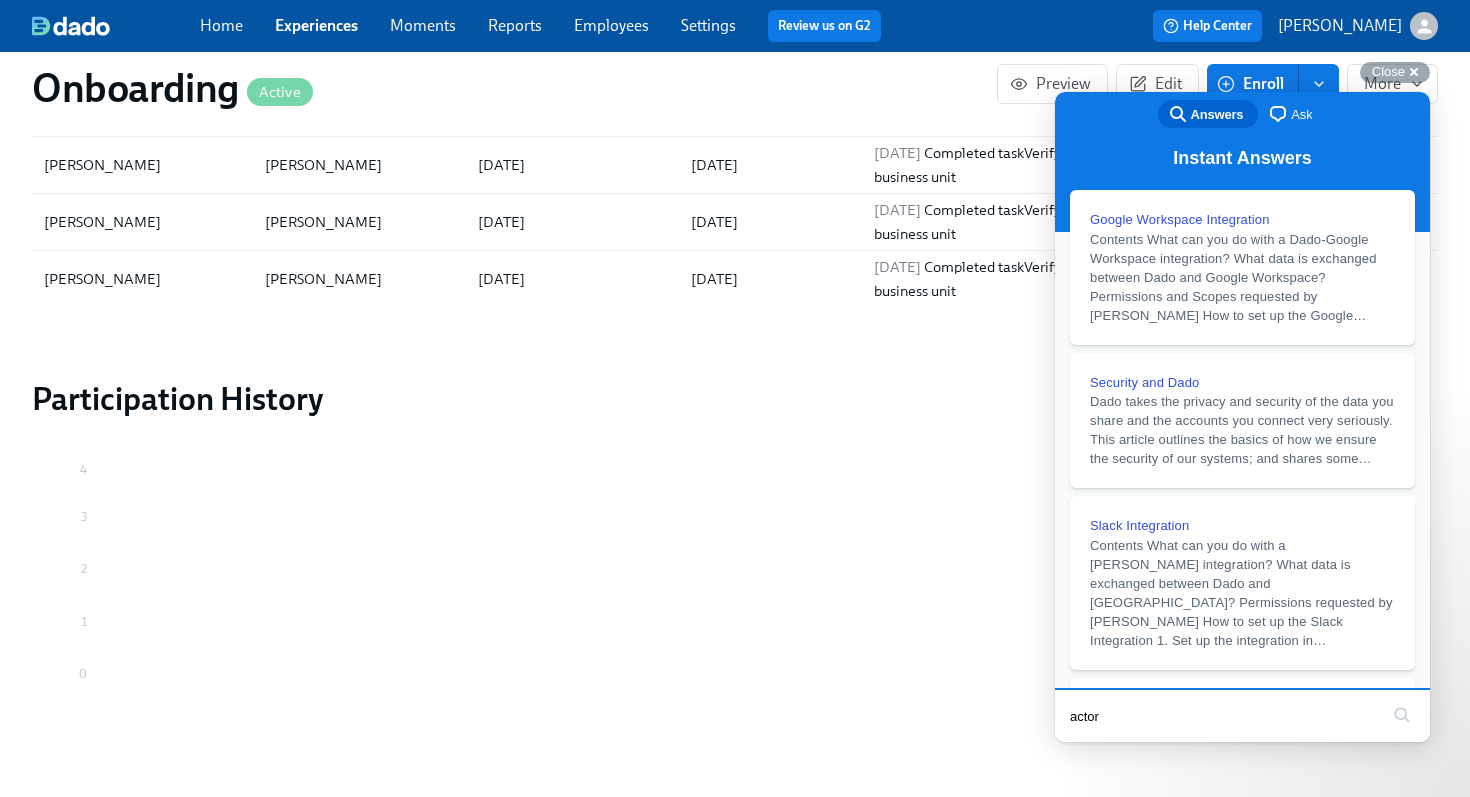 type on "actors" 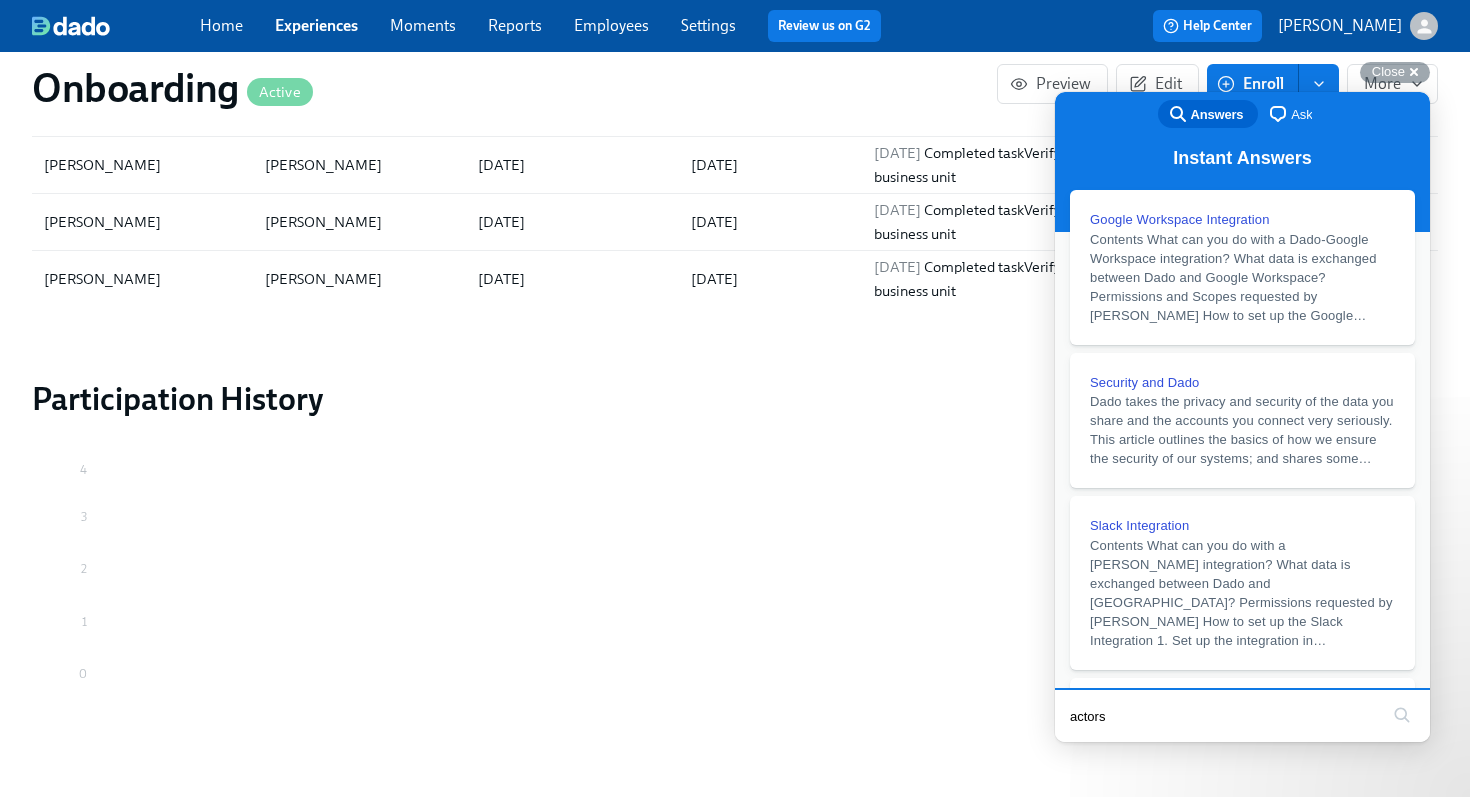click on "search" at bounding box center (1402, 715) 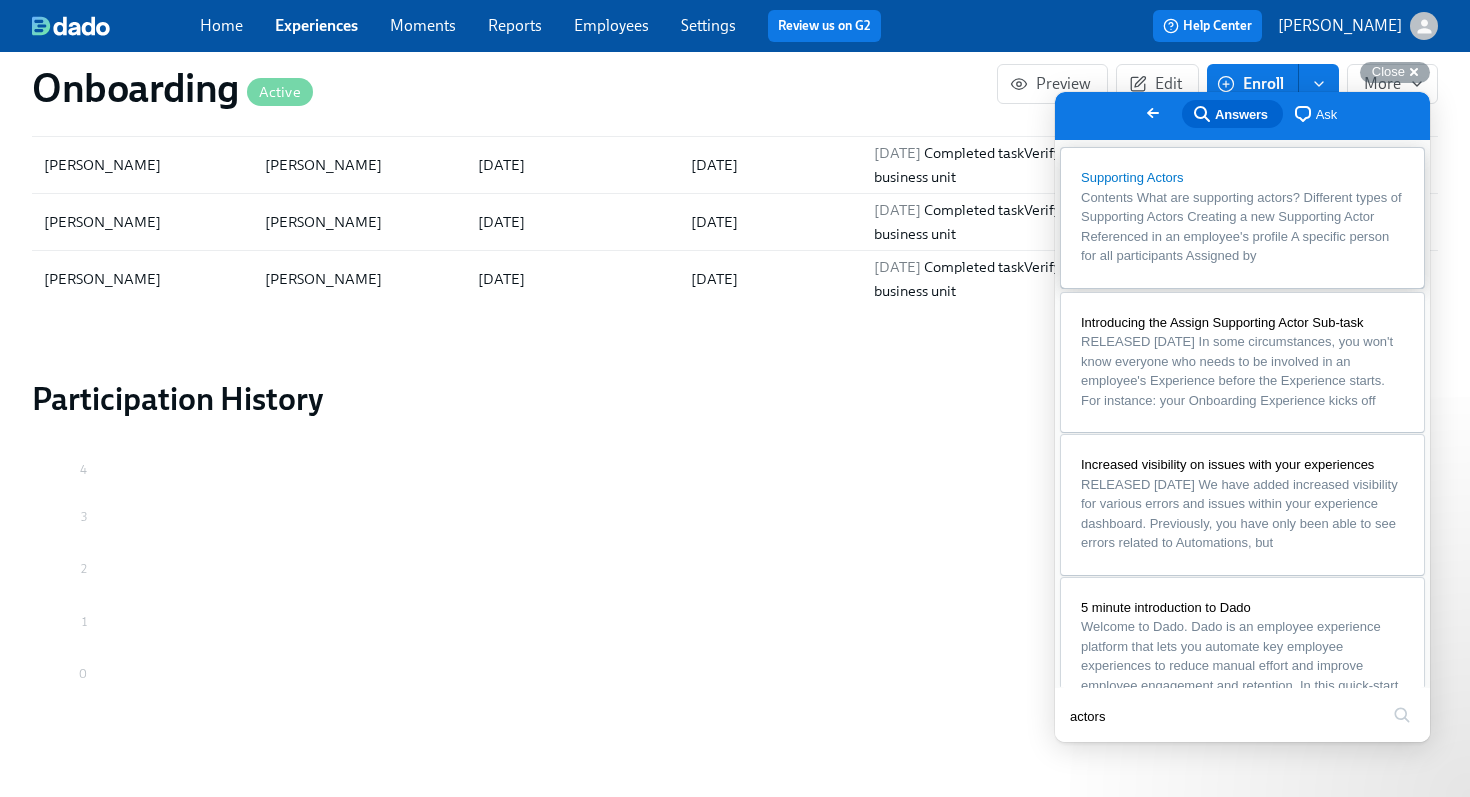 click on "Contents What are supporting actors? Different types of Supporting Actors Creating a new Supporting Actor Referenced in an employee's profile A specific person for all participants Assigned by" at bounding box center (1241, 227) 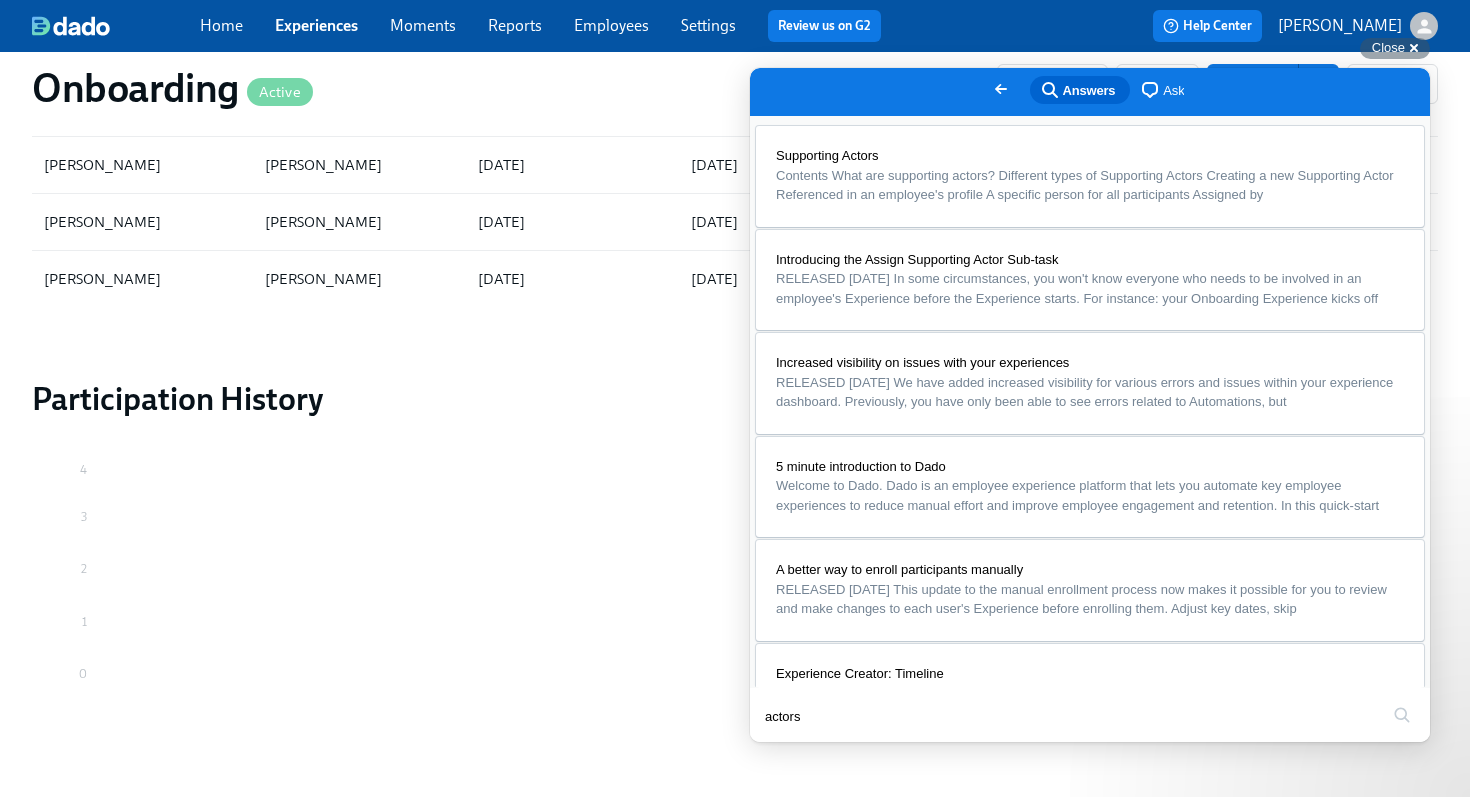 scroll, scrollTop: 3983, scrollLeft: 0, axis: vertical 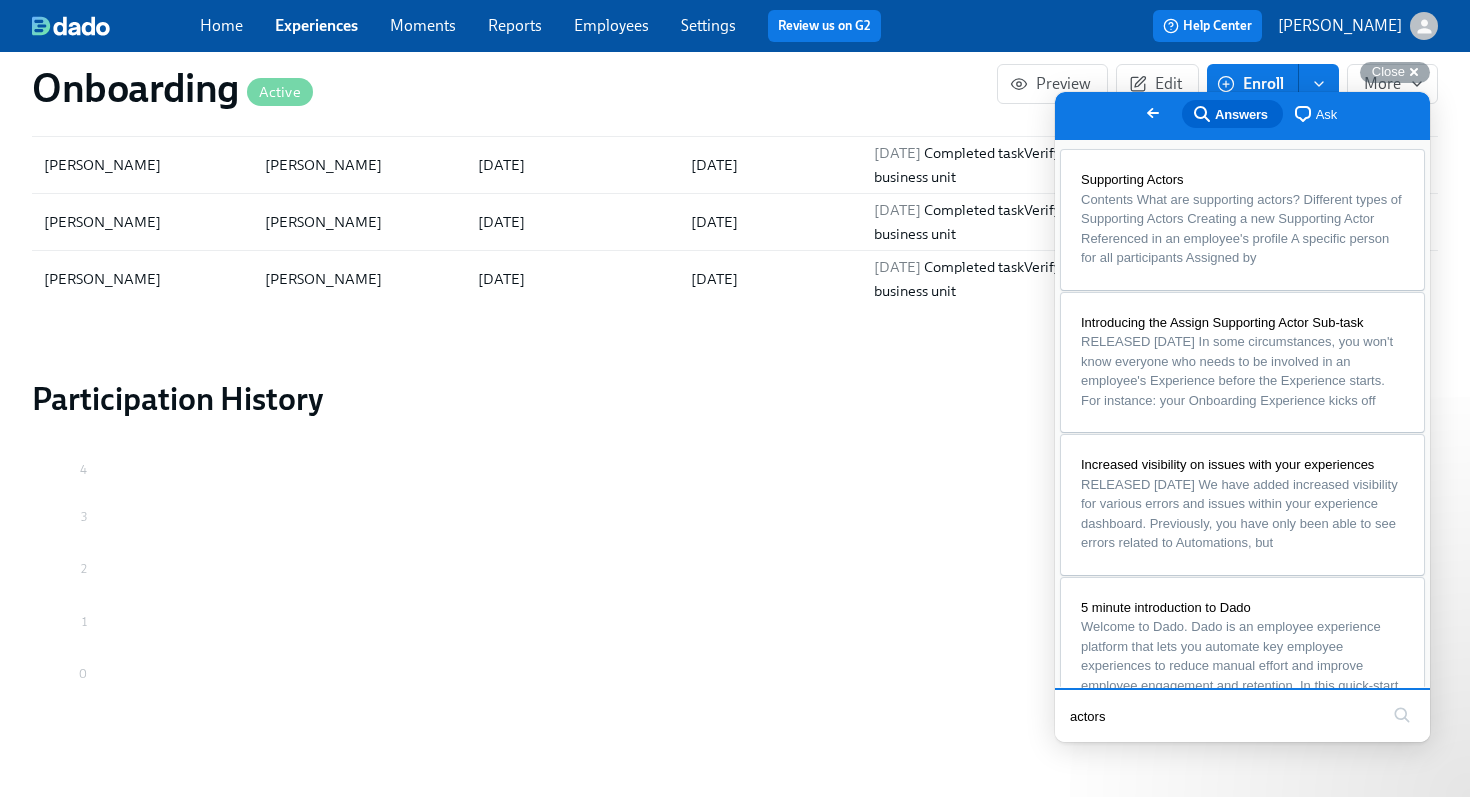 click 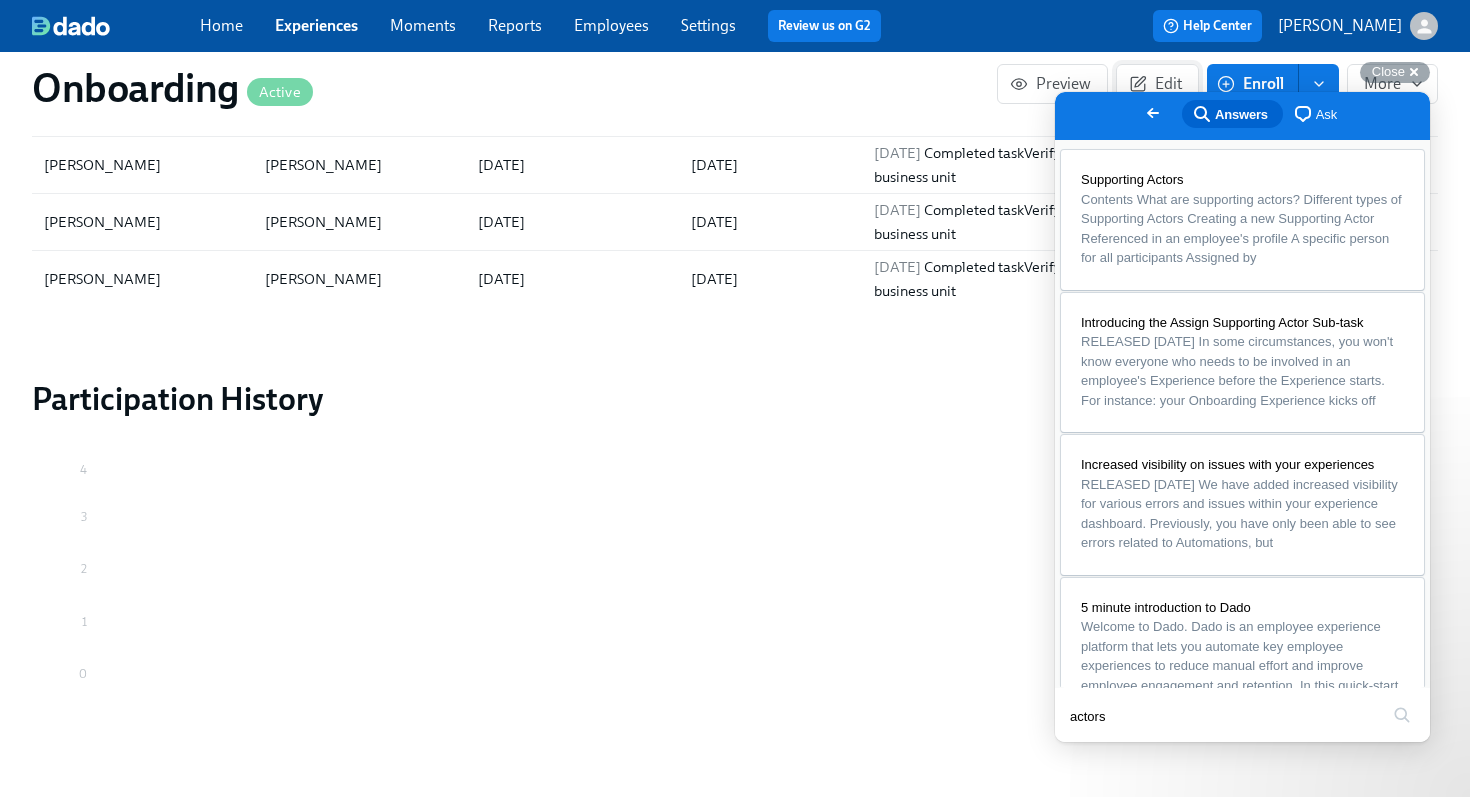 click on "Edit" at bounding box center (1157, 84) 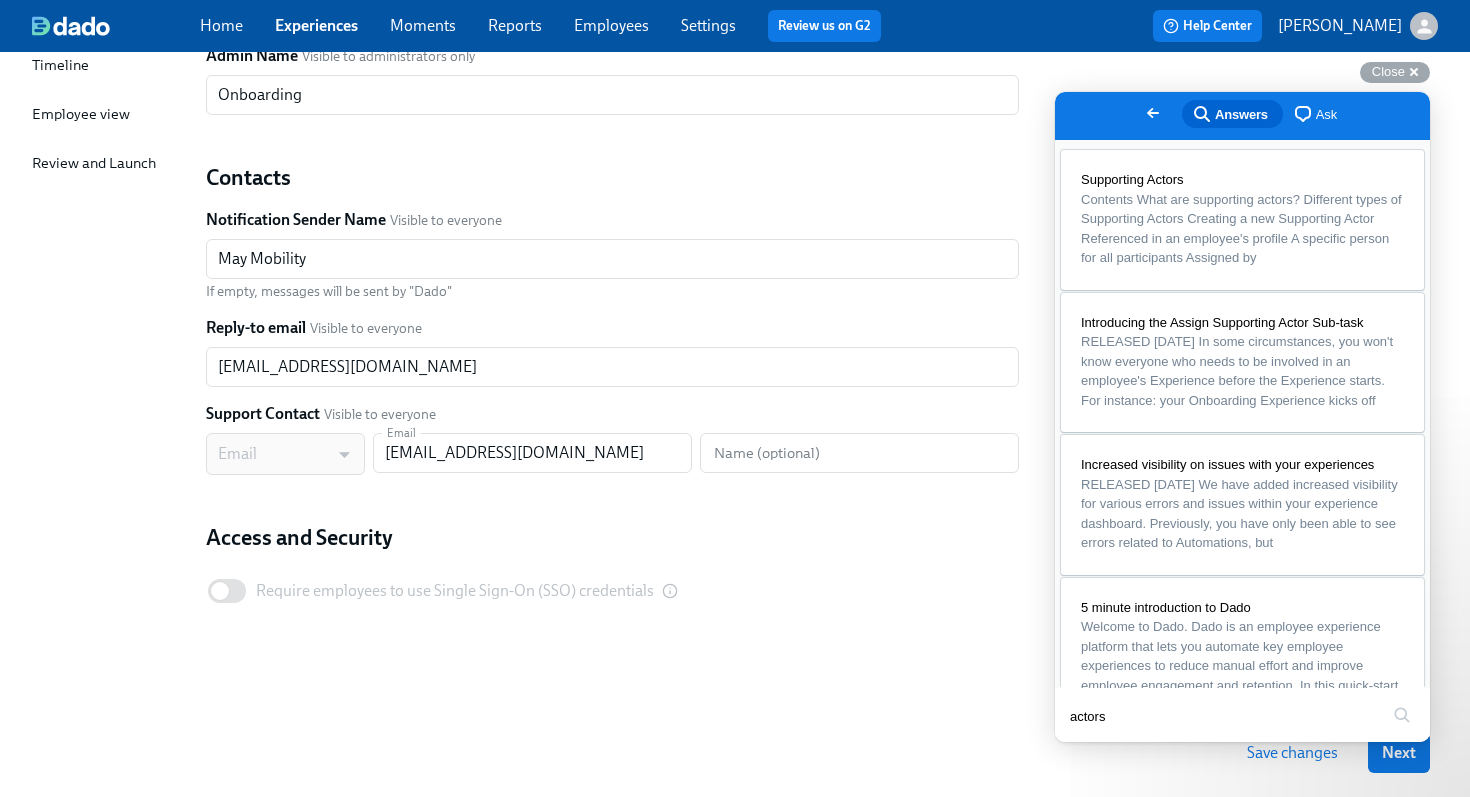 scroll, scrollTop: 0, scrollLeft: 0, axis: both 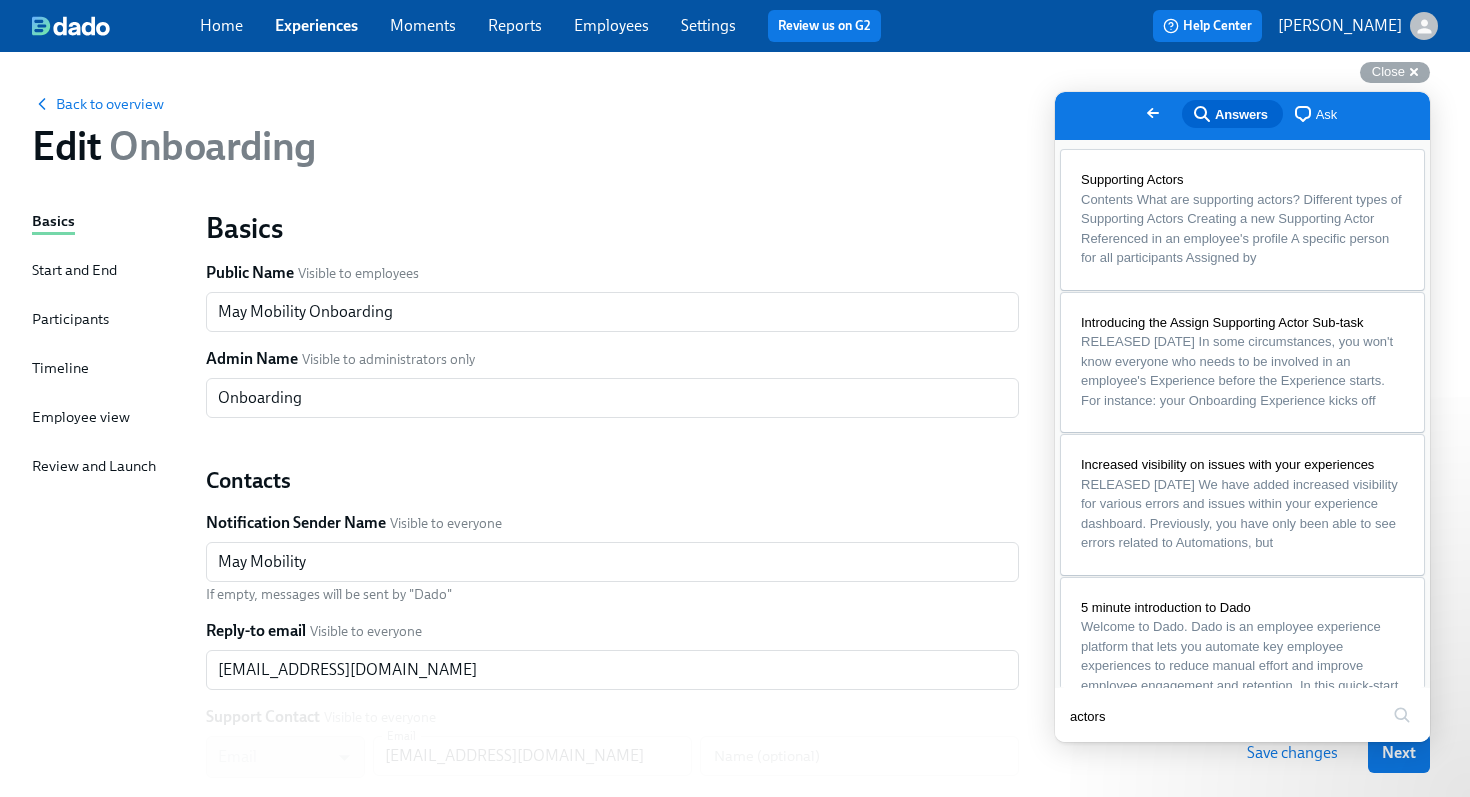 click on "Timeline" at bounding box center (60, 368) 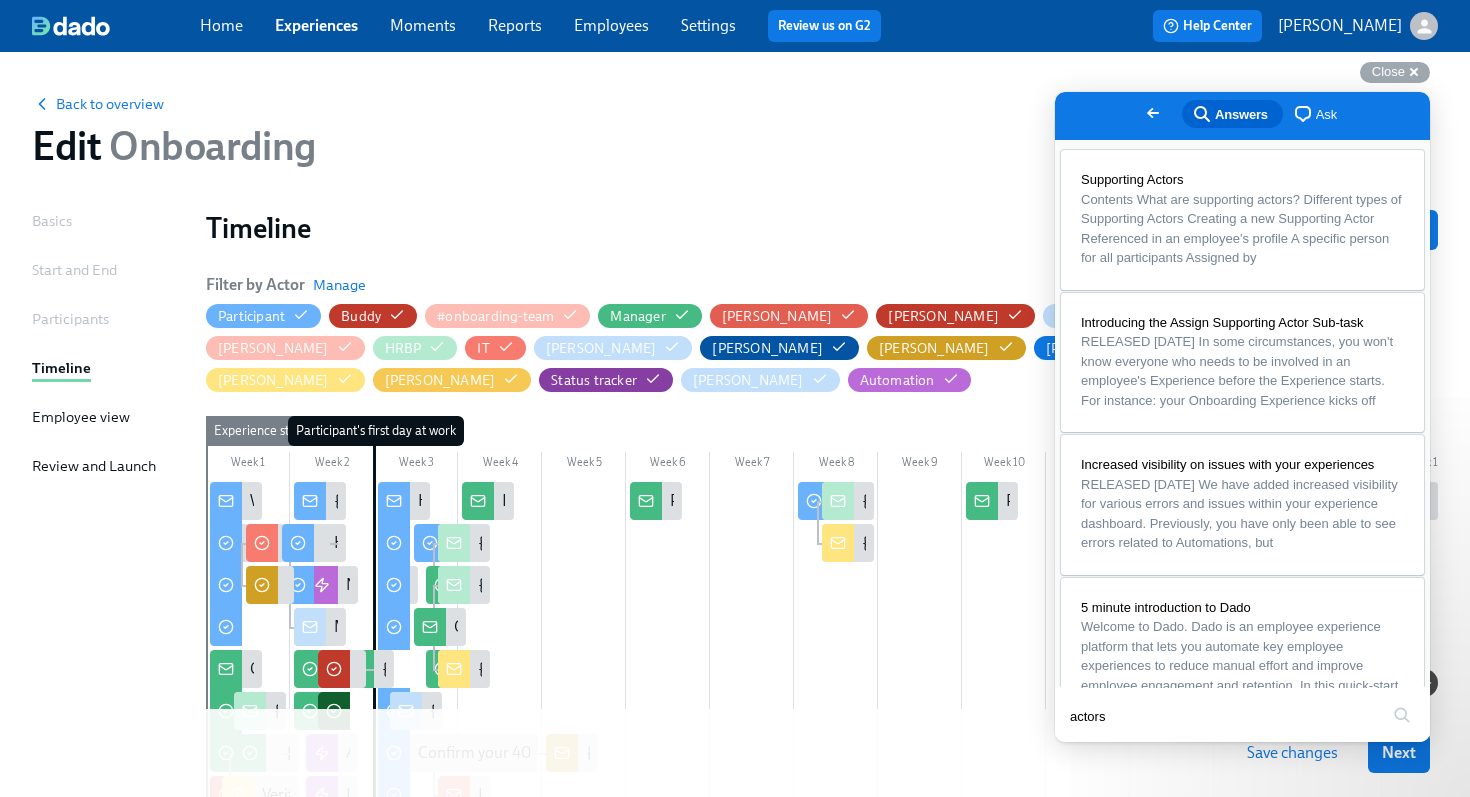 click on "Go back" at bounding box center (1153, 113) 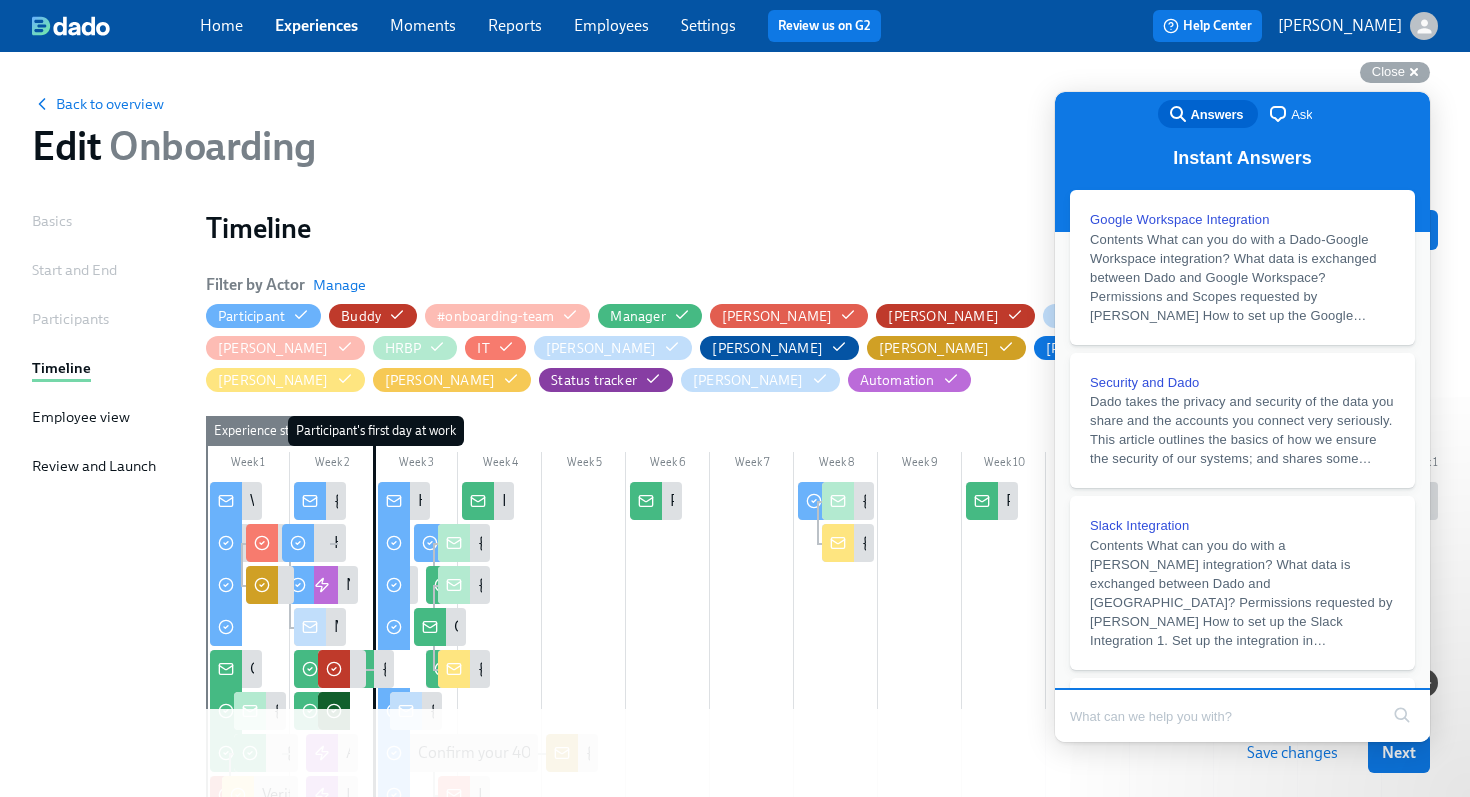 click on "Back to overview Edit   Onboarding Basics Start and End Participants Timeline Employee view Review and Launch Timeline Preview experience Search Filter by Actor Manage Participant   Buddy #onboarding-team Manager [PERSON_NAME] [PERSON_NAME] [PERSON_NAME] [PERSON_NAME] [PERSON_NAME] HRBP IT [PERSON_NAME] [PERSON_NAME] [PERSON_NAME] [PERSON_NAME] [PERSON_NAME] [PERSON_NAME] Status tracker [PERSON_NAME] Automation Week 1 Week 2 Week 3 Week 4 Week 5 Week 6 Week 7 Week 8 Week 9 Week 10 Week 11 Week 12 Week 13 Week 14 Week 15 Week 16 Week 17 Week 18 Week 19 Experience start Participant's first day at work Experience end New Hire Onboarding Invites Add leaders to Slack channels & Google groups Invite ICs to BP Welcome Welcome to May Mobility, {{ participant.firstName }}! 🎉 Confirm key details about yourself Provide documents for your I-9 verification Help us introduce you to the team {{ participant.firstName }}, it's time to prepare for your first day at May Mobility! Happy first day, {{ participant.firstName }}! 🎉 Review benefits information Next" at bounding box center (735, 781) 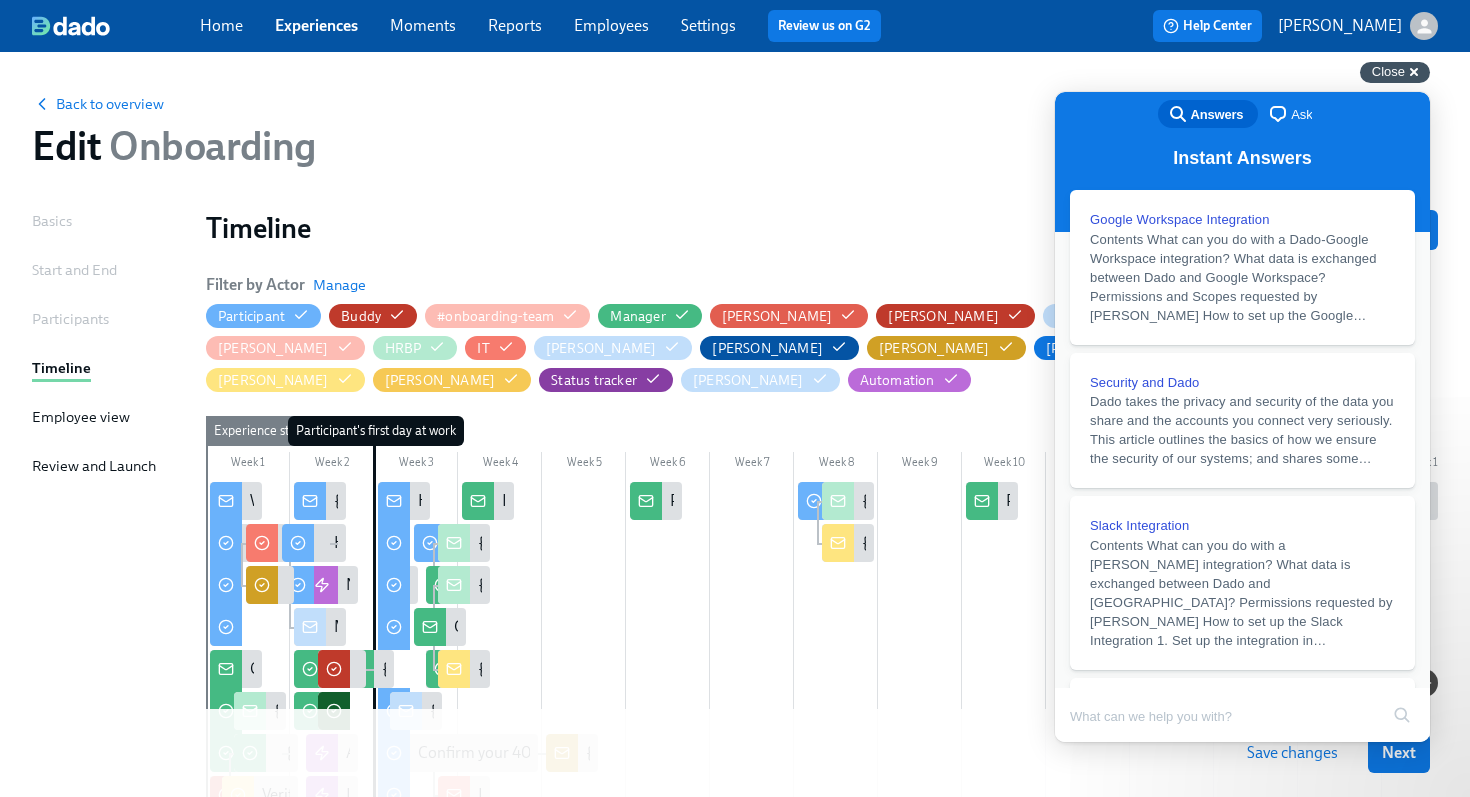 click on "Close cross-small" at bounding box center [1395, 72] 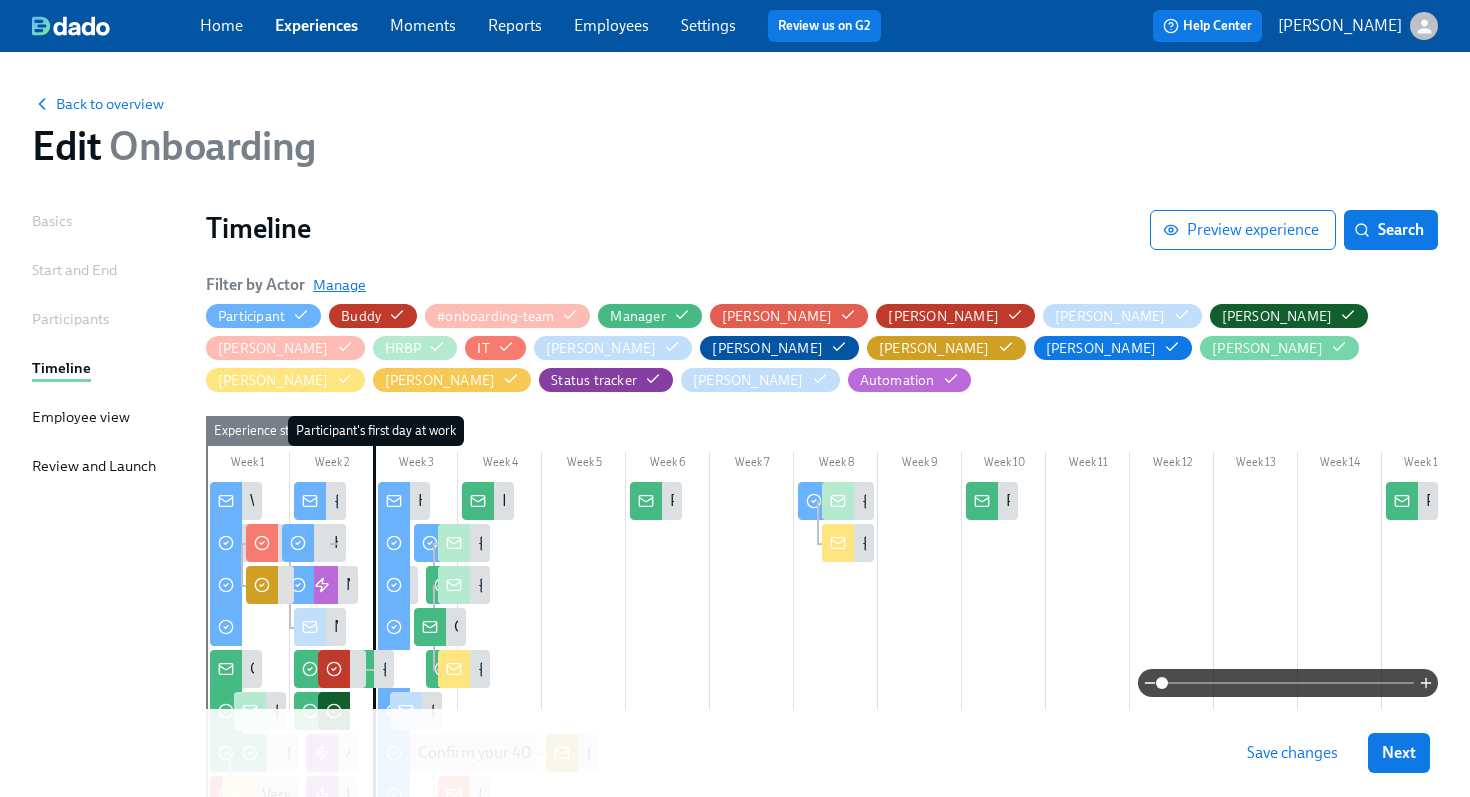 click on "Manage" at bounding box center (339, 285) 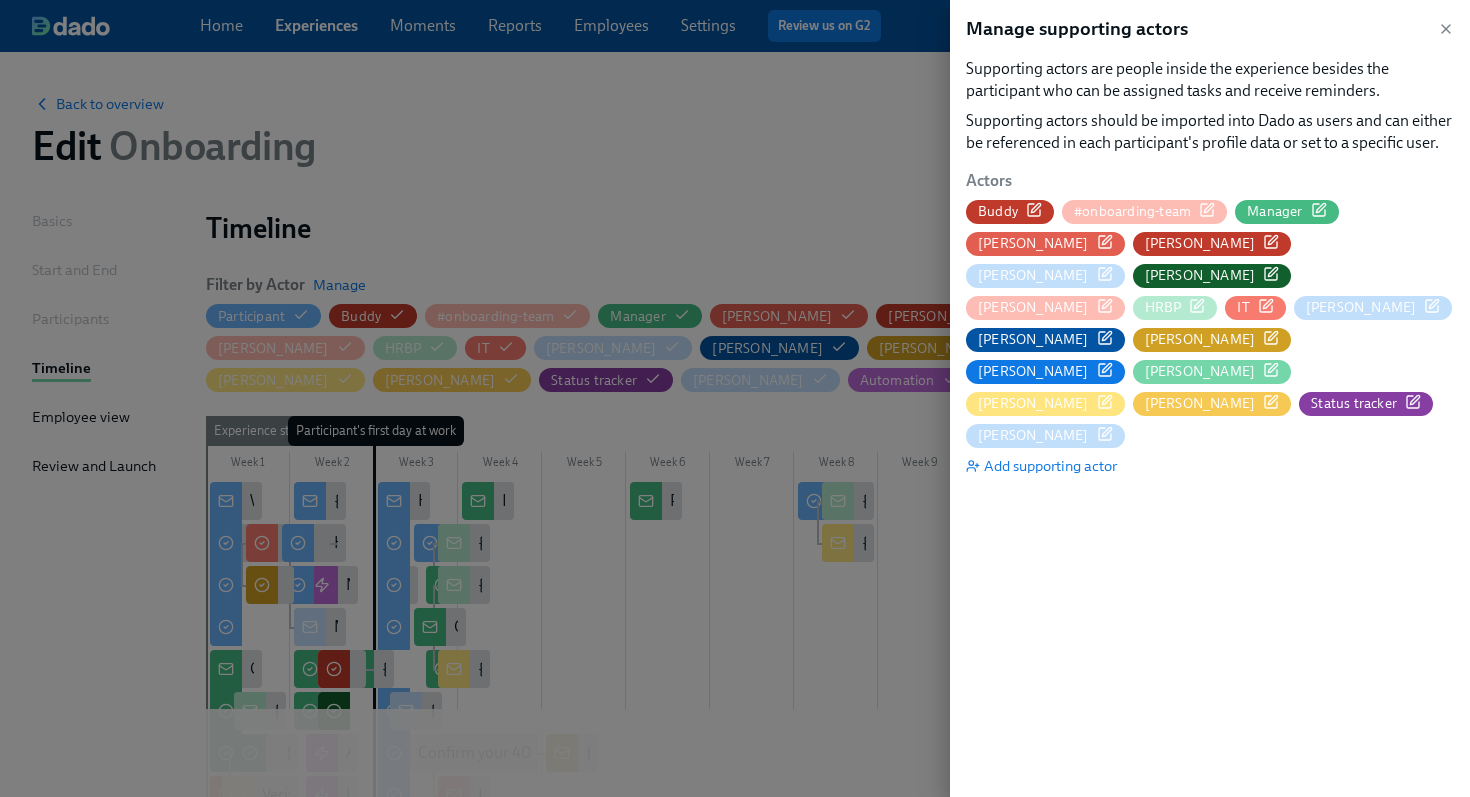 click 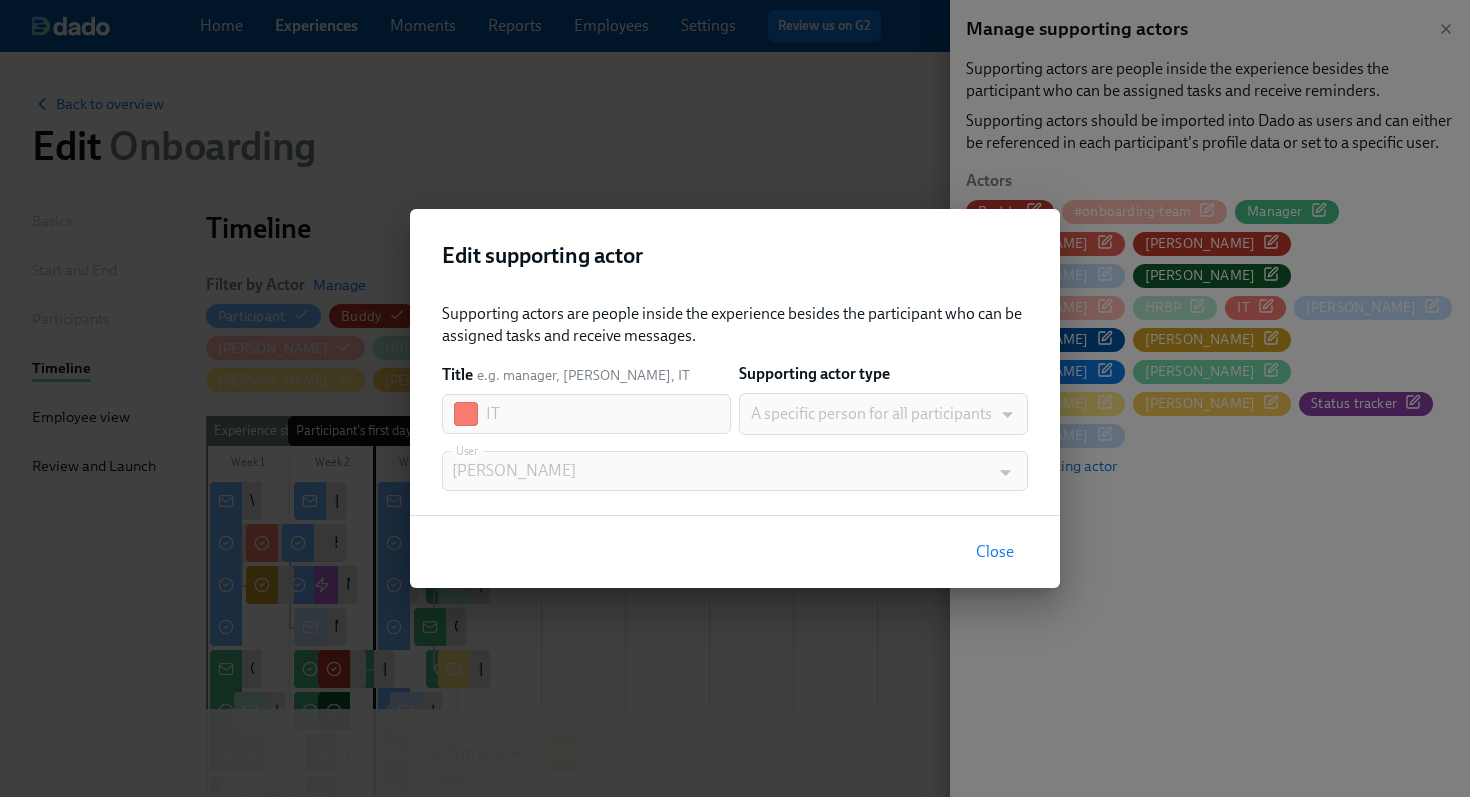 click on "Close" at bounding box center (995, 552) 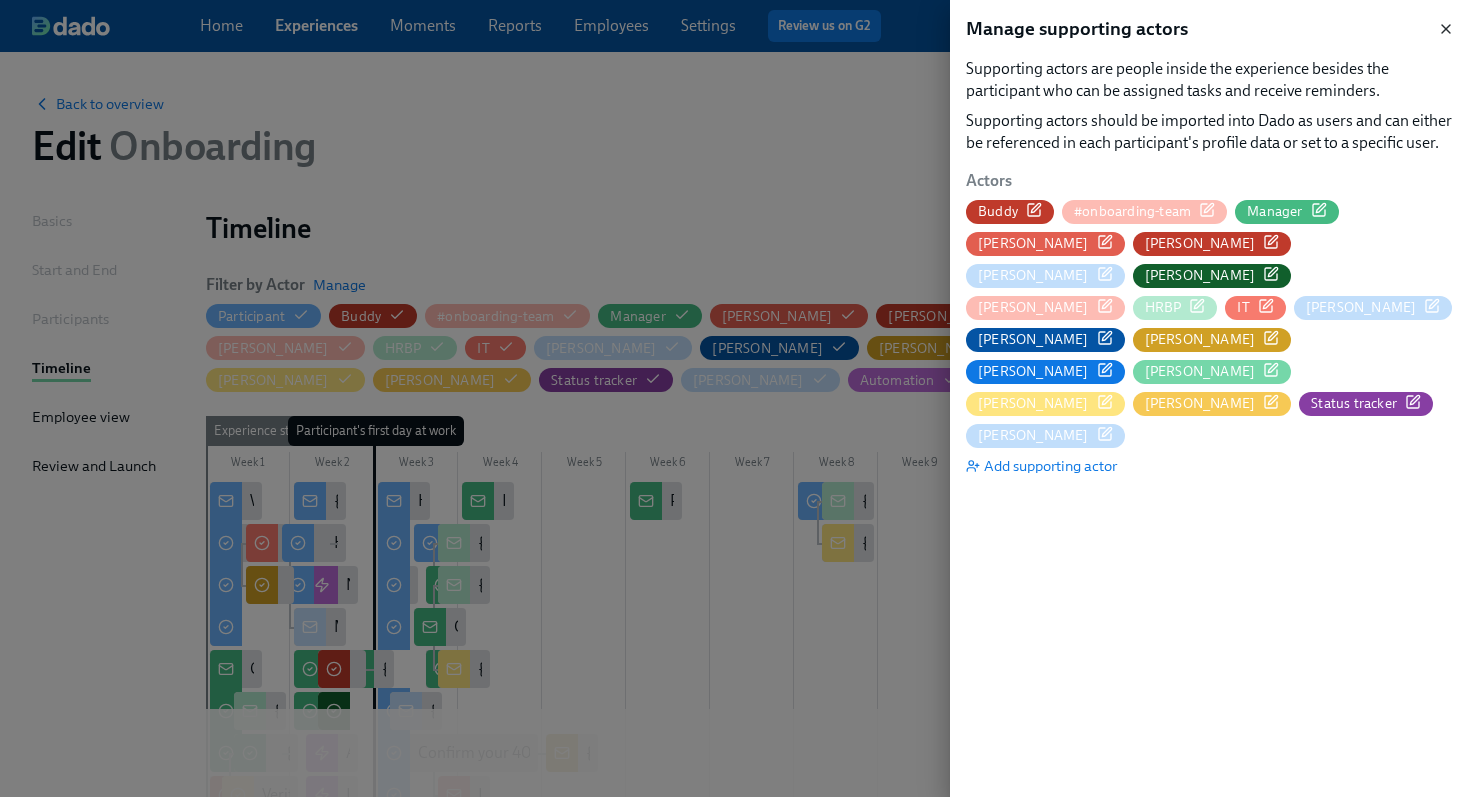 click 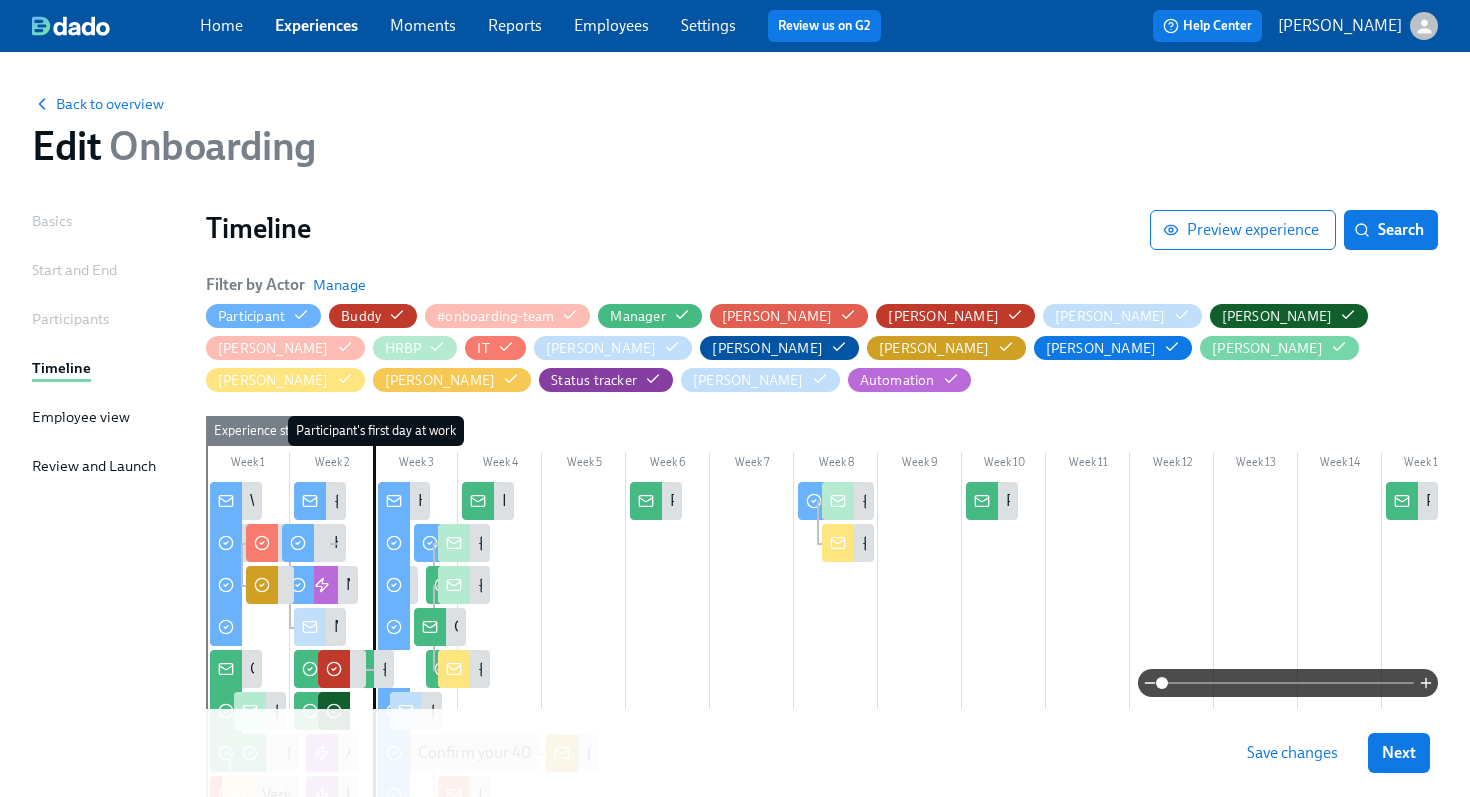 click on "Employees" at bounding box center (611, 25) 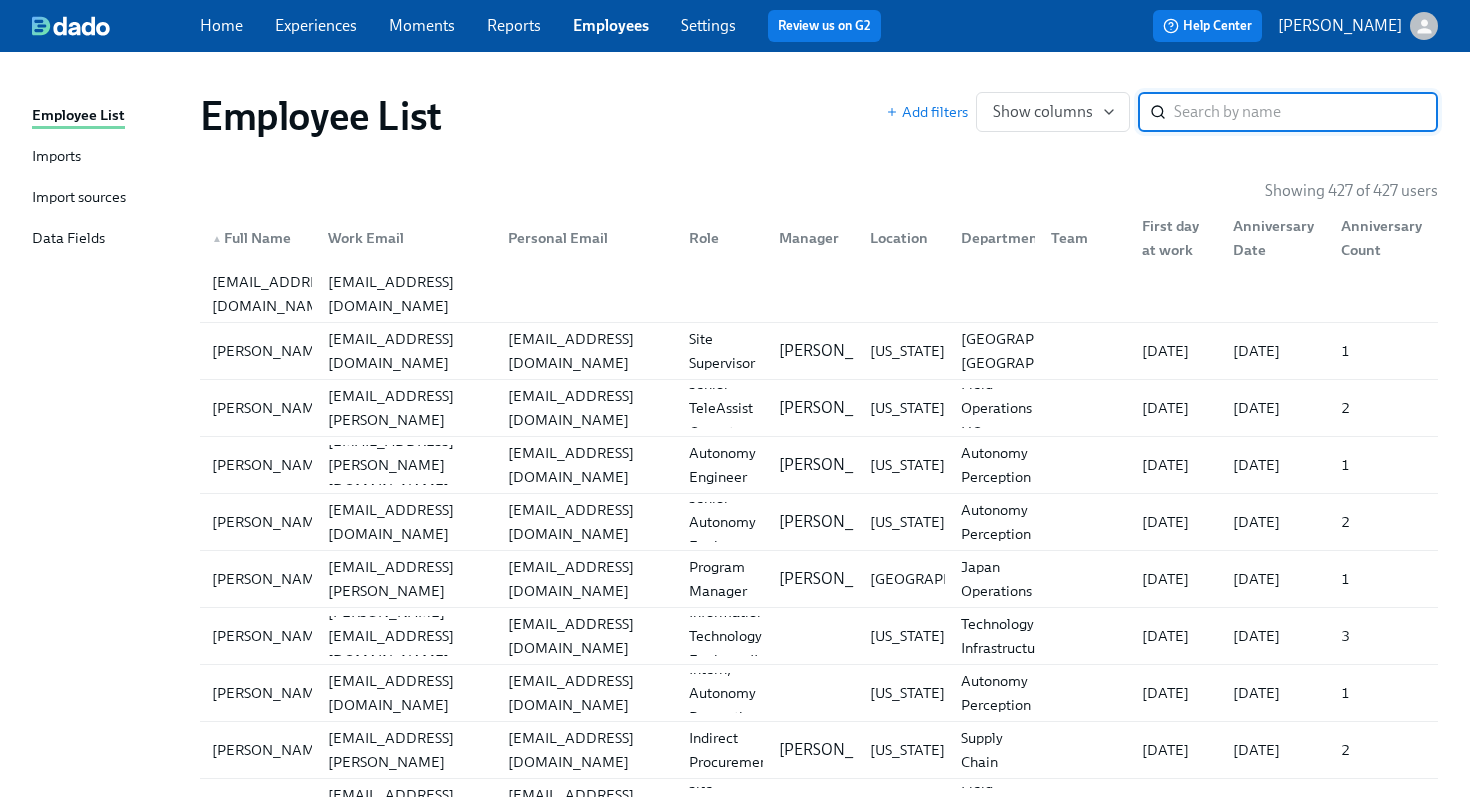 click at bounding box center (1306, 112) 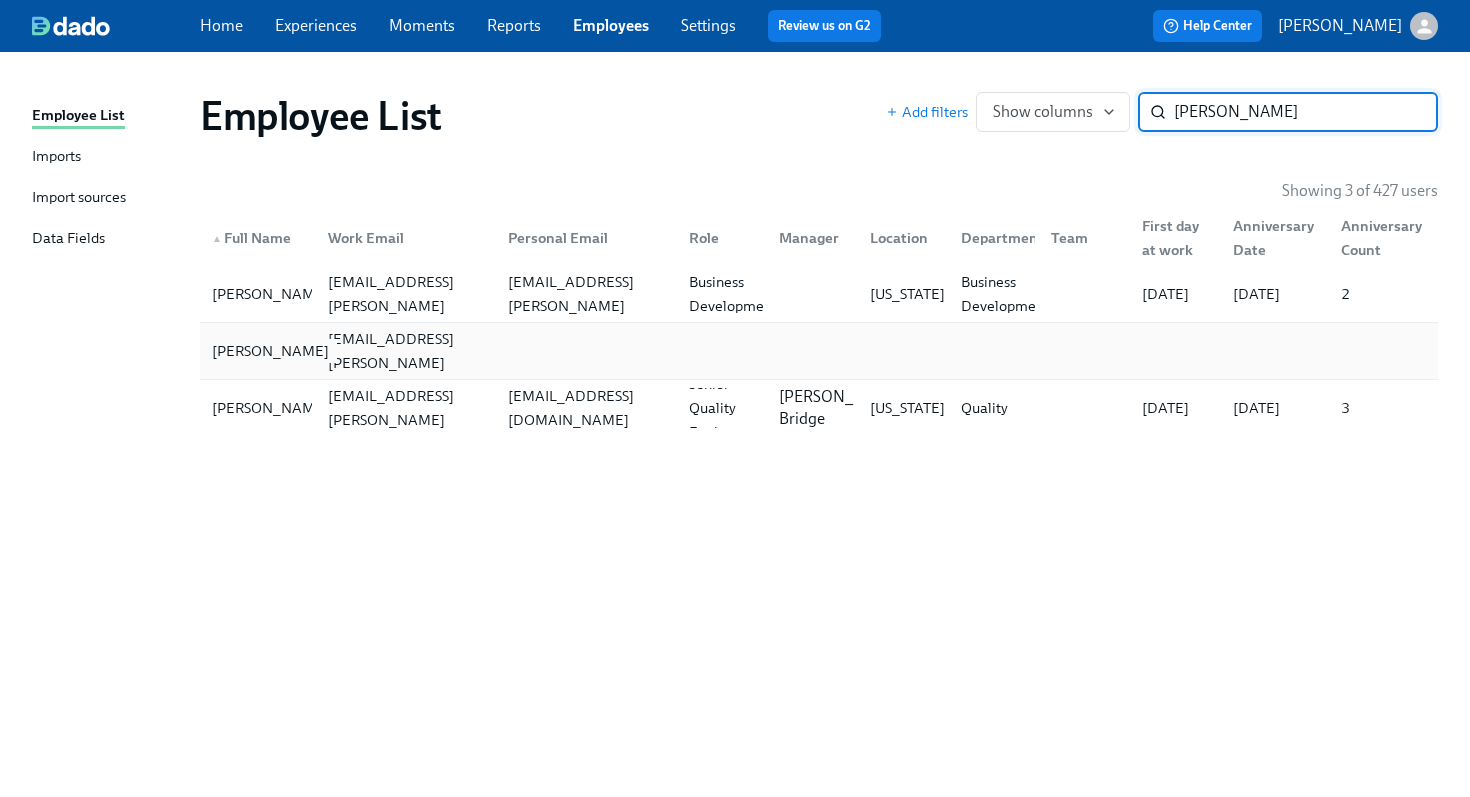 type on "[PERSON_NAME]" 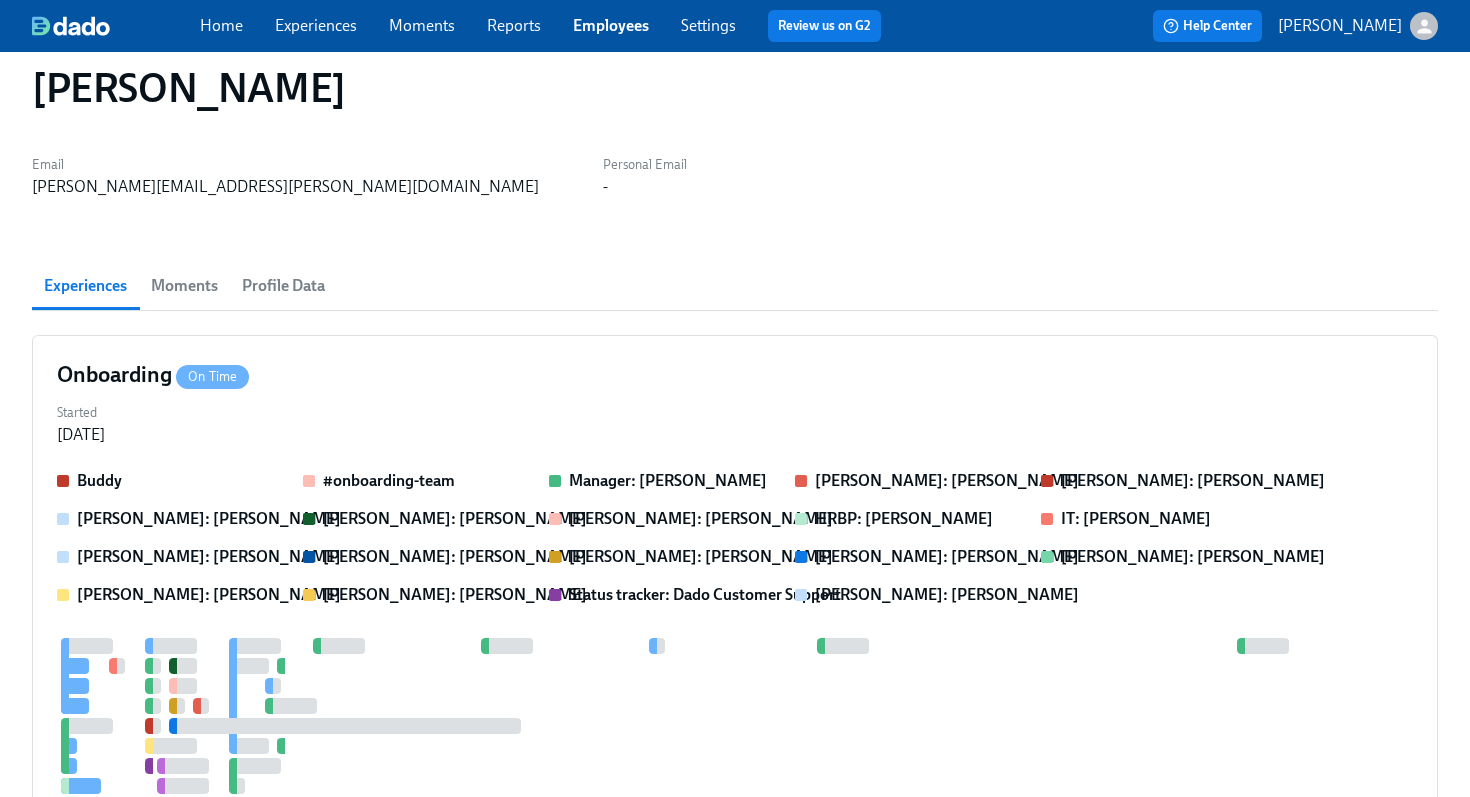 scroll, scrollTop: 42, scrollLeft: 0, axis: vertical 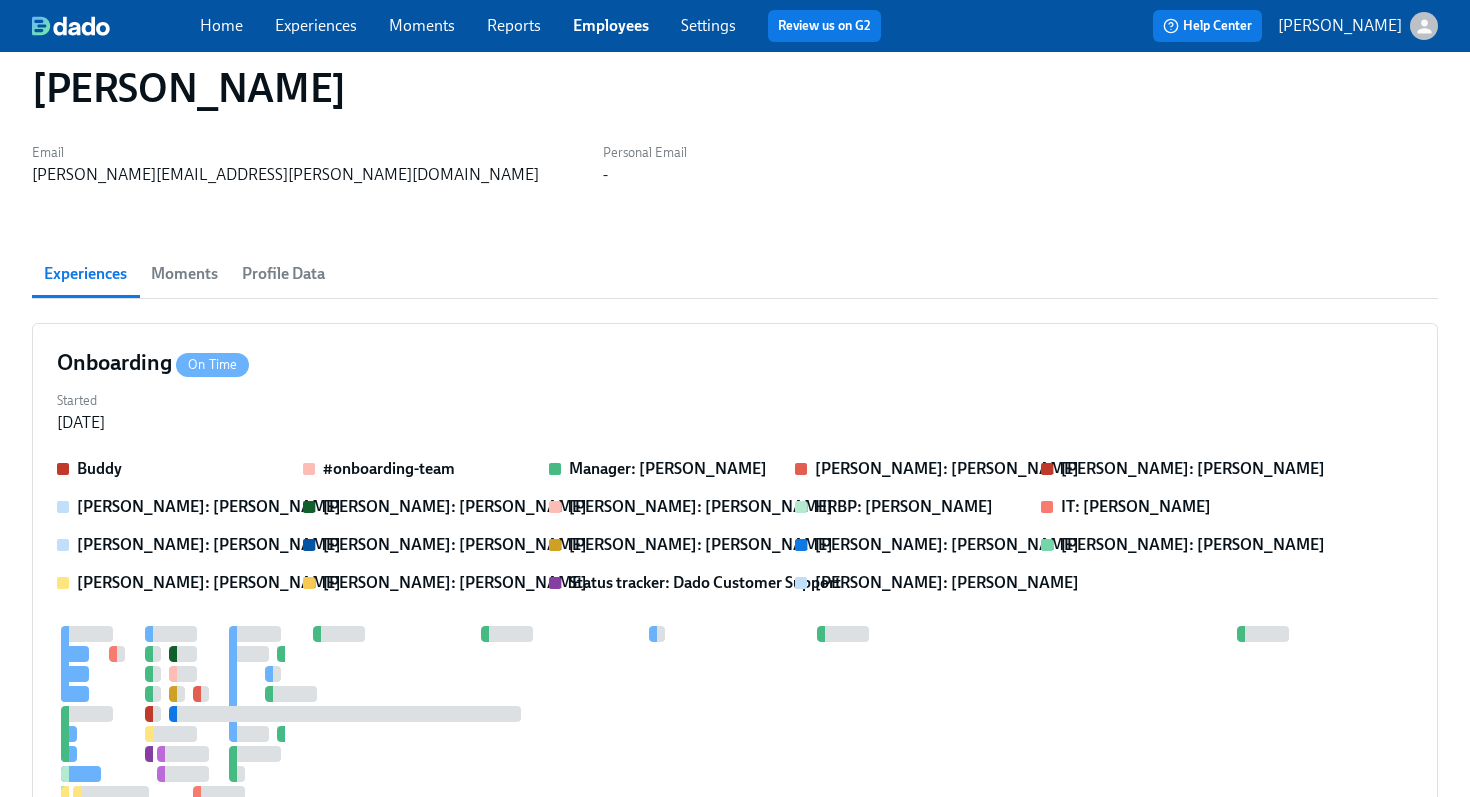 click on "Profile Data" at bounding box center (283, 274) 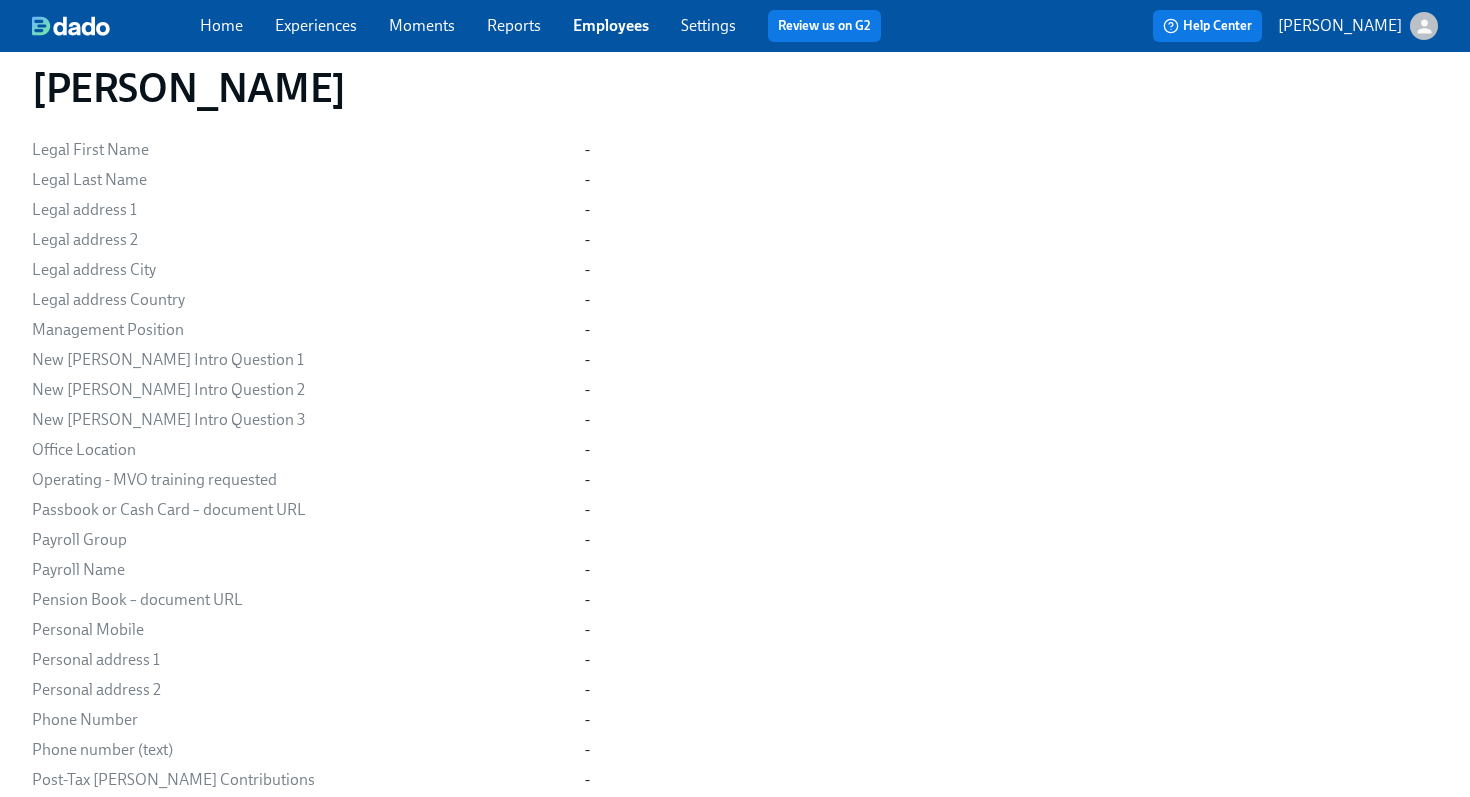 scroll, scrollTop: 2202, scrollLeft: 0, axis: vertical 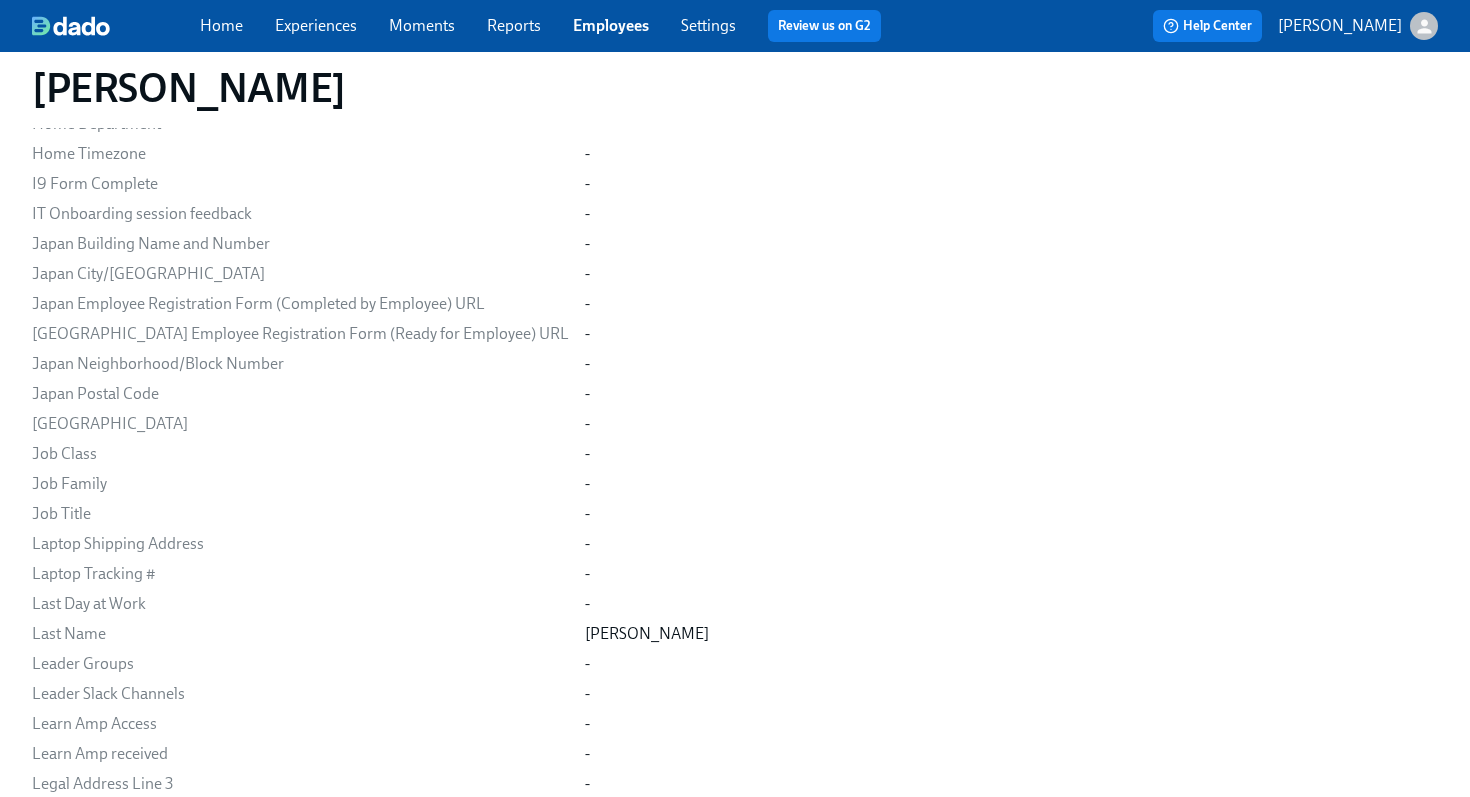 type 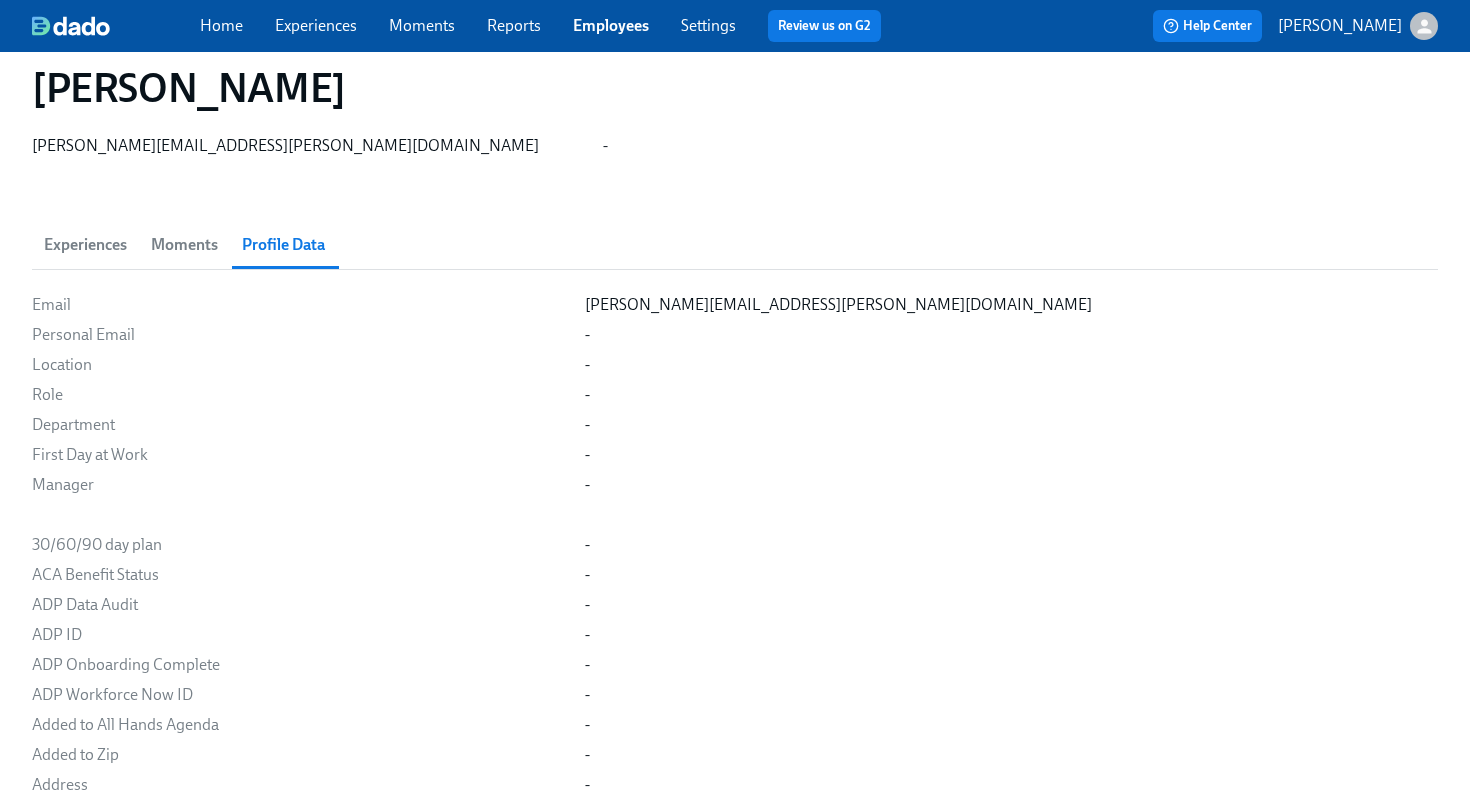 scroll, scrollTop: 0, scrollLeft: 0, axis: both 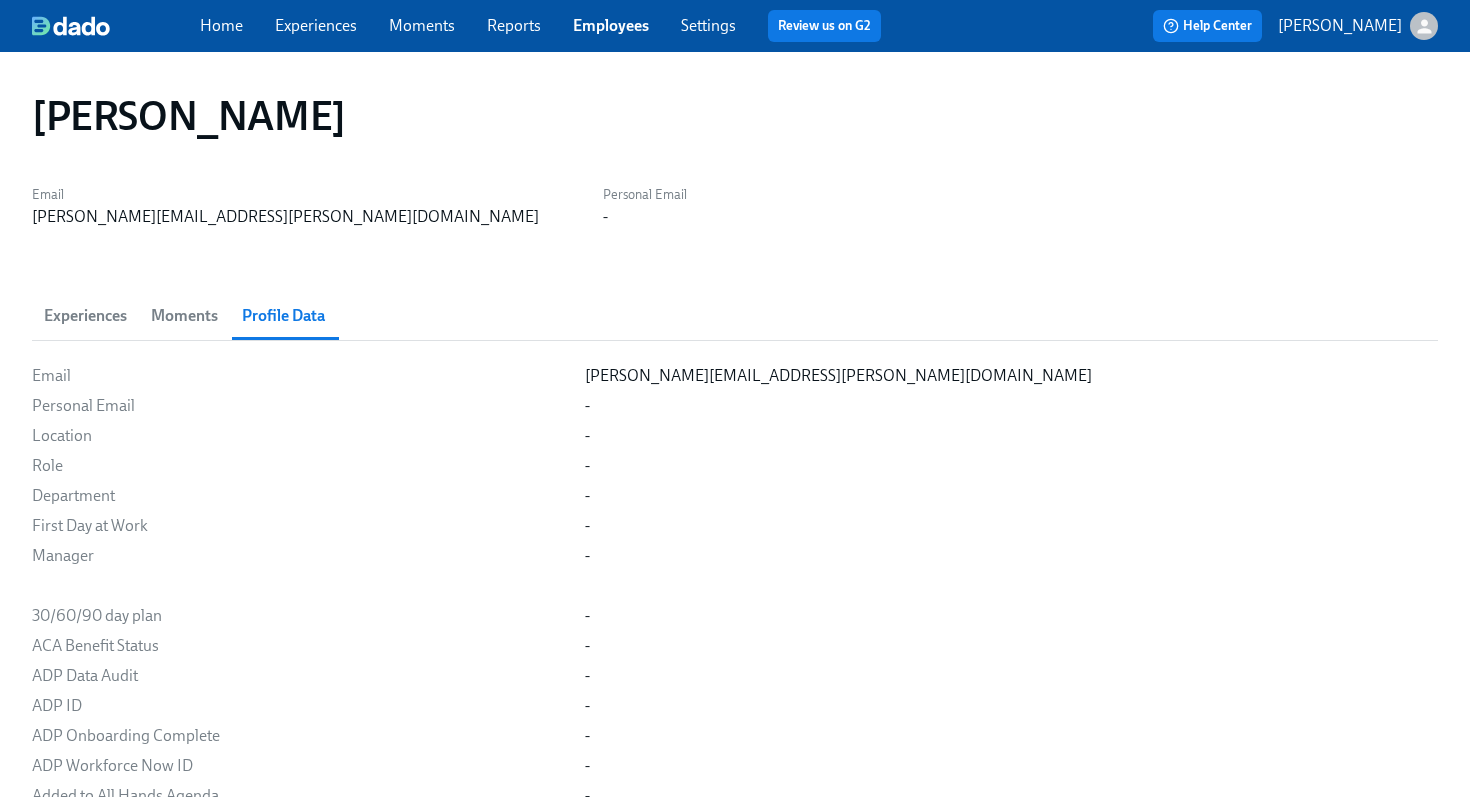 click on "Moments" at bounding box center [184, 316] 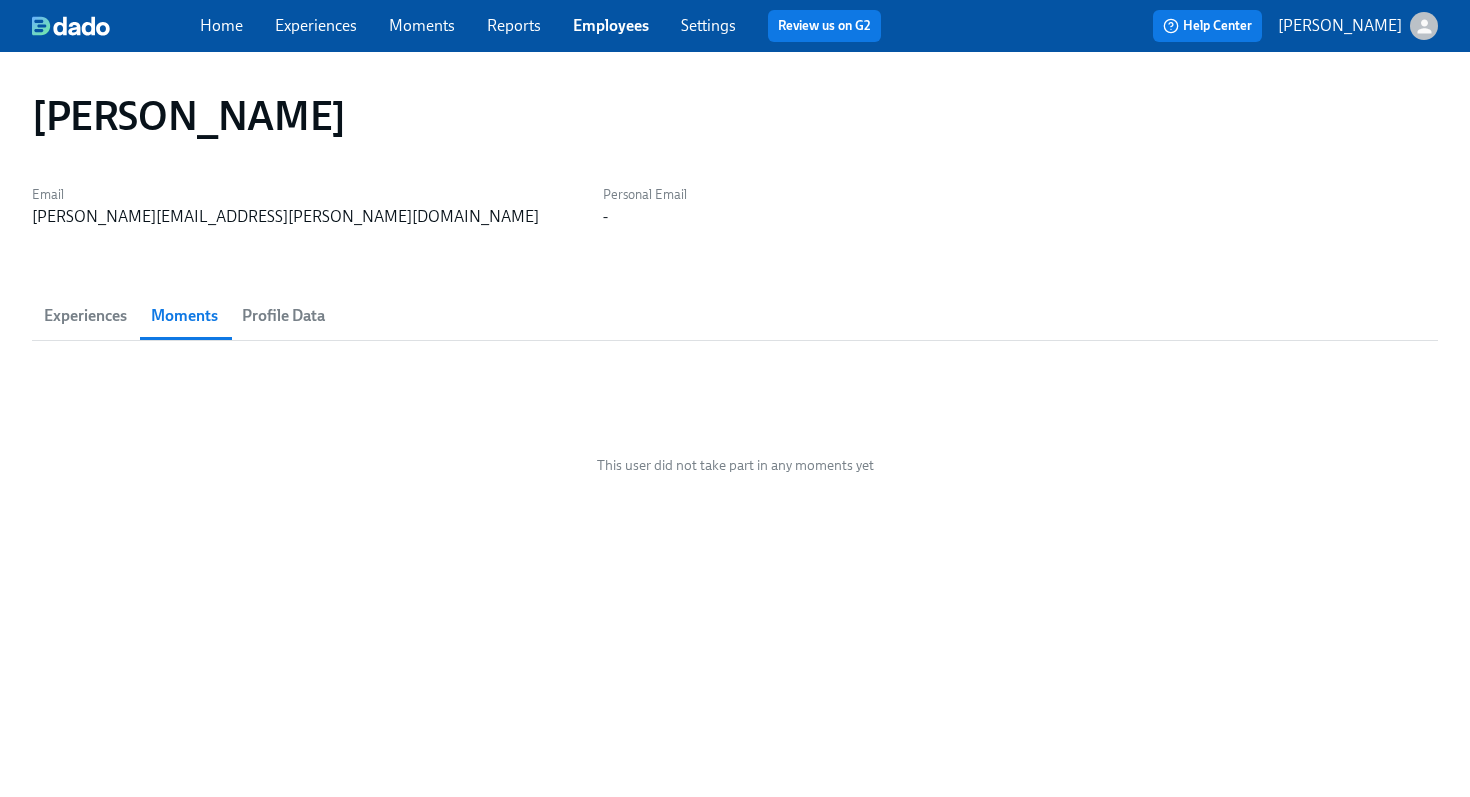 click on "Experiences" at bounding box center [85, 316] 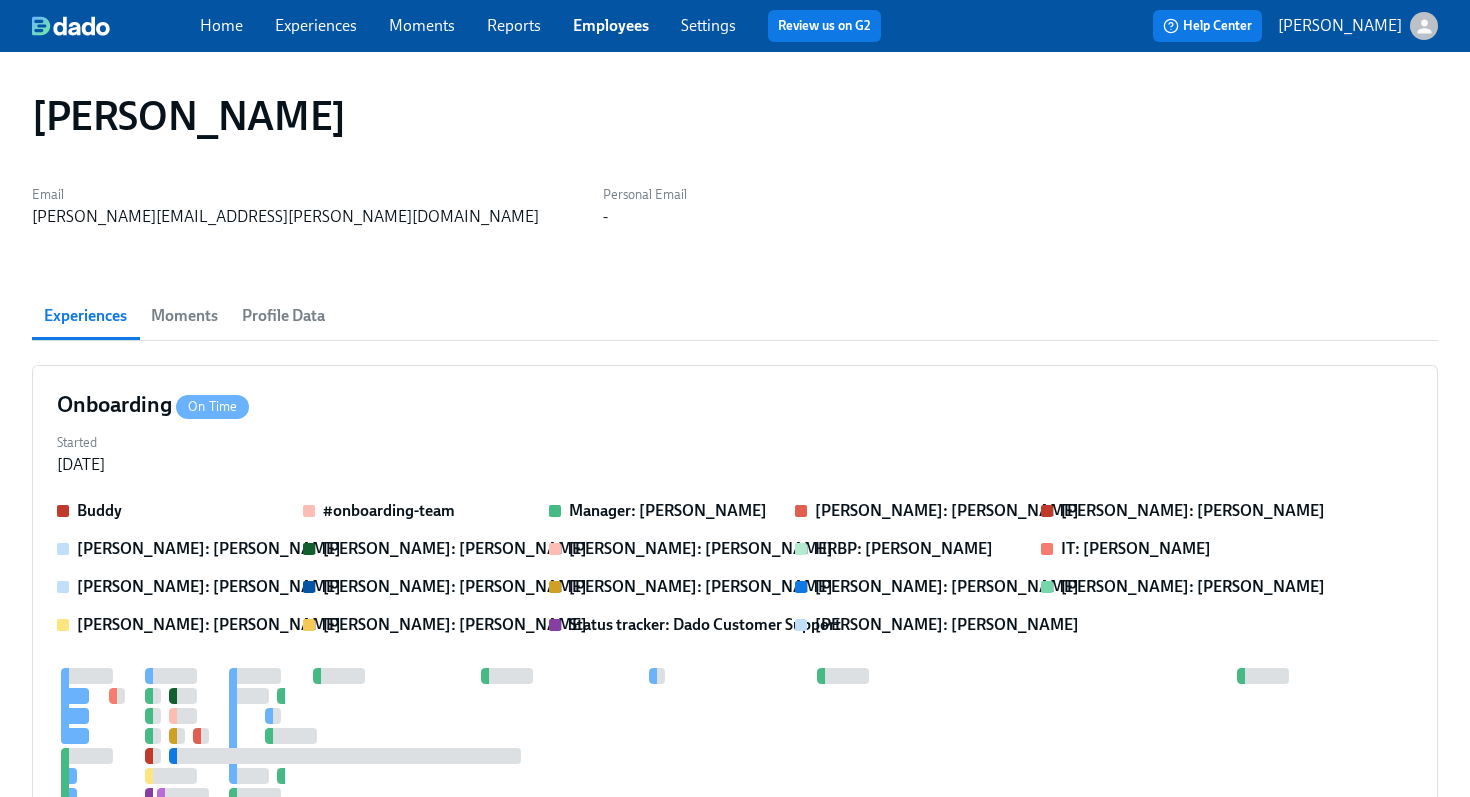 click on "Experiences" at bounding box center (316, 25) 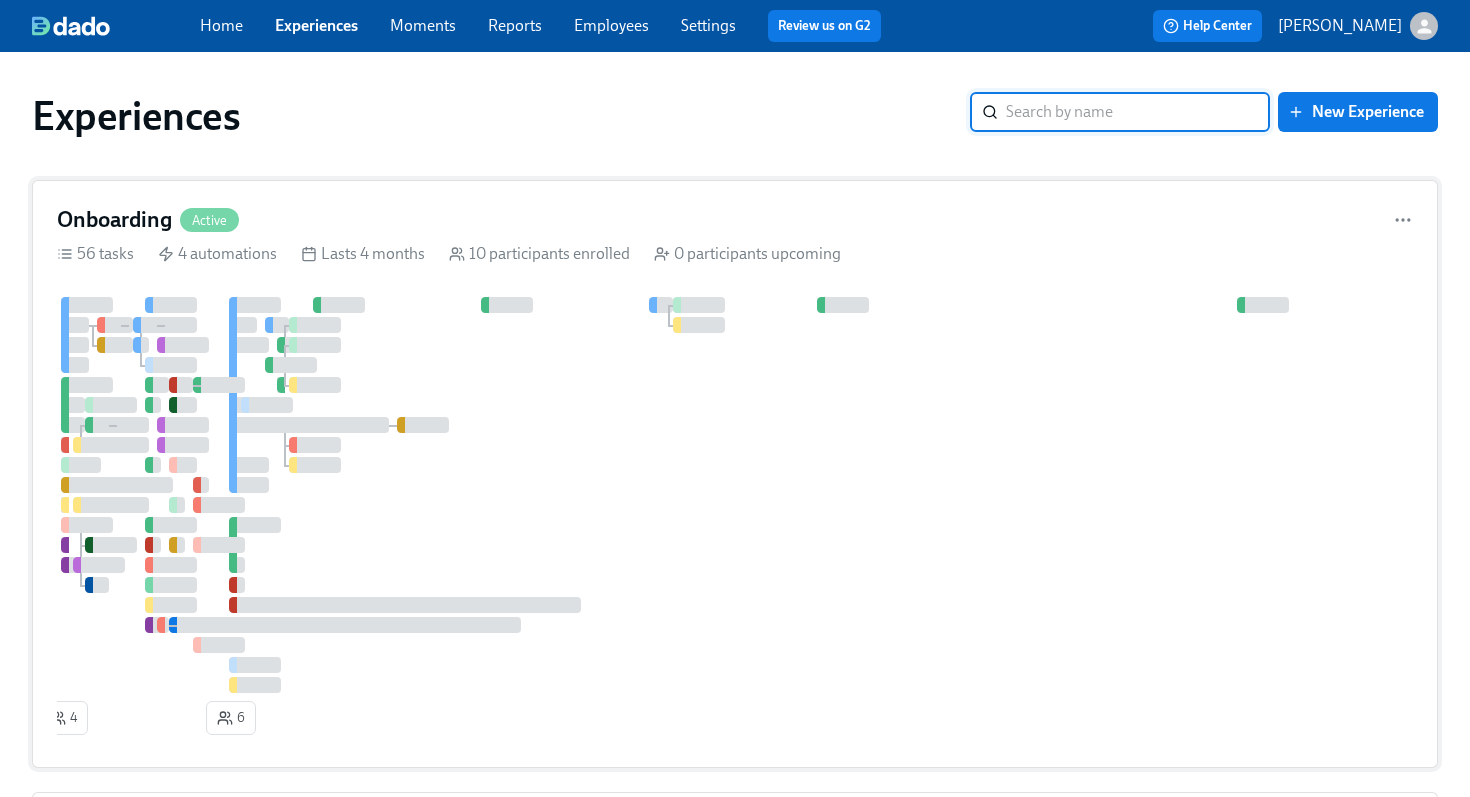 click on "Onboarding" at bounding box center (114, 220) 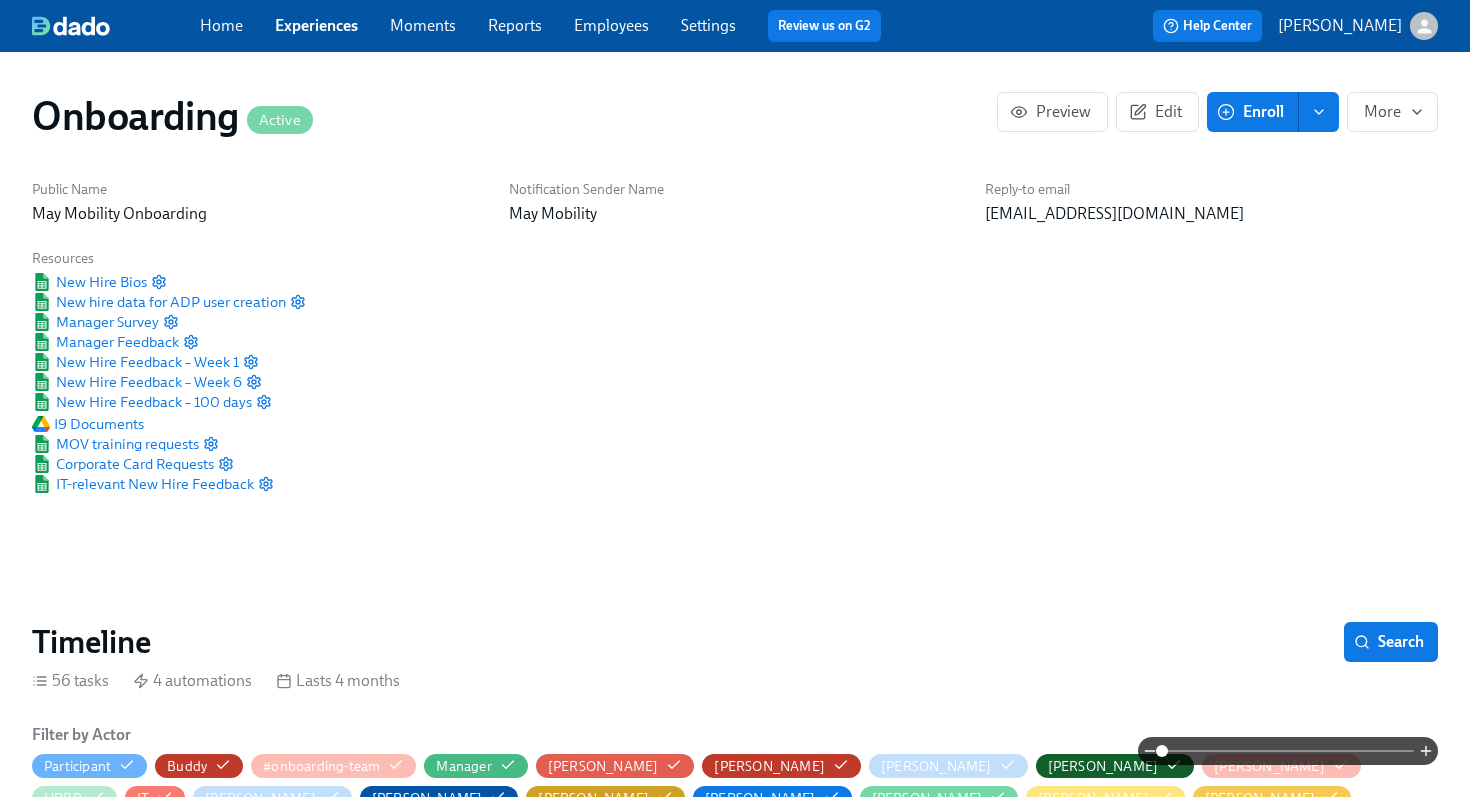 scroll, scrollTop: 0, scrollLeft: 2520, axis: horizontal 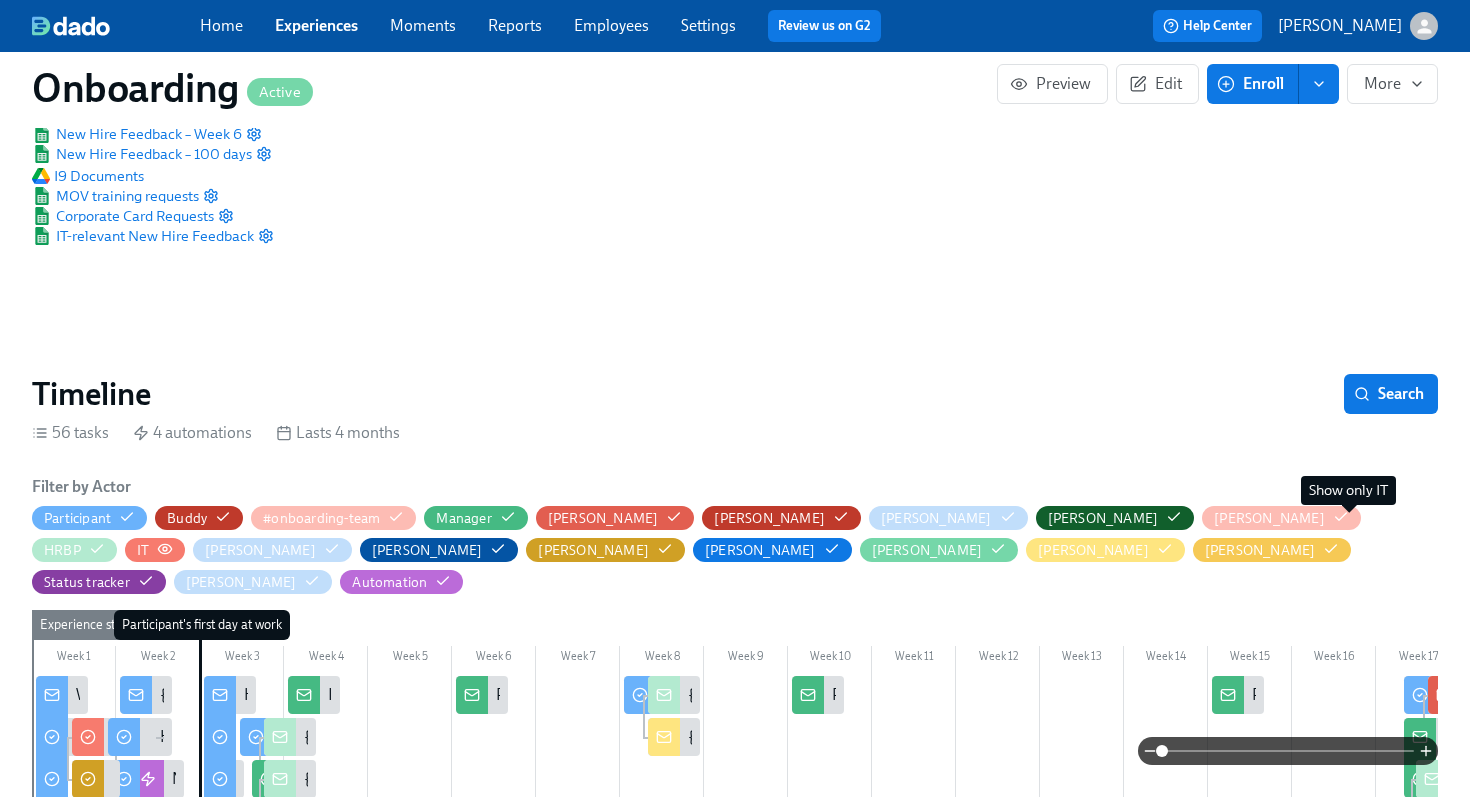 click 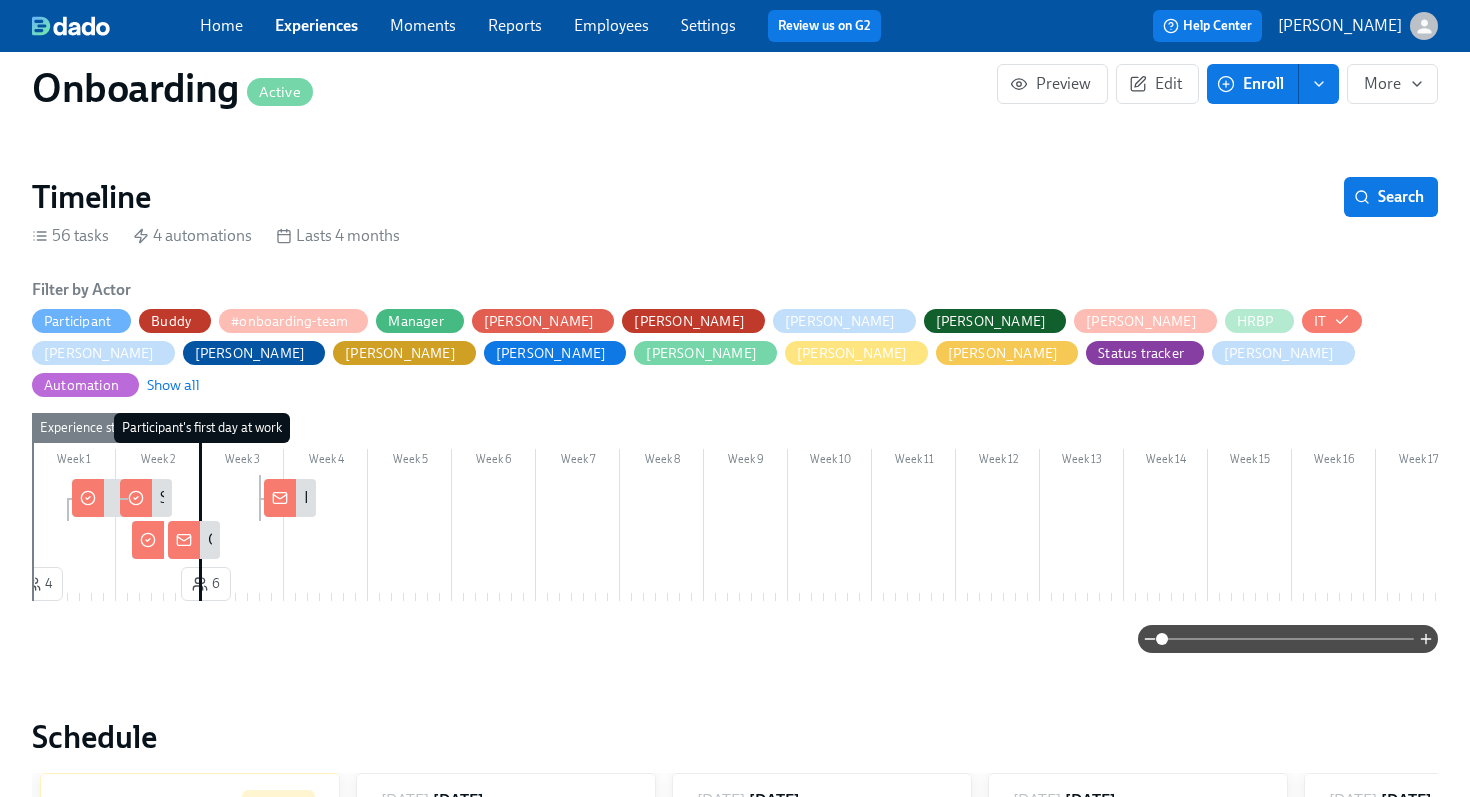 scroll, scrollTop: 464, scrollLeft: 0, axis: vertical 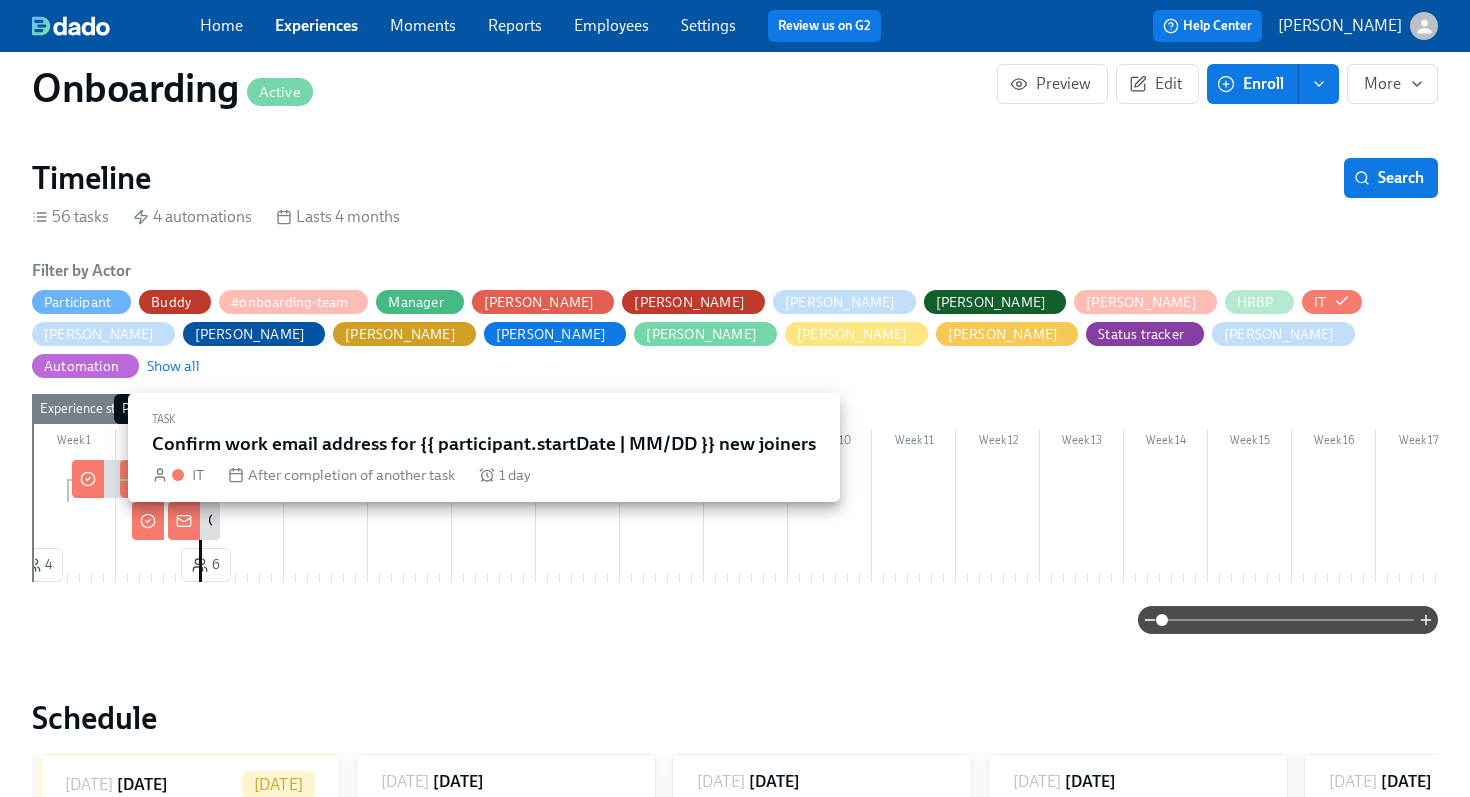 click at bounding box center (88, 479) 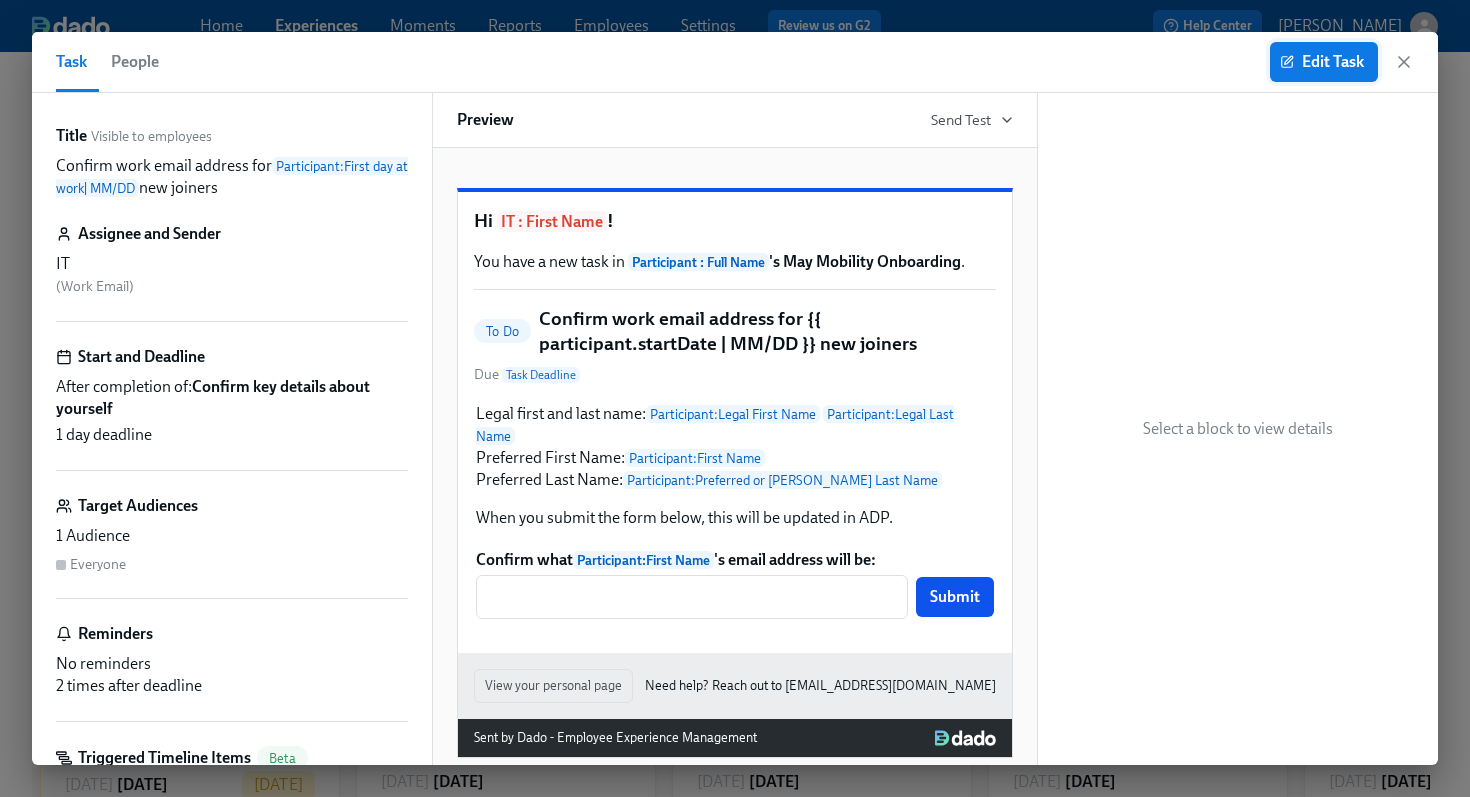 click on "Edit Task" at bounding box center (1324, 62) 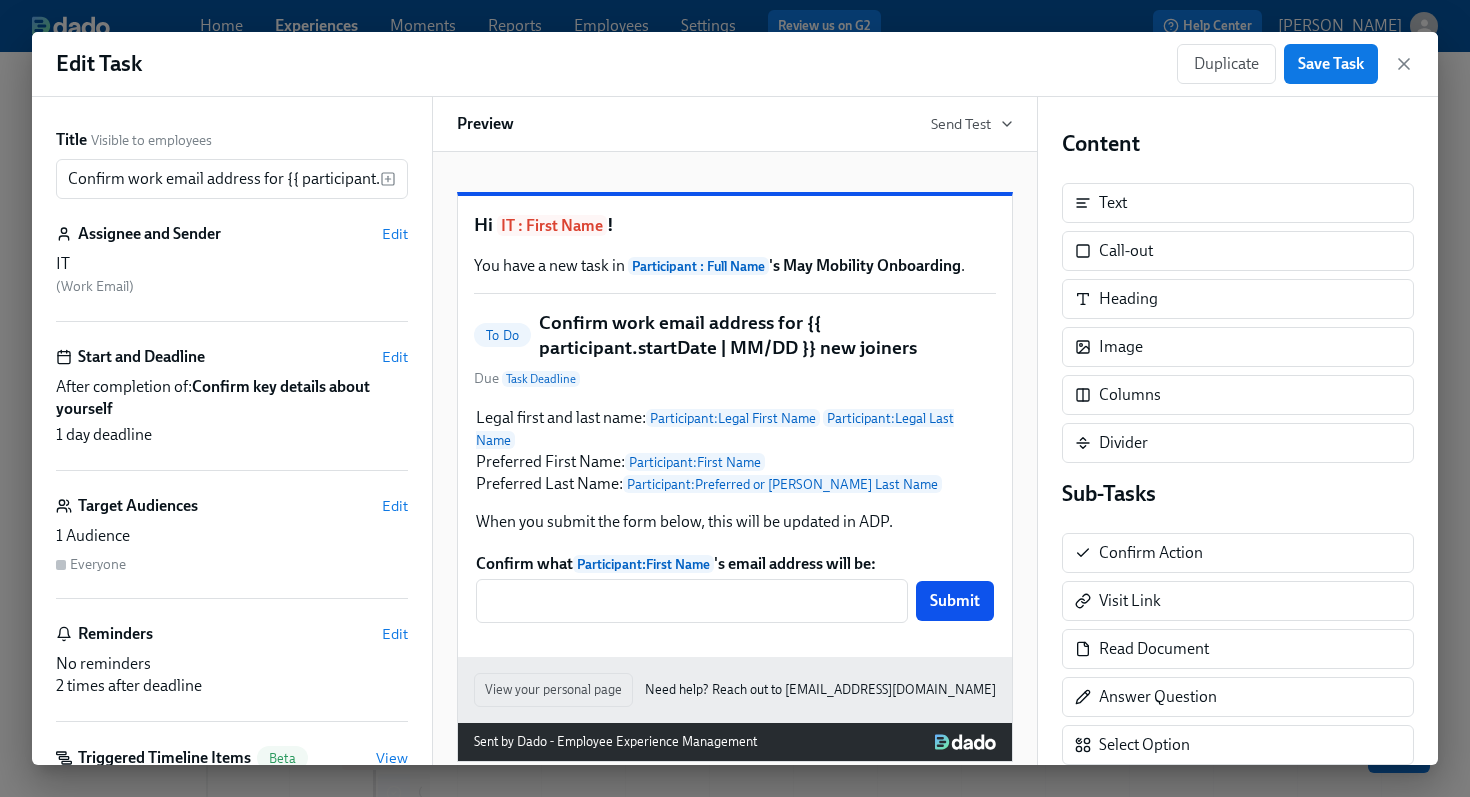 scroll, scrollTop: 0, scrollLeft: 0, axis: both 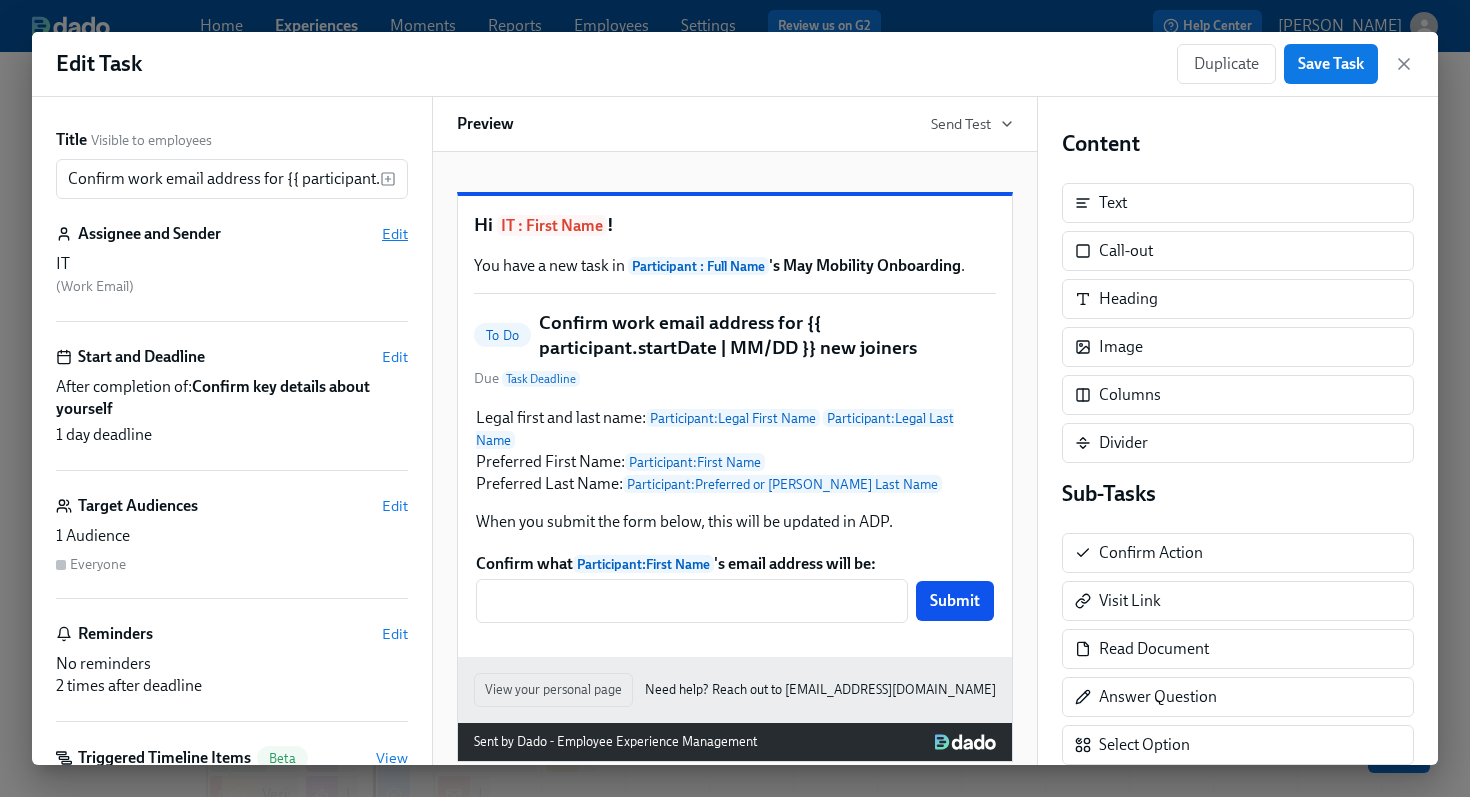 click on "Edit" at bounding box center [395, 234] 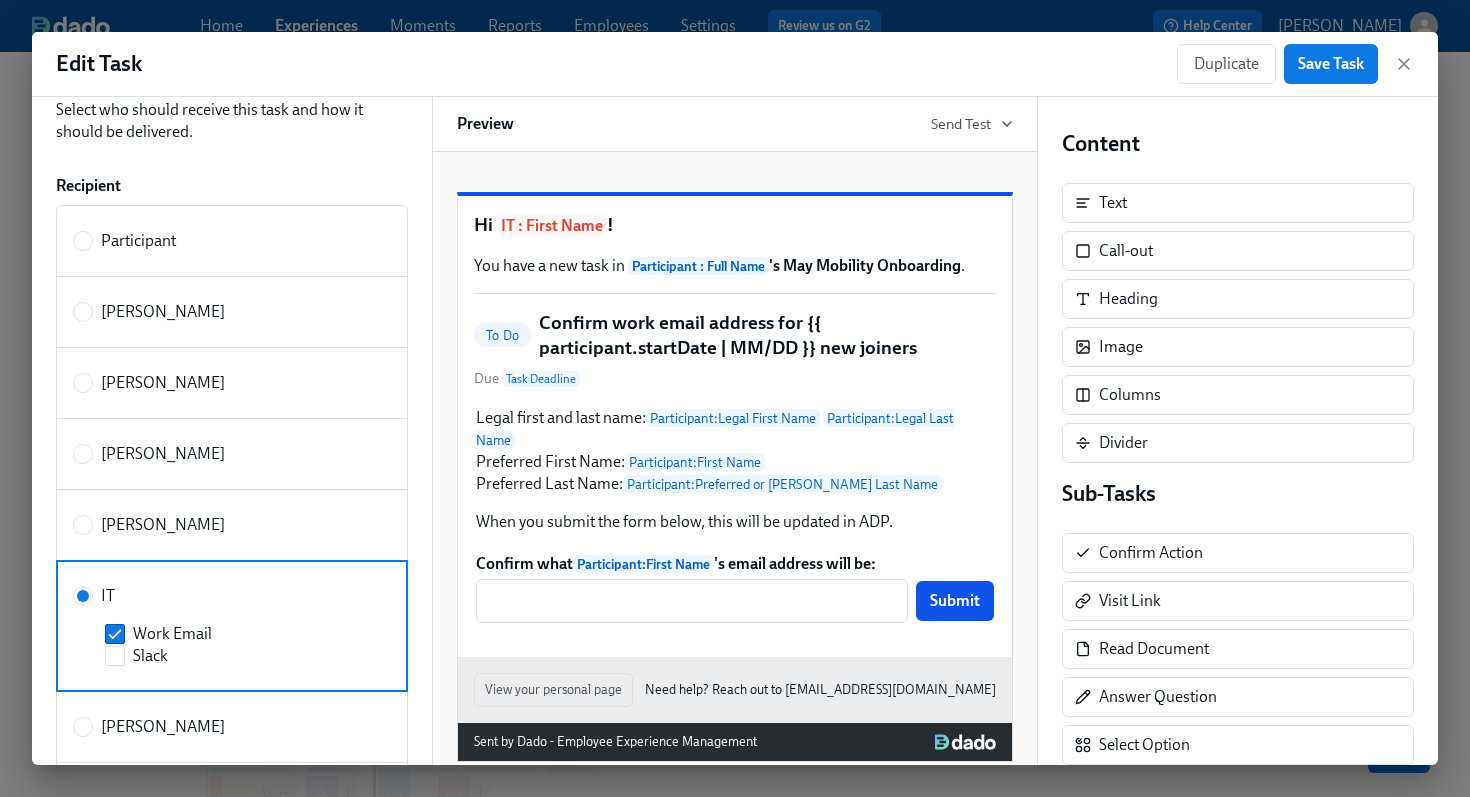 scroll, scrollTop: 152, scrollLeft: 0, axis: vertical 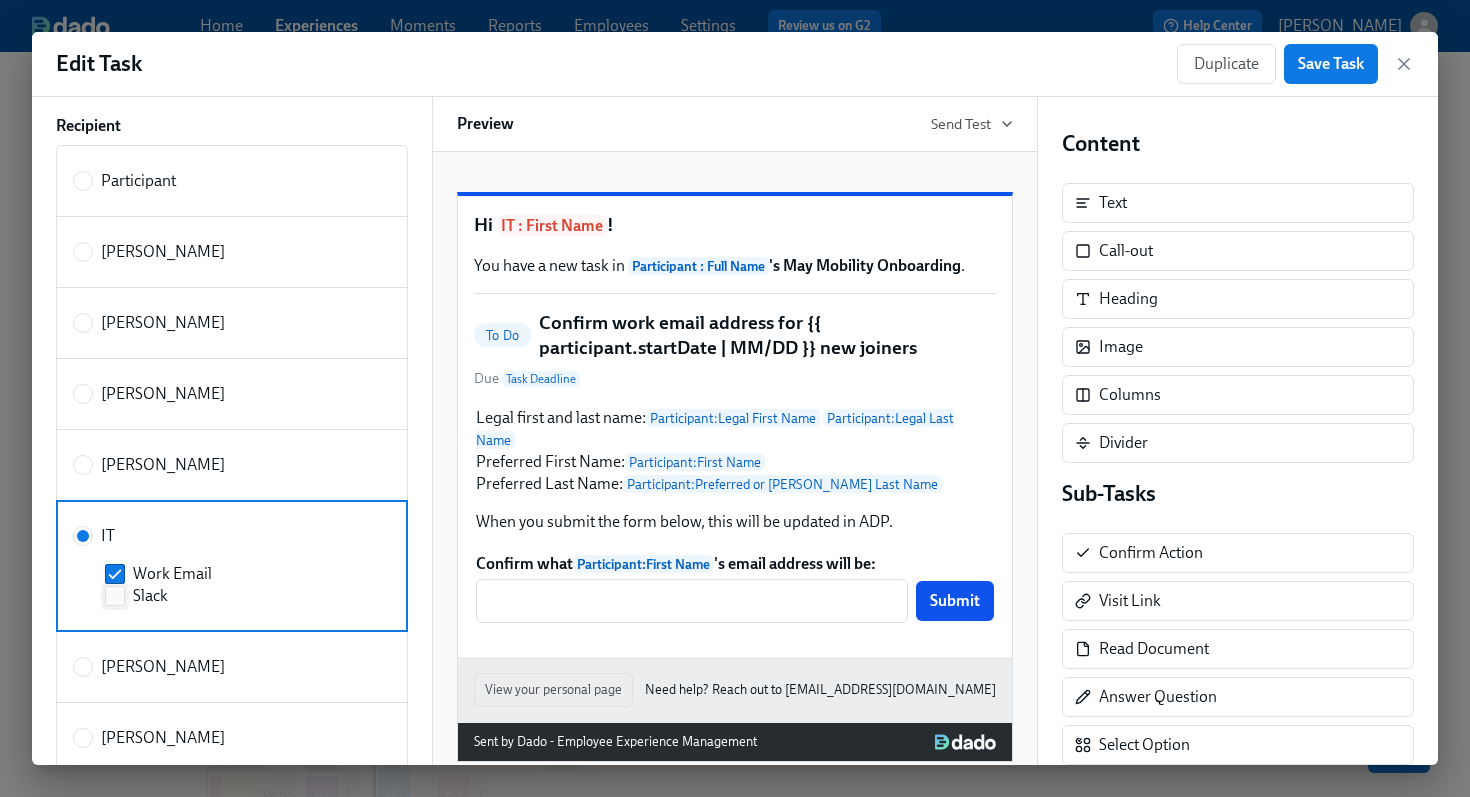 click on "Slack" at bounding box center (115, 596) 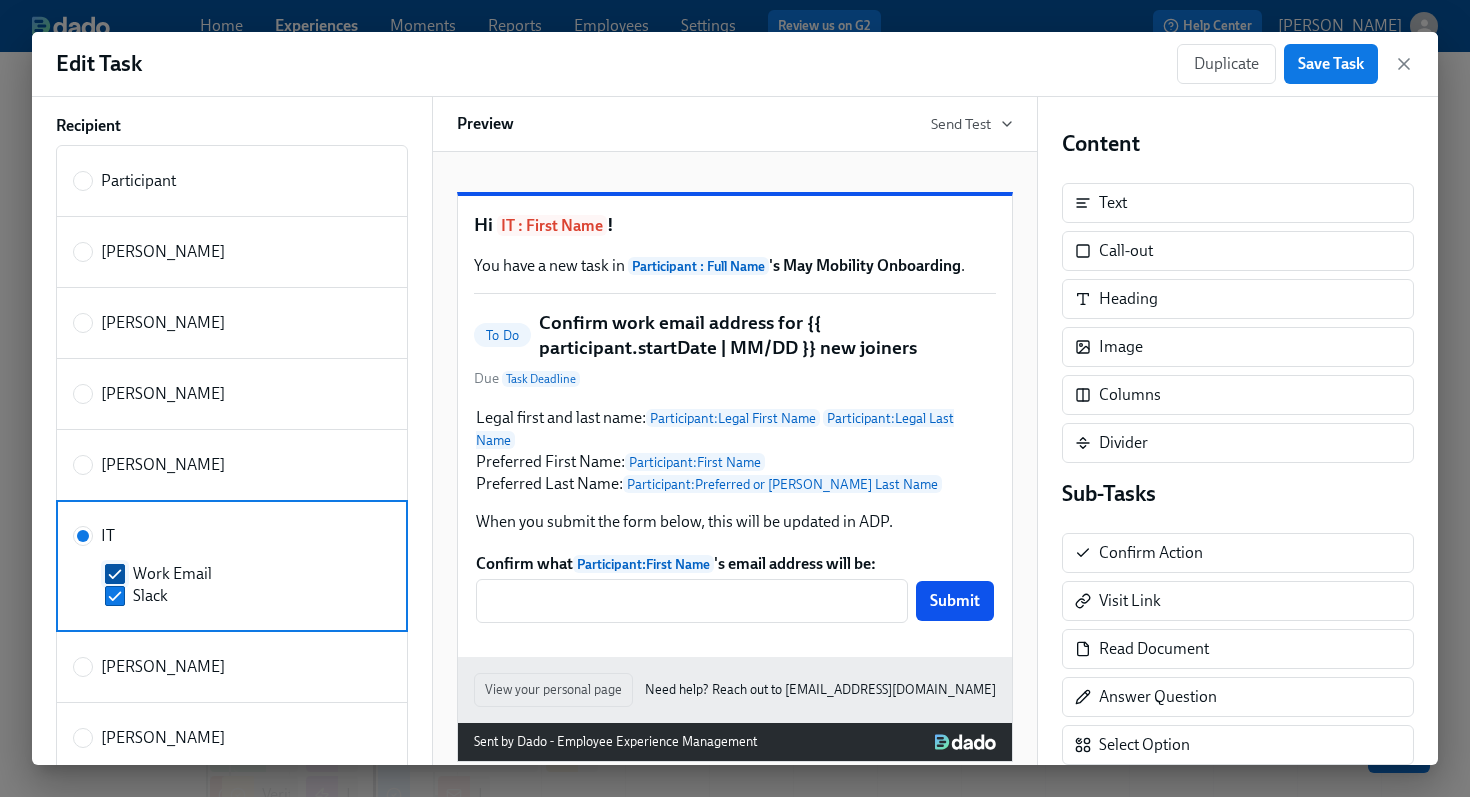 click on "Work Email" at bounding box center (115, 574) 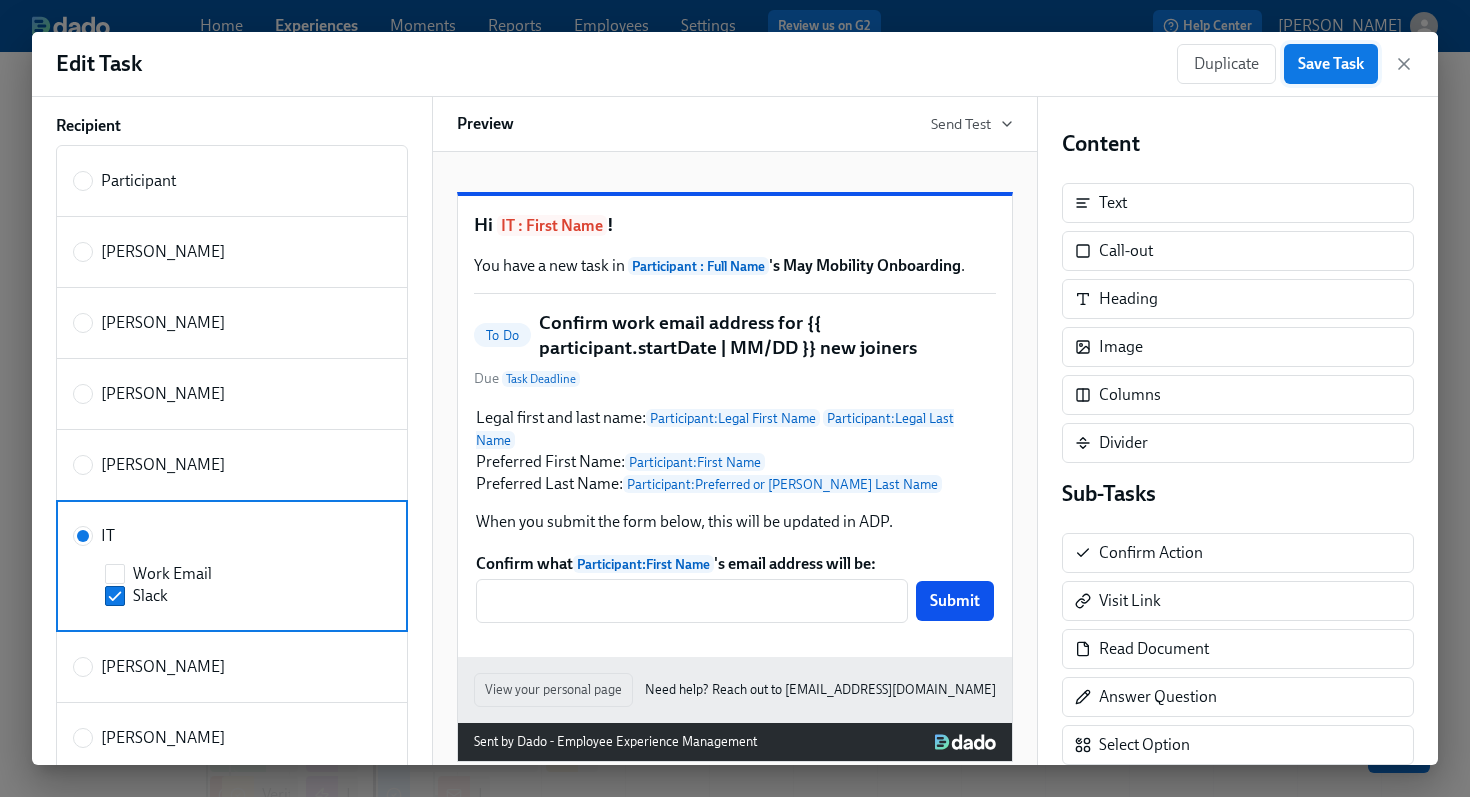 click on "Save Task" at bounding box center (1331, 64) 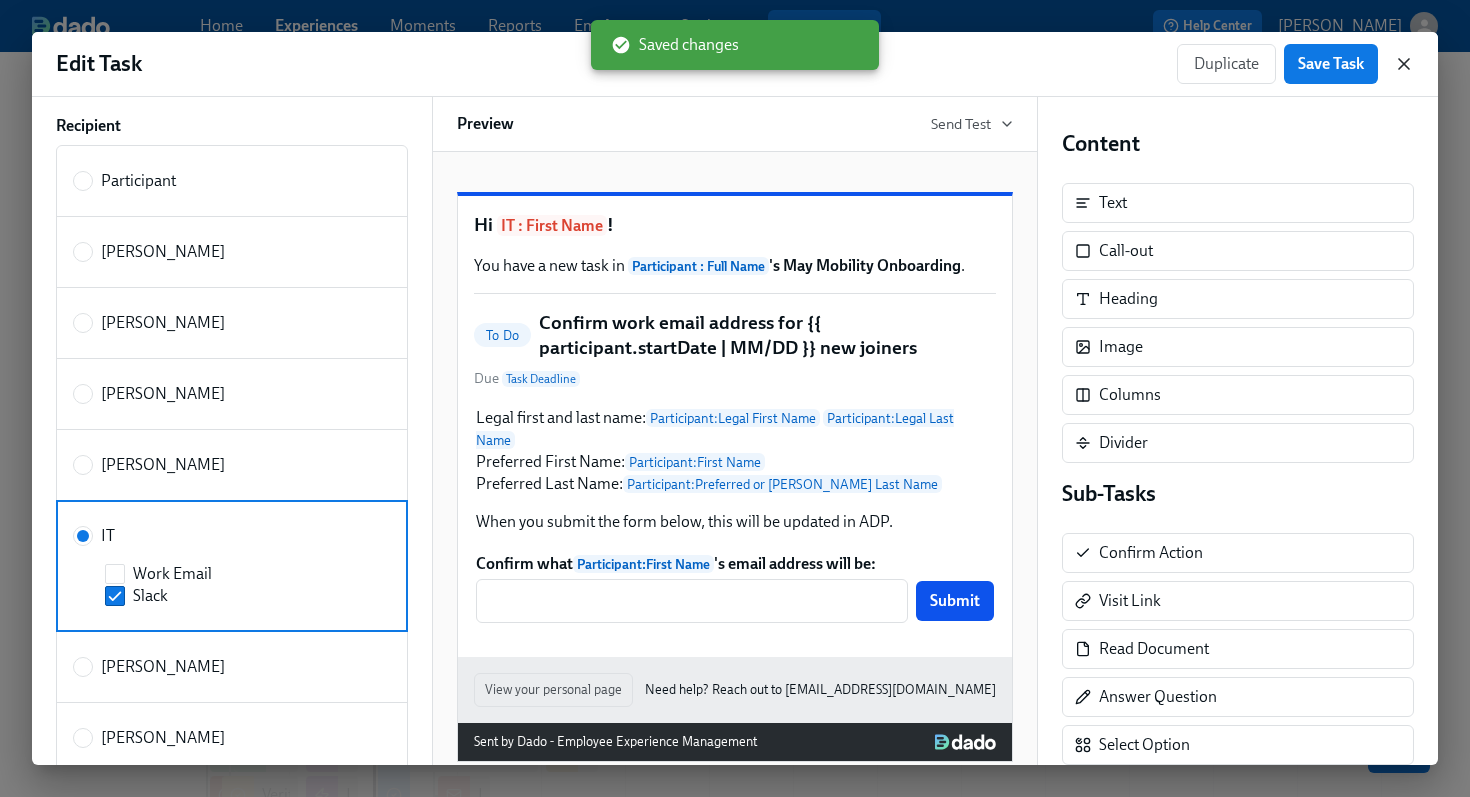 click 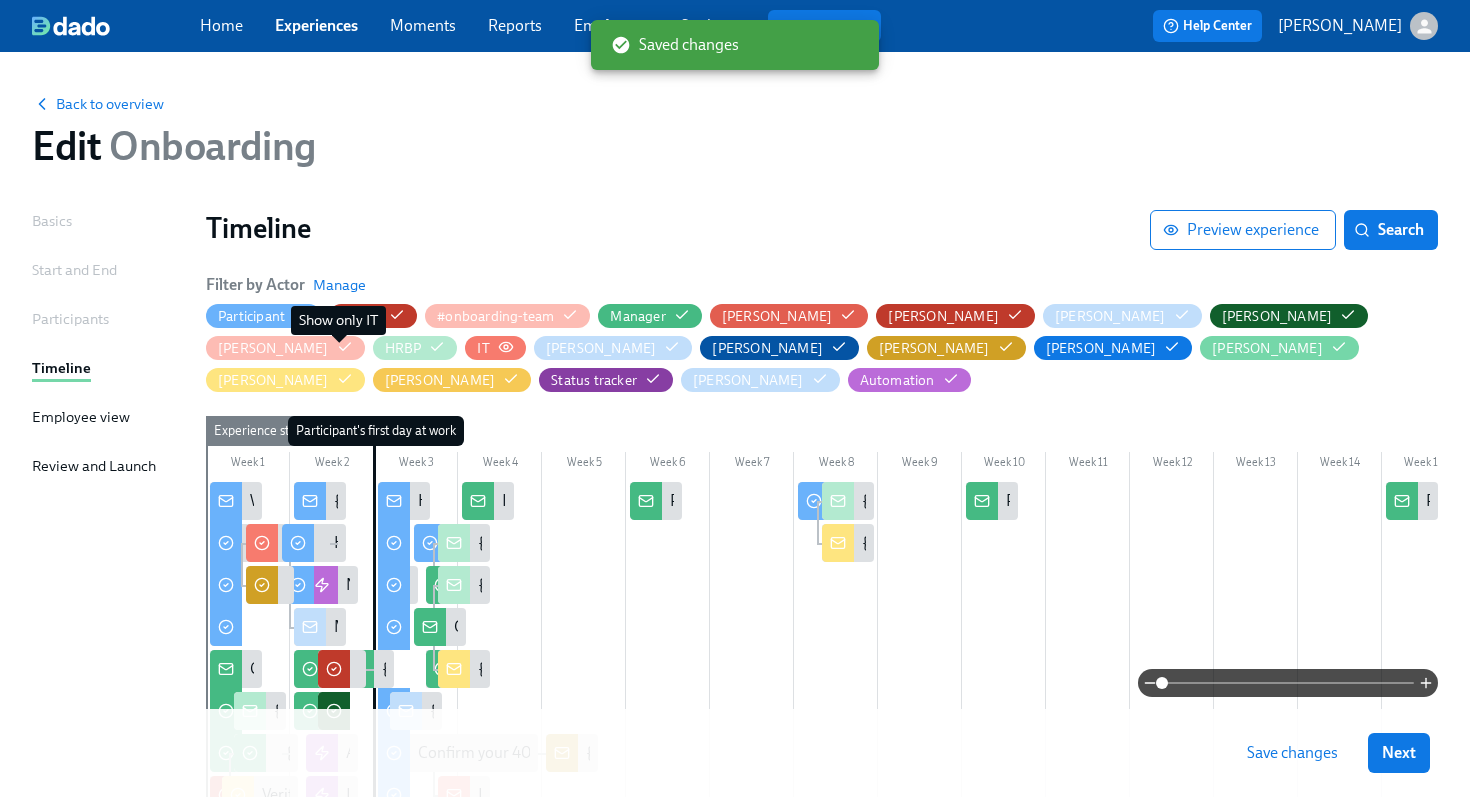click 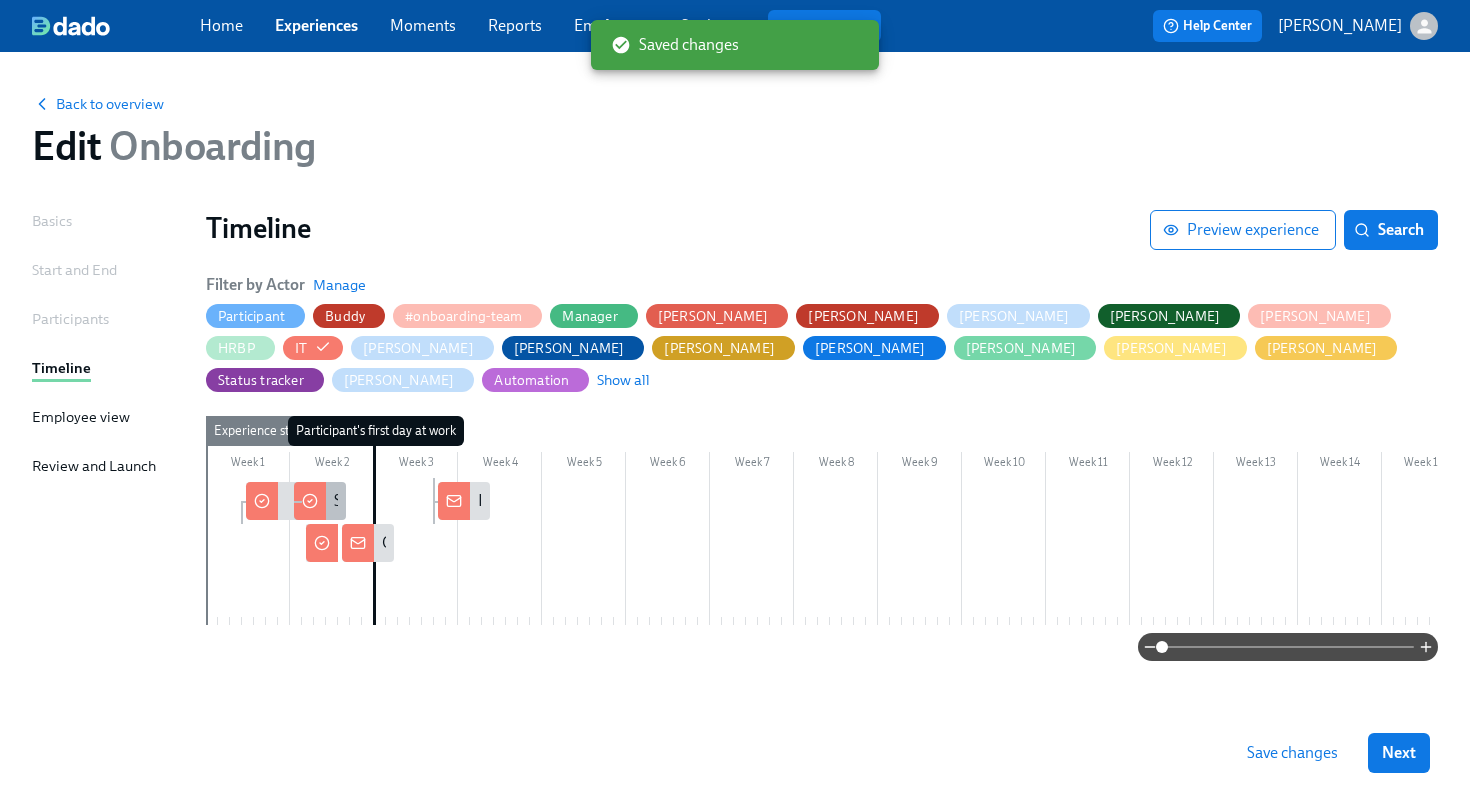 click at bounding box center (310, 501) 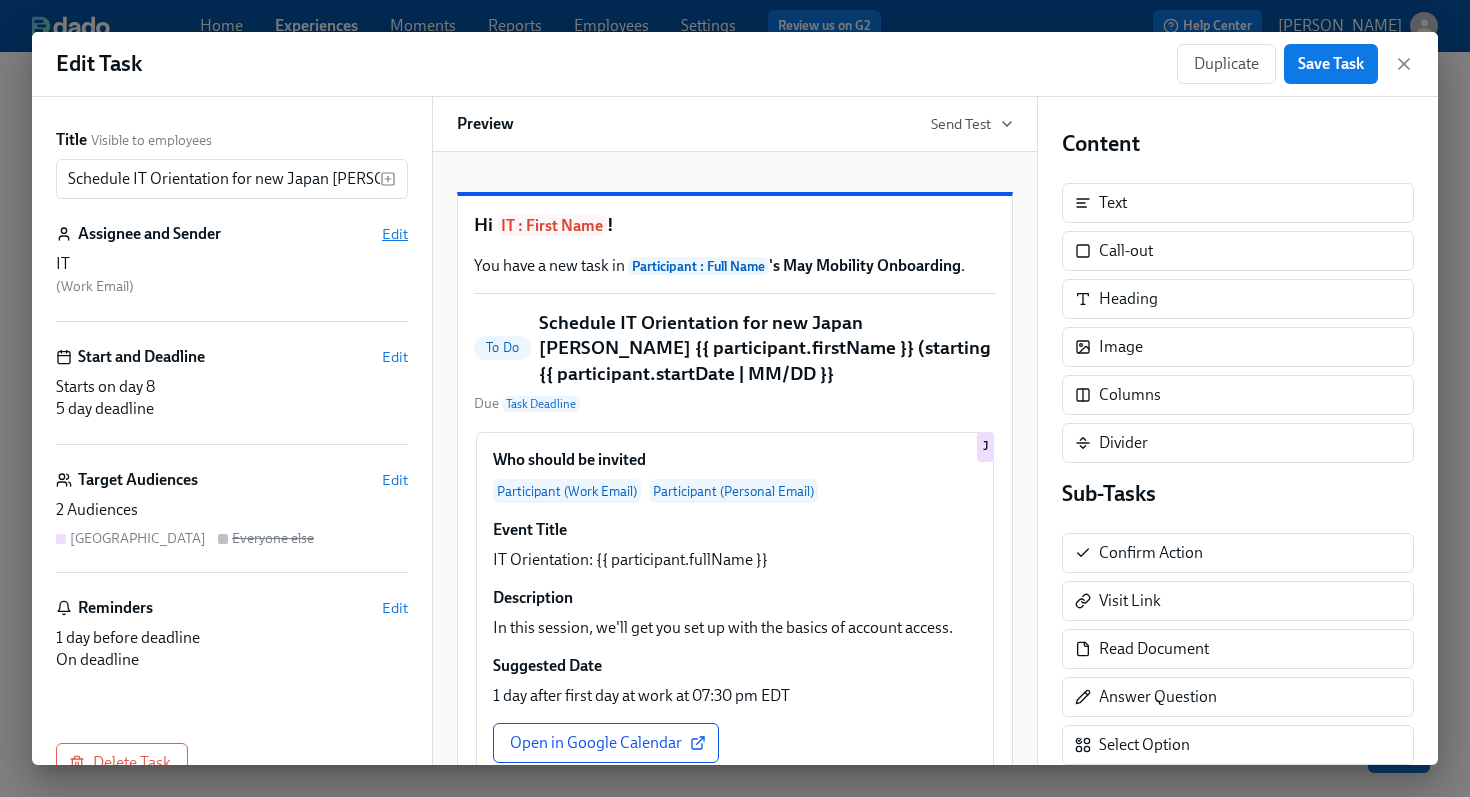 click on "Edit" at bounding box center [395, 234] 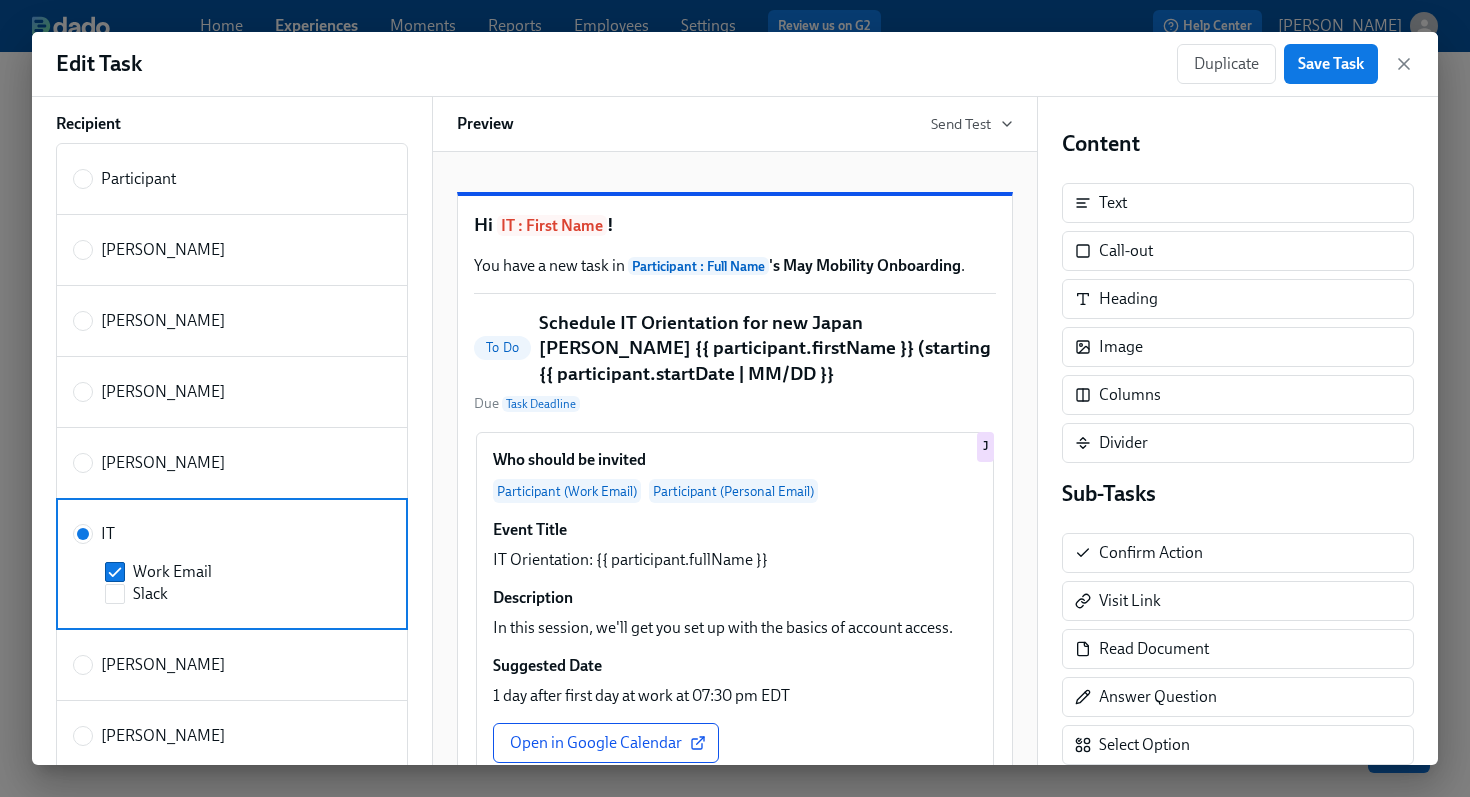 scroll, scrollTop: 220, scrollLeft: 0, axis: vertical 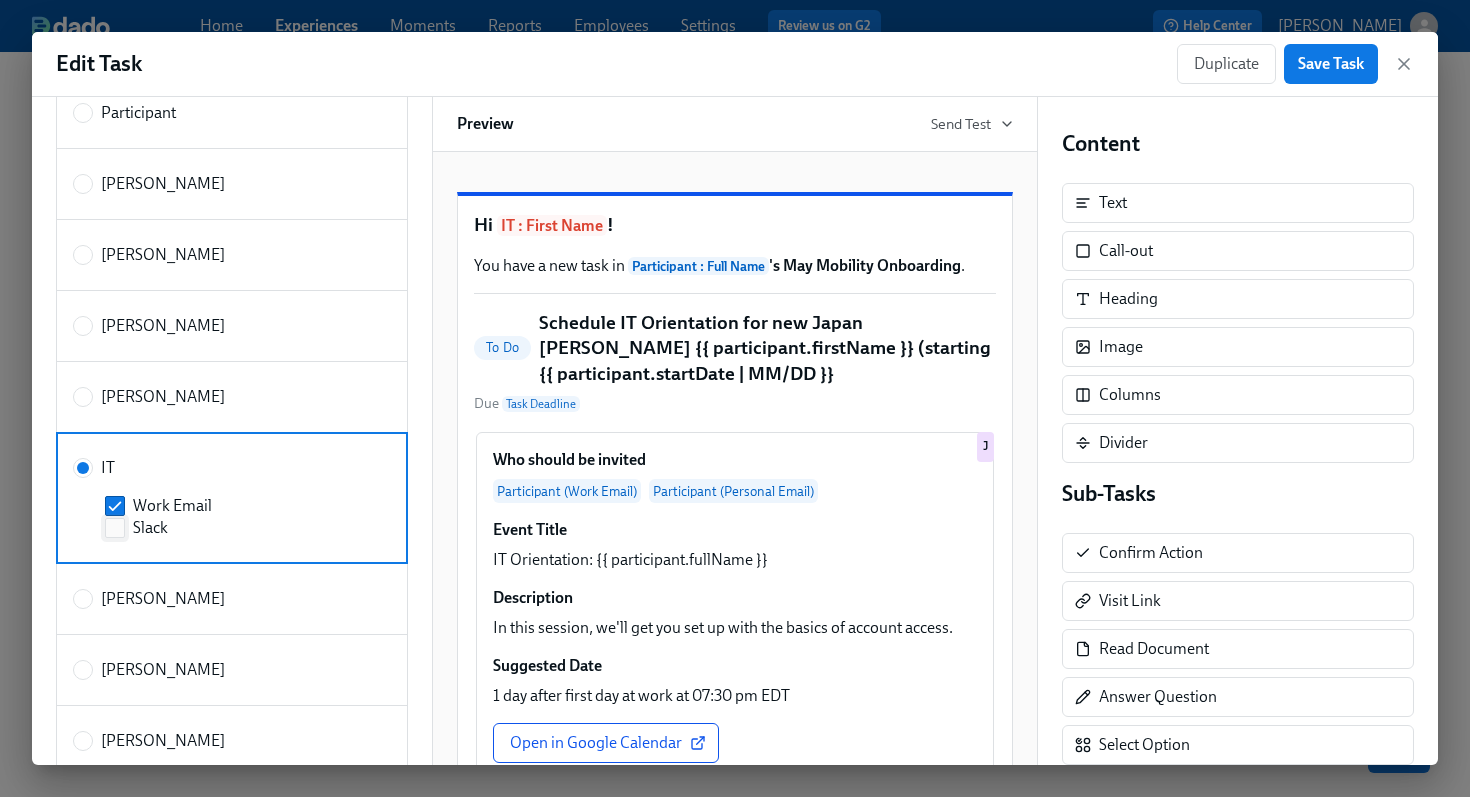 click on "Slack" at bounding box center (115, 528) 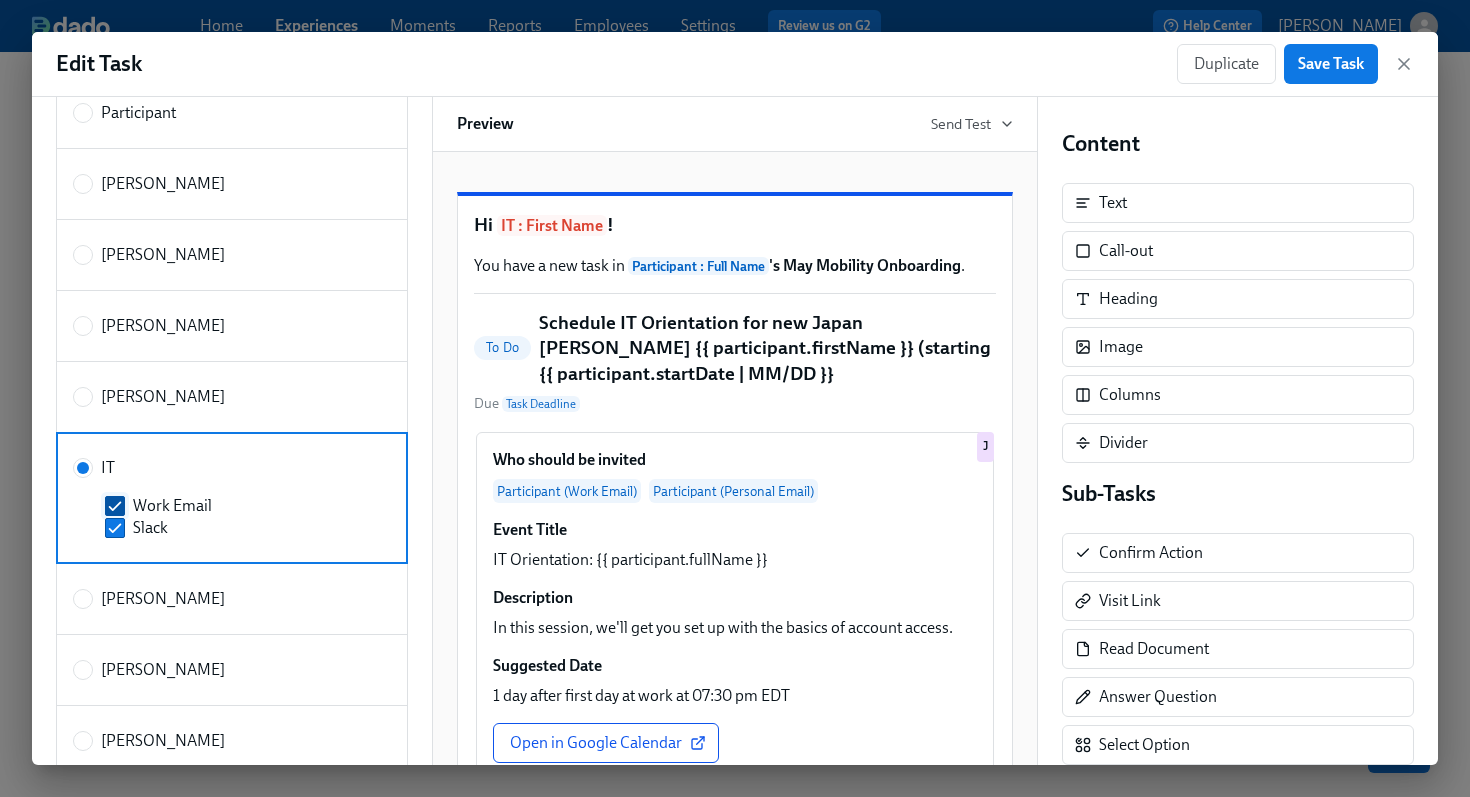 click on "Work Email" at bounding box center (115, 506) 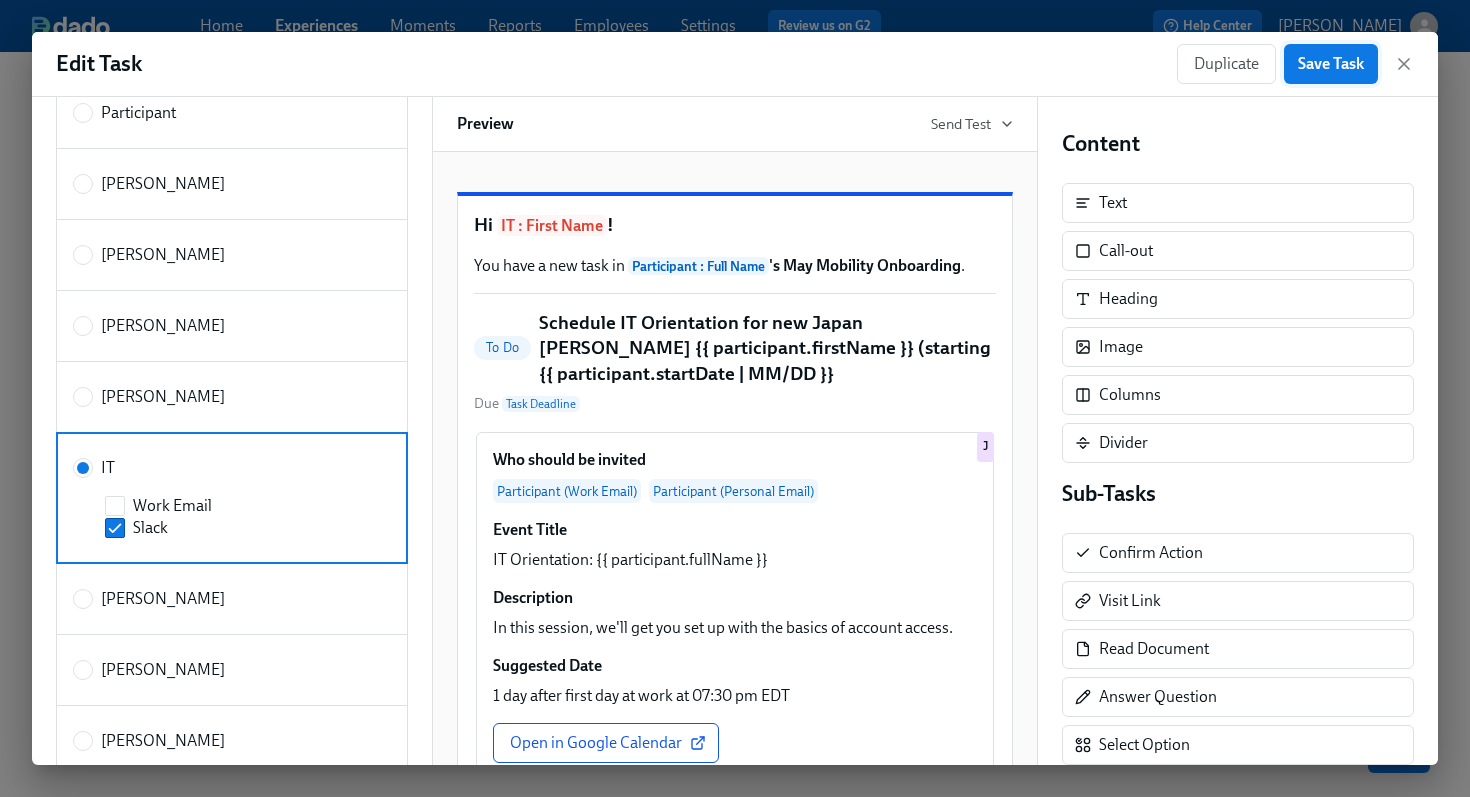 click on "Save Task" at bounding box center [1331, 64] 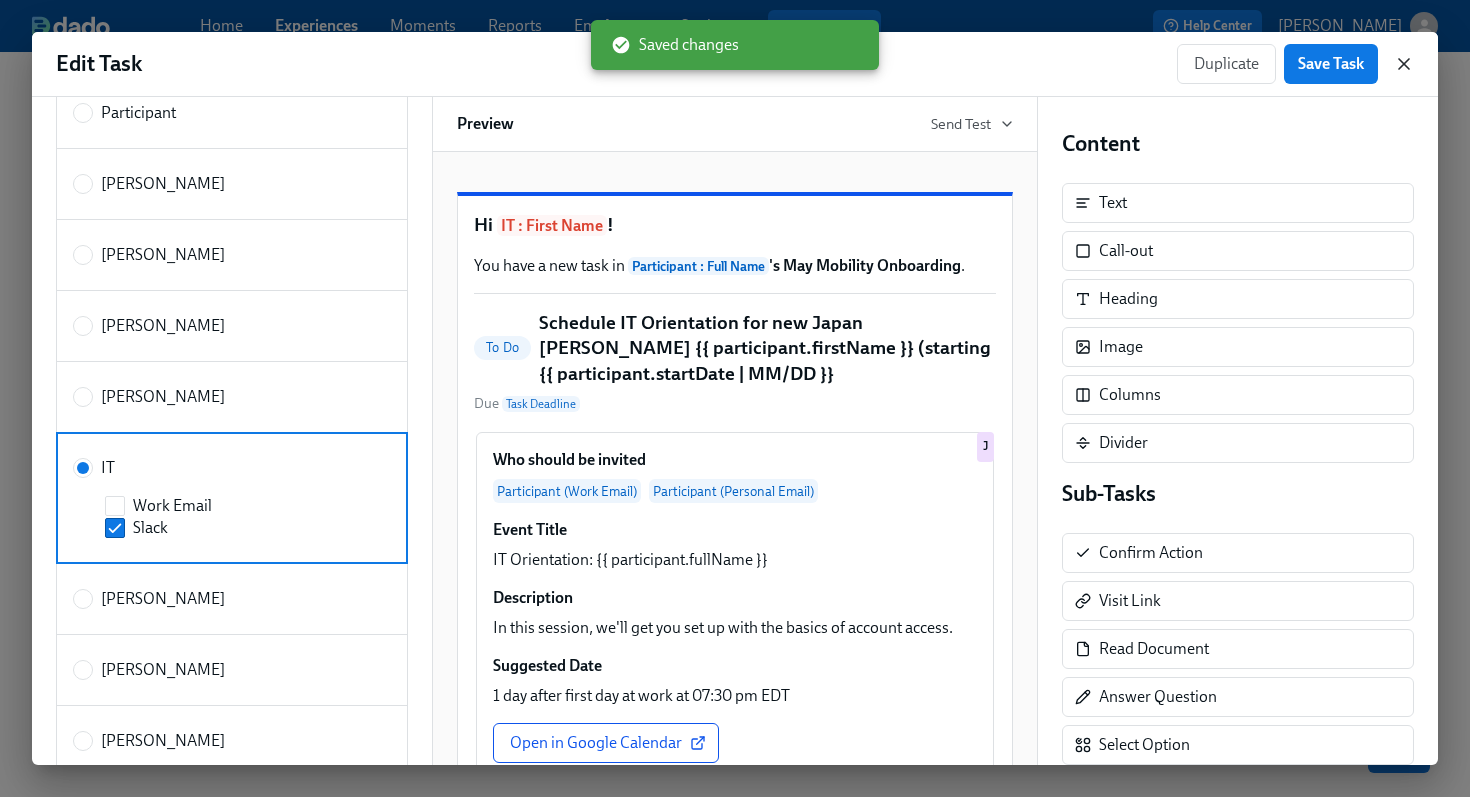 click 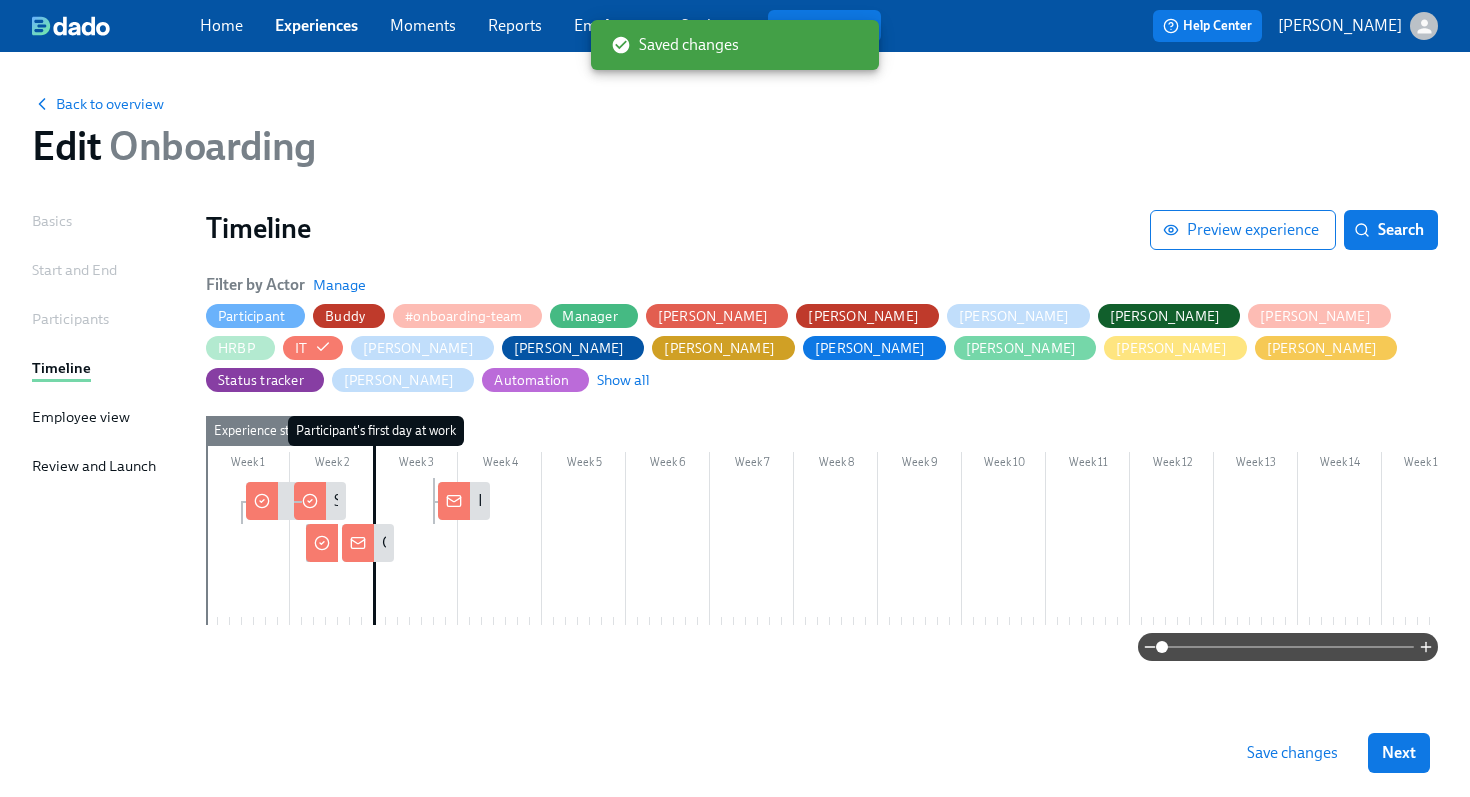 click 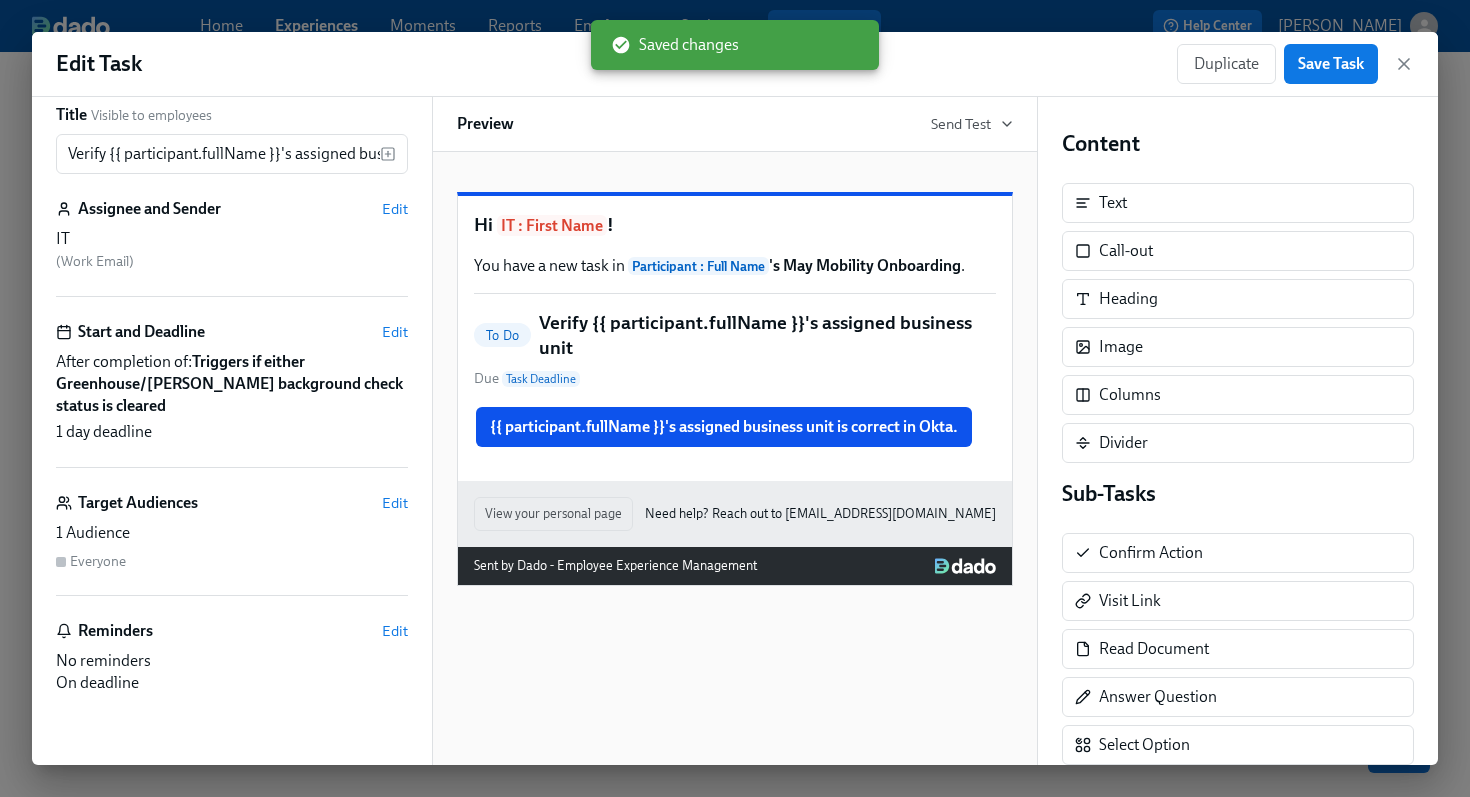 scroll, scrollTop: 27, scrollLeft: 0, axis: vertical 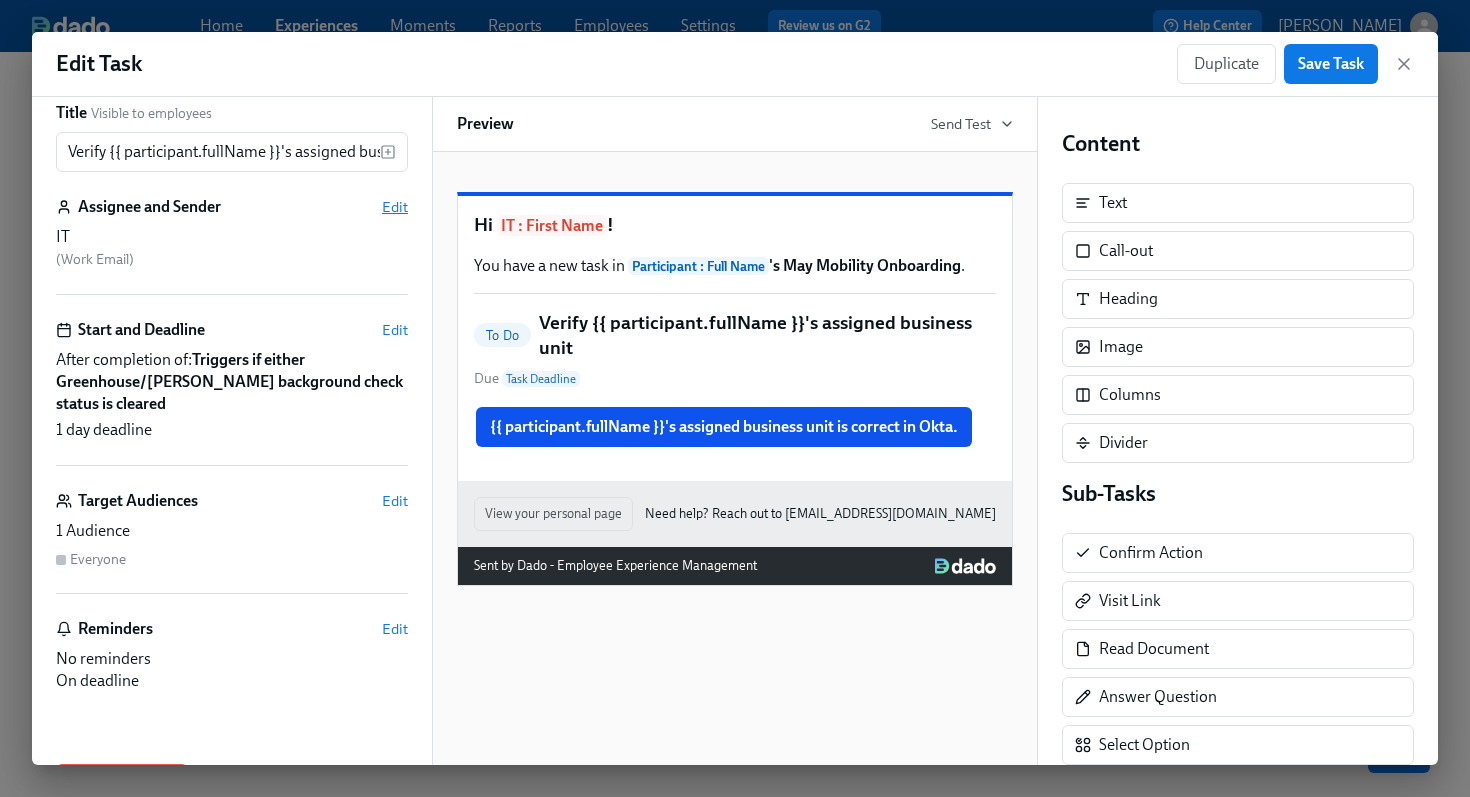 click on "Edit" at bounding box center (395, 207) 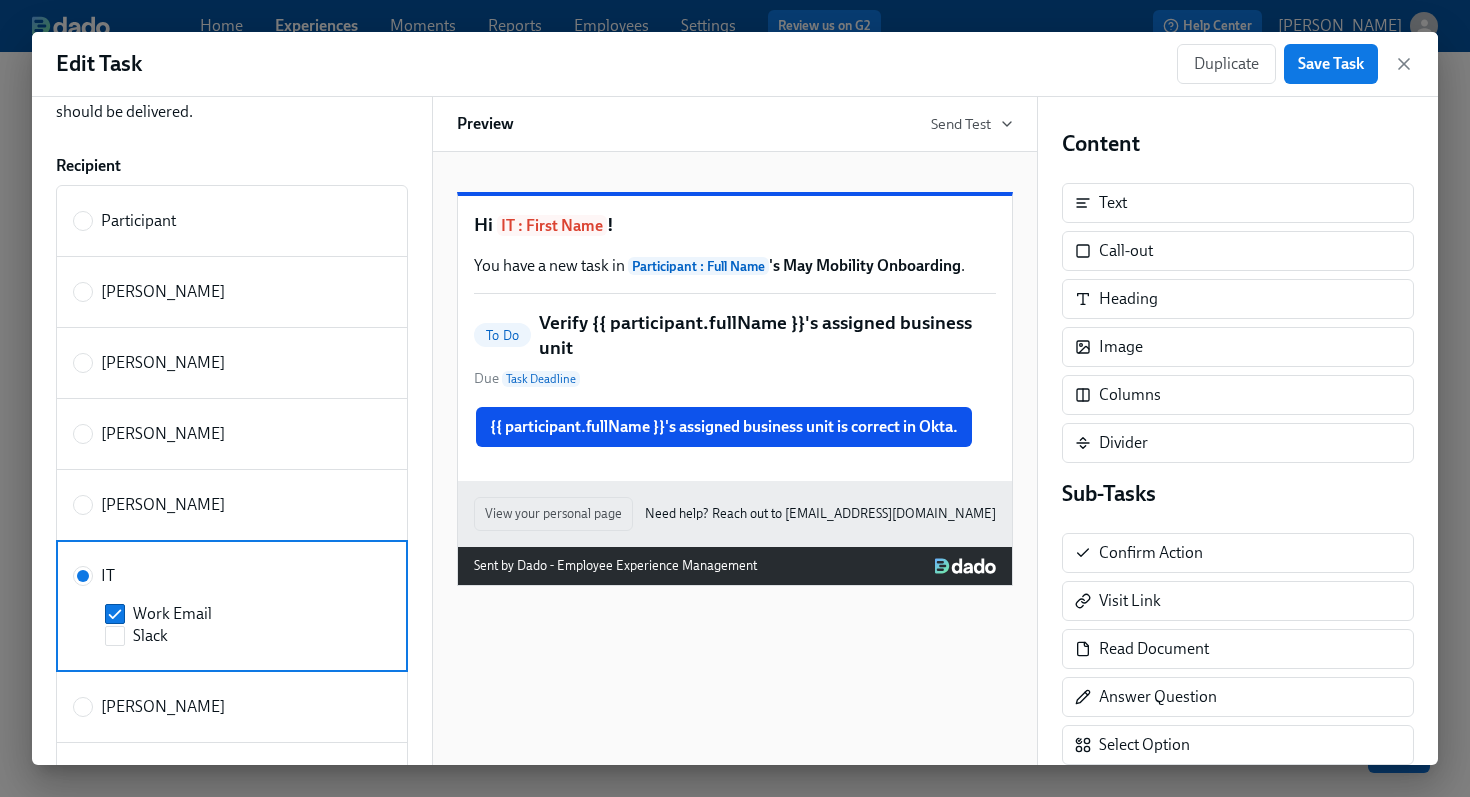 scroll, scrollTop: 243, scrollLeft: 0, axis: vertical 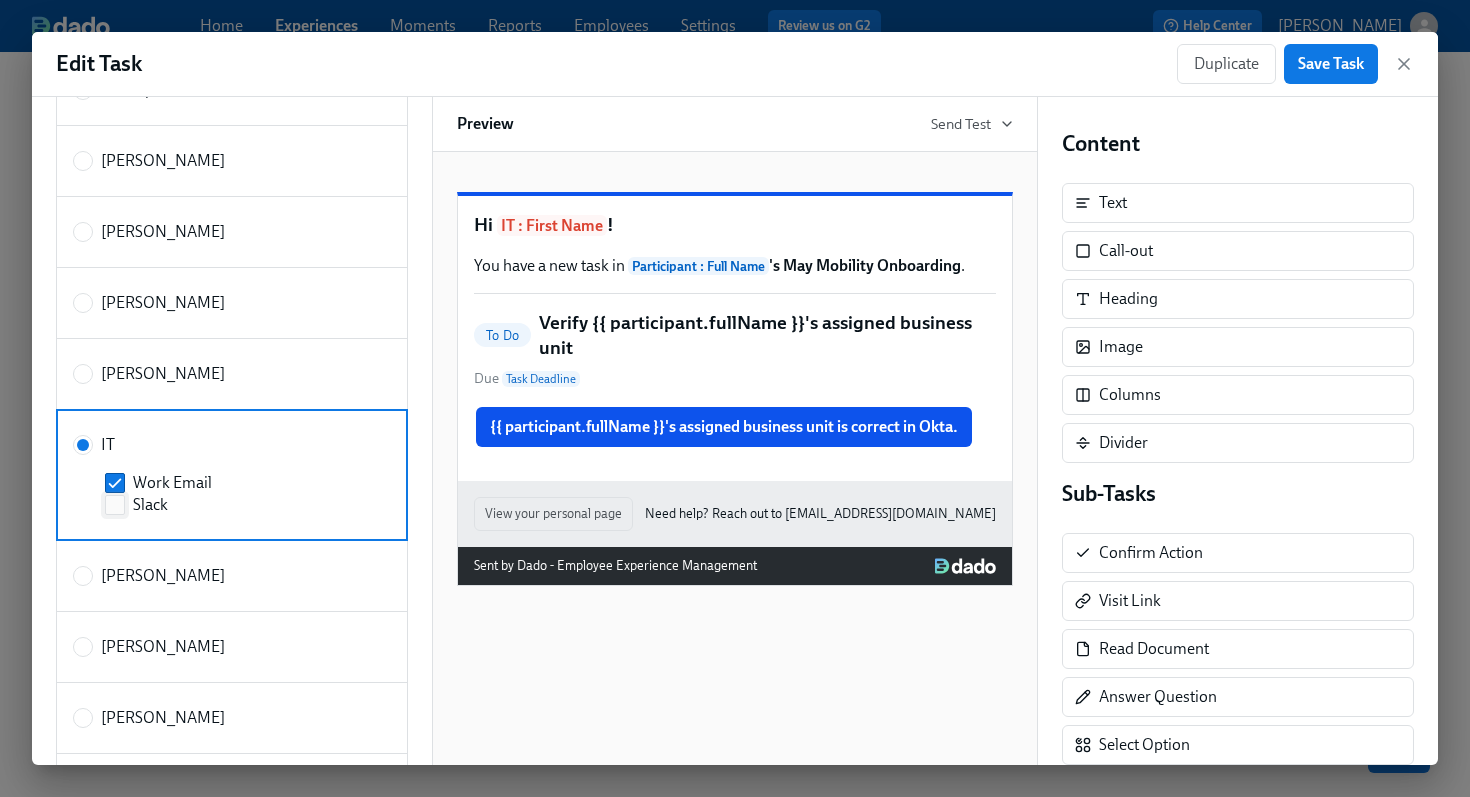 click on "Slack" at bounding box center [115, 505] 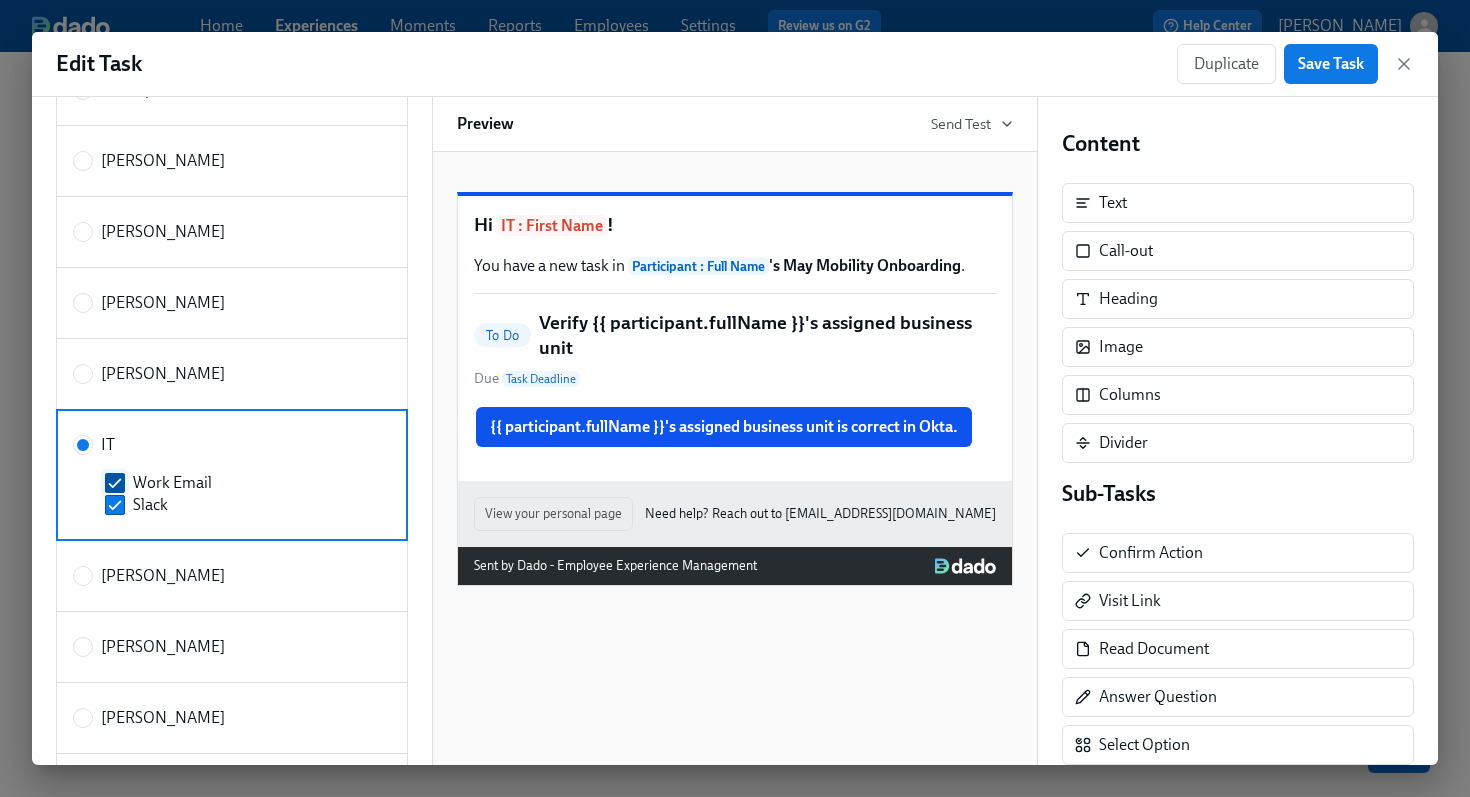 click on "Work Email" at bounding box center [115, 483] 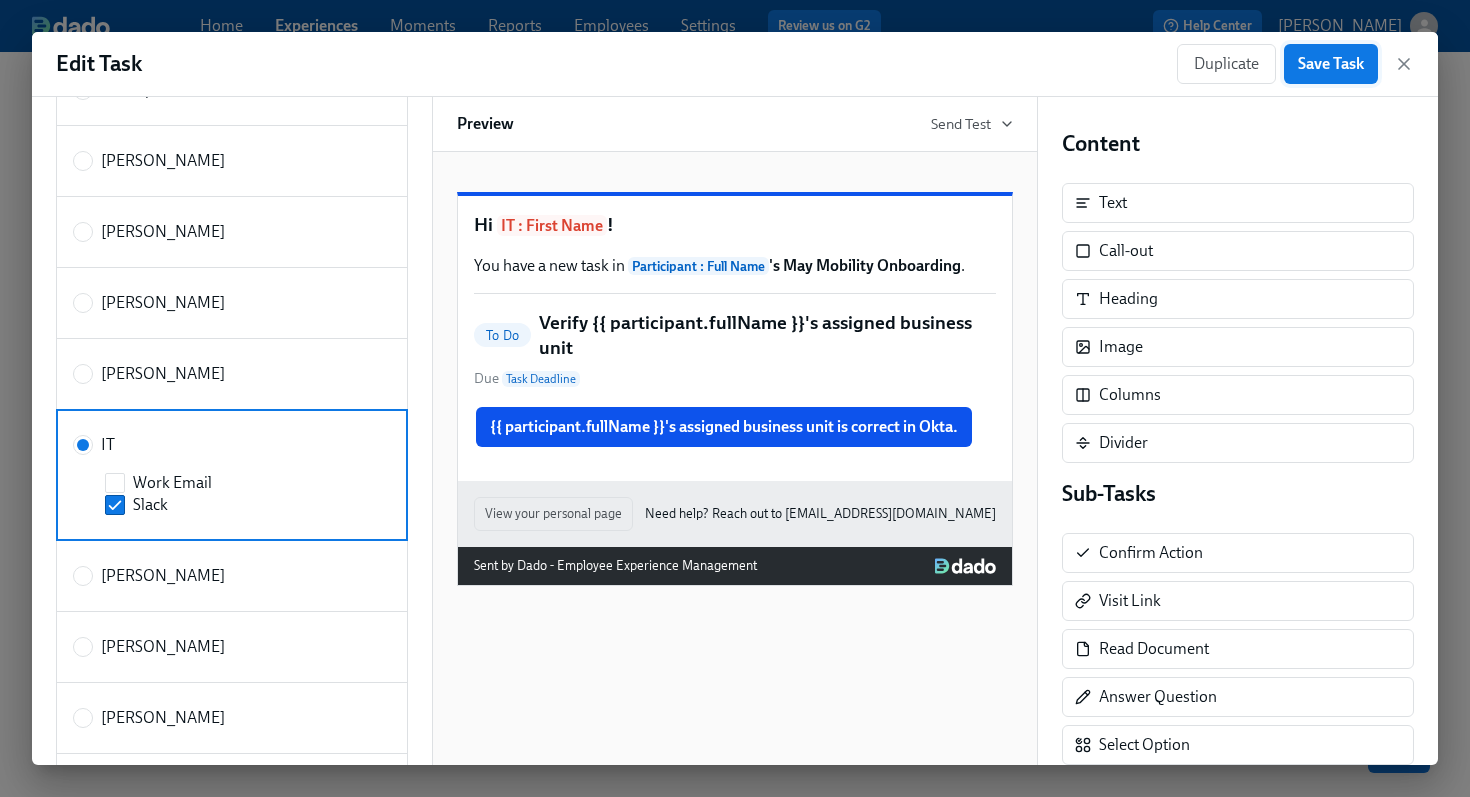 click on "Save Task" at bounding box center (1331, 64) 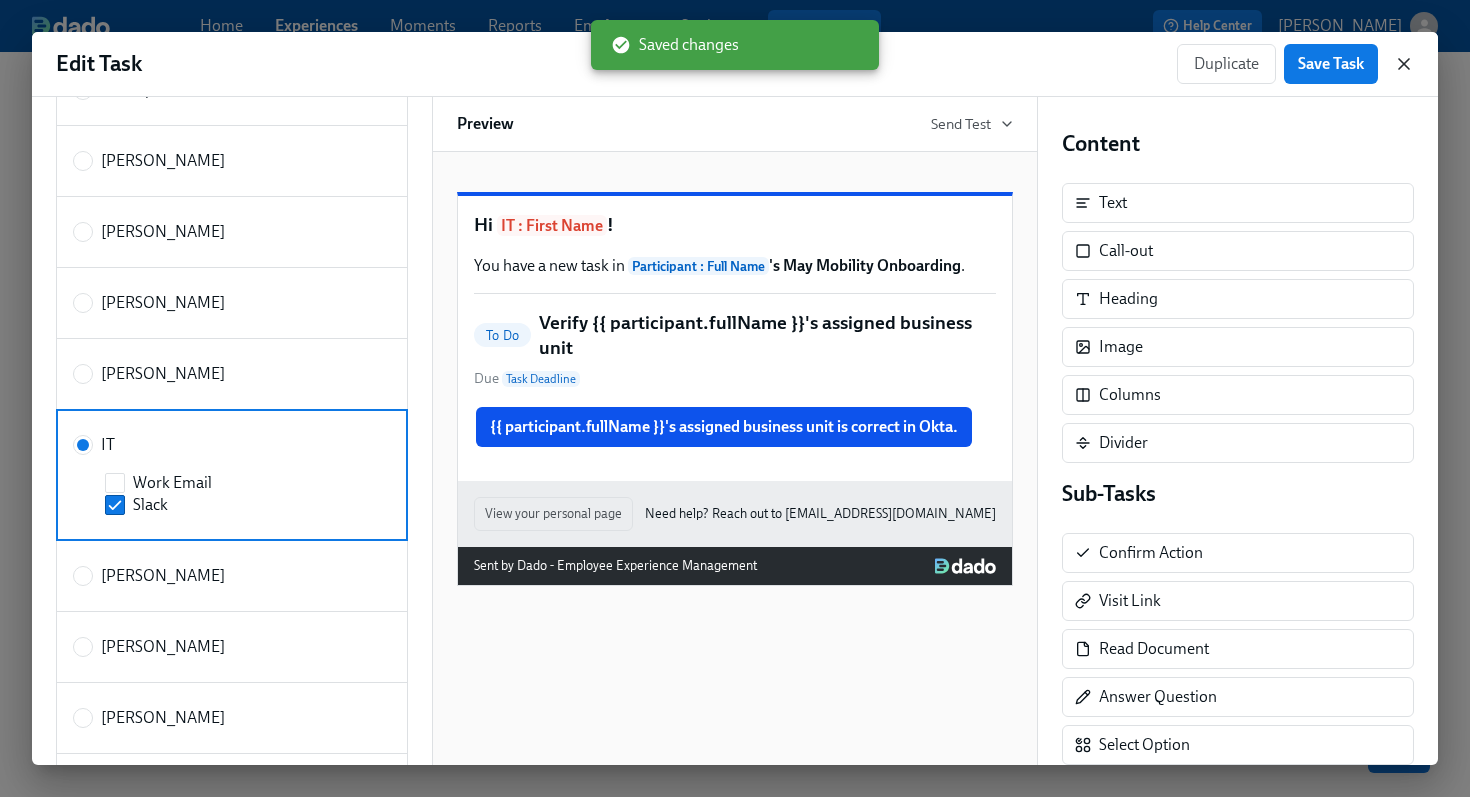 click 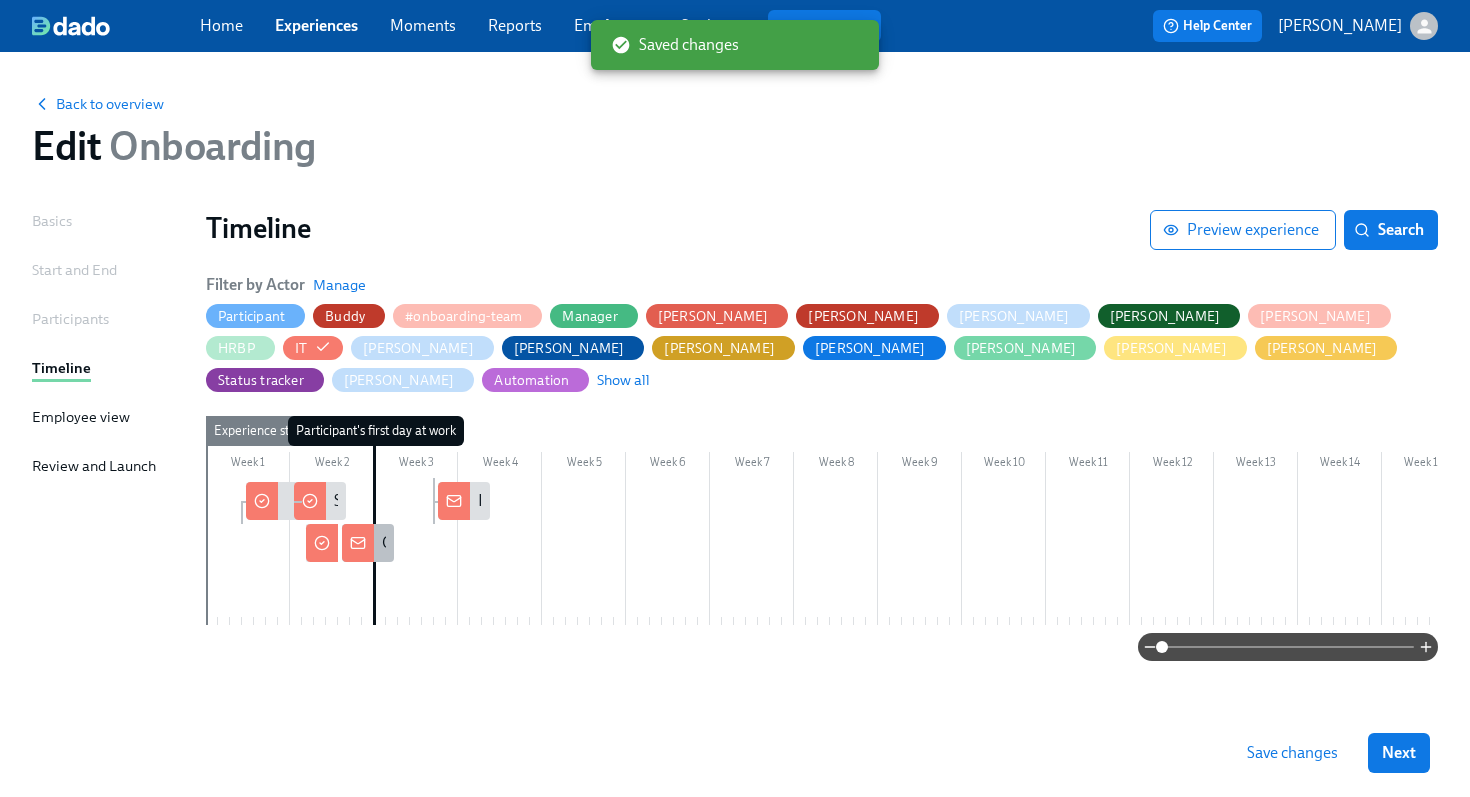 click at bounding box center (358, 543) 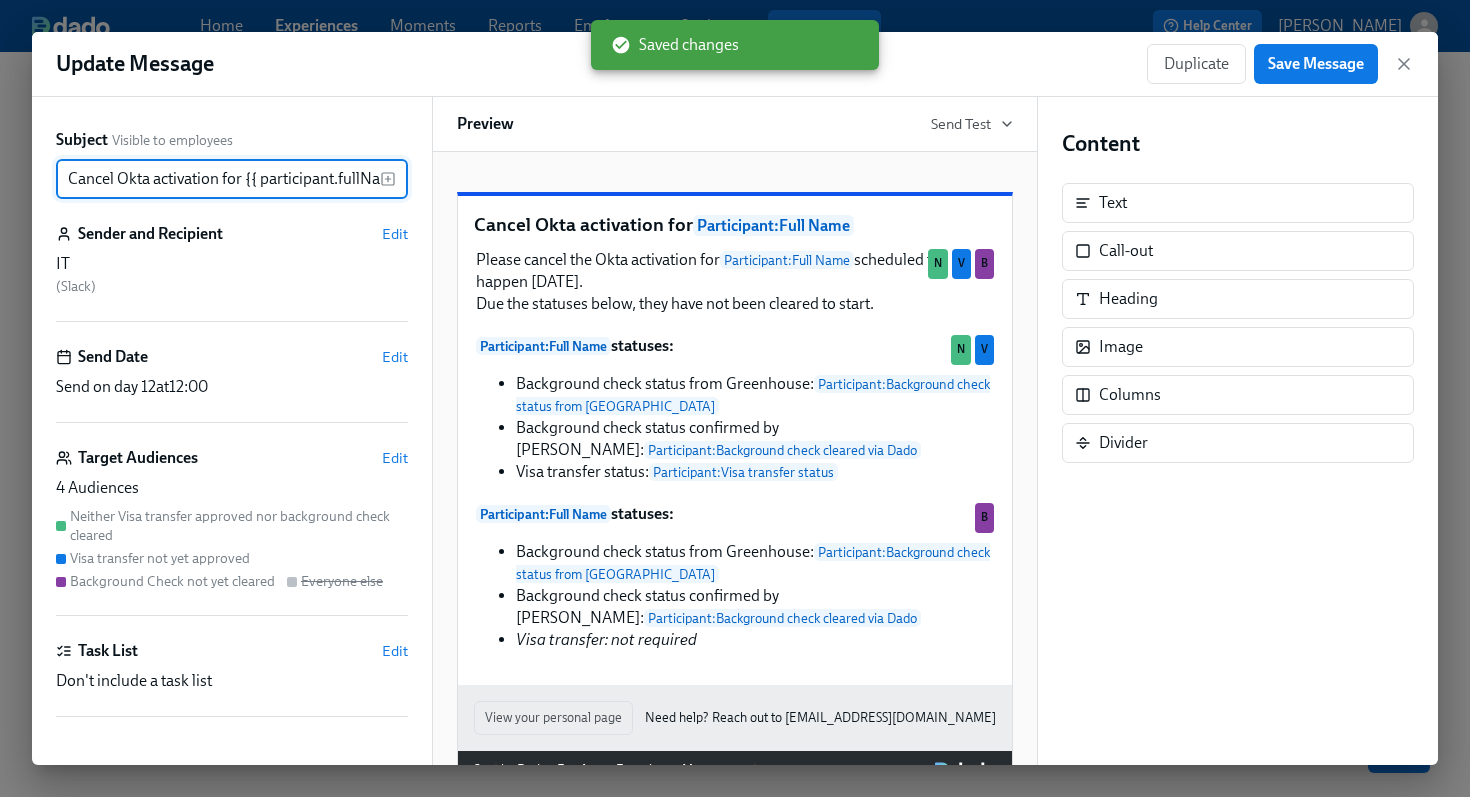 scroll, scrollTop: 0, scrollLeft: 38, axis: horizontal 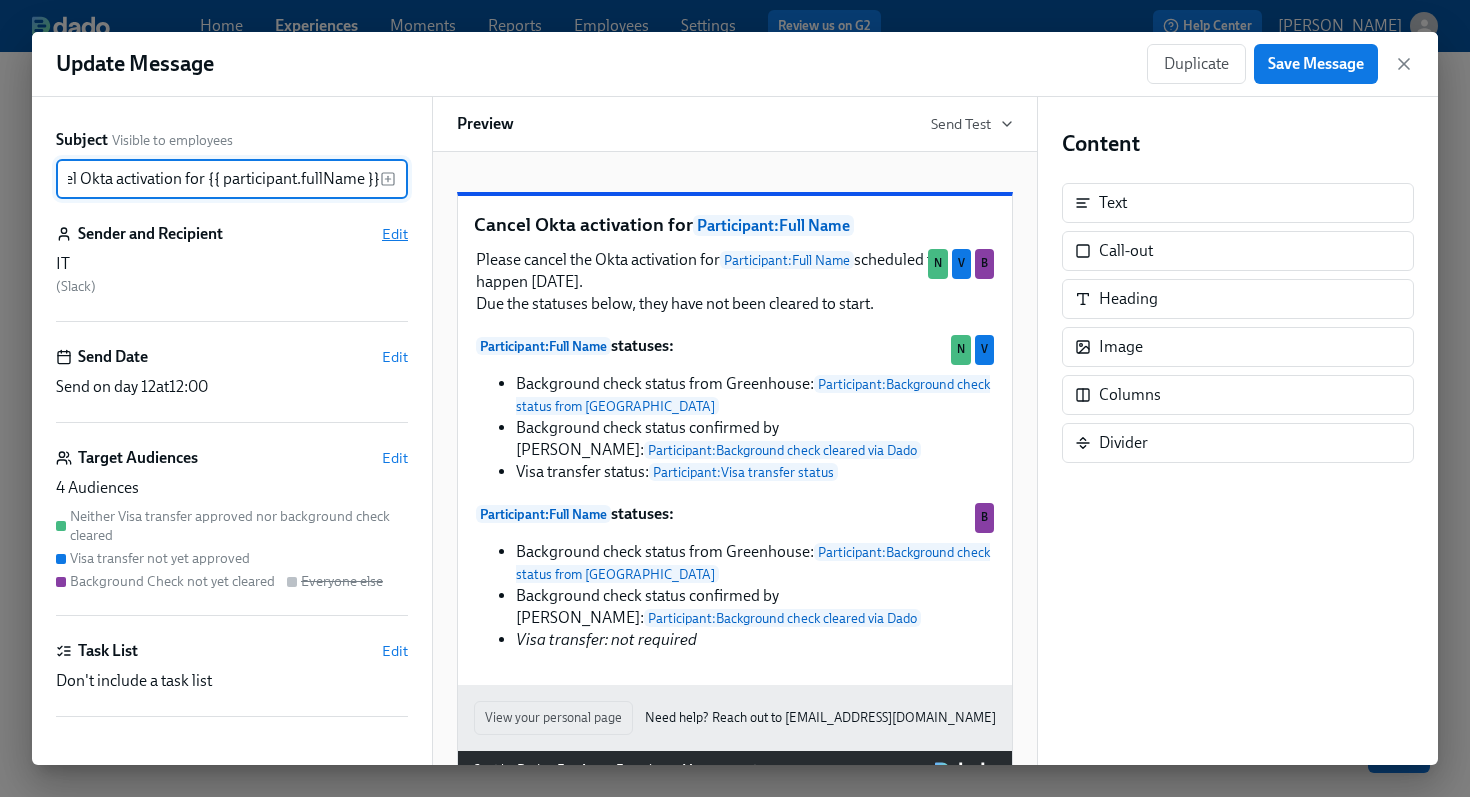 click on "Edit" at bounding box center (395, 234) 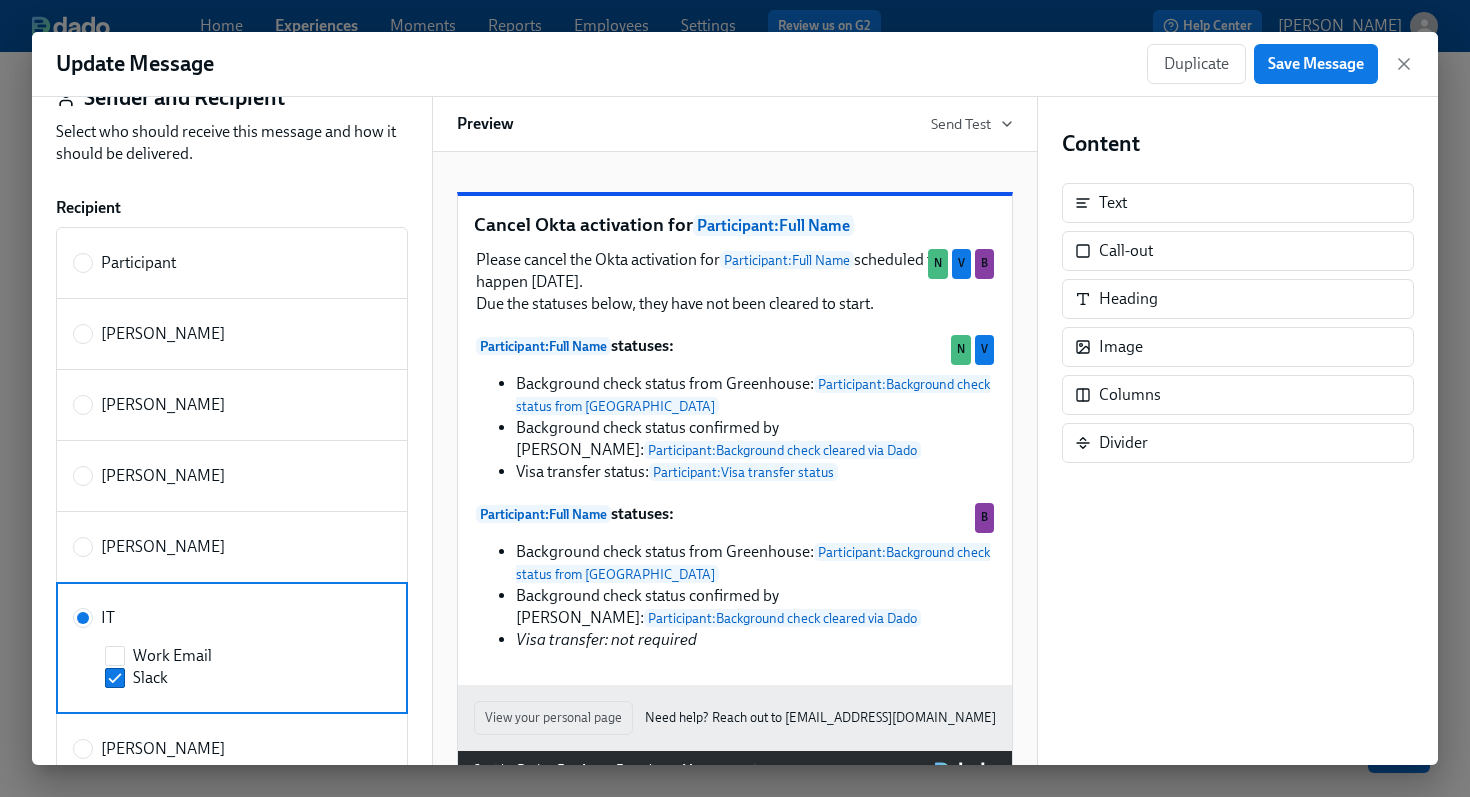 scroll, scrollTop: 80, scrollLeft: 0, axis: vertical 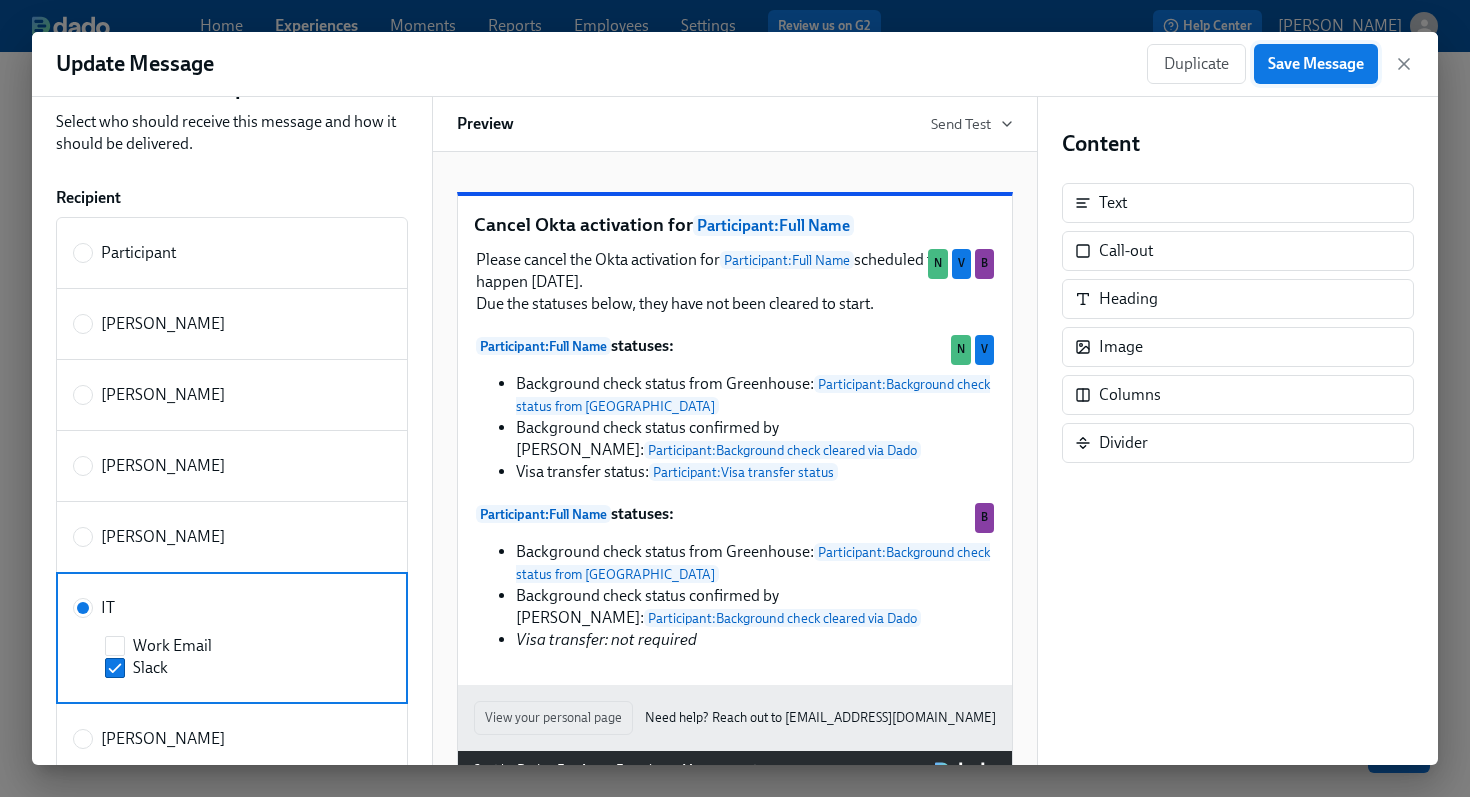 click on "Save Message" at bounding box center [1316, 64] 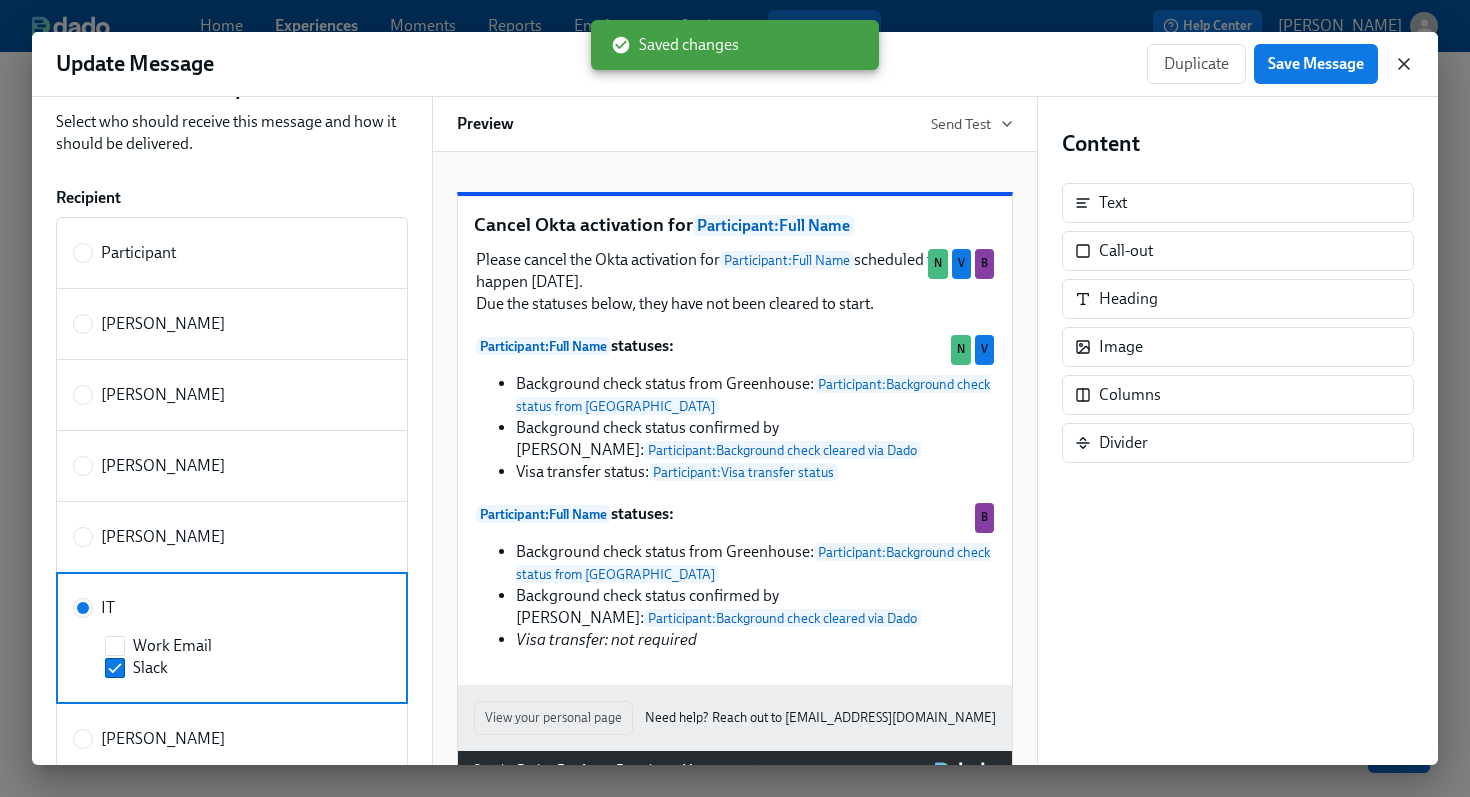 click 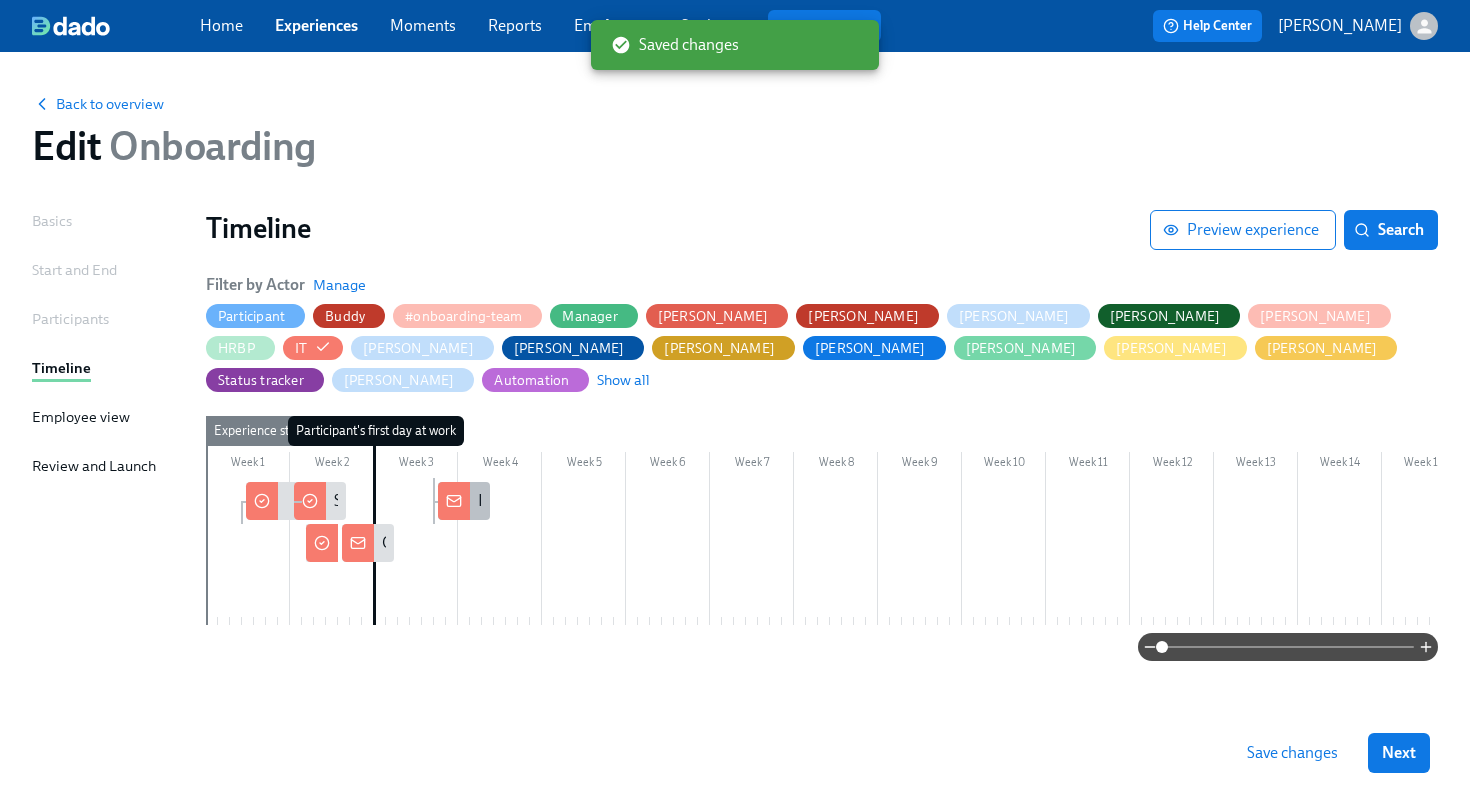 click on "IT-relevant responses to the new hire survey from {{ participant.fullName }}" at bounding box center [464, 501] 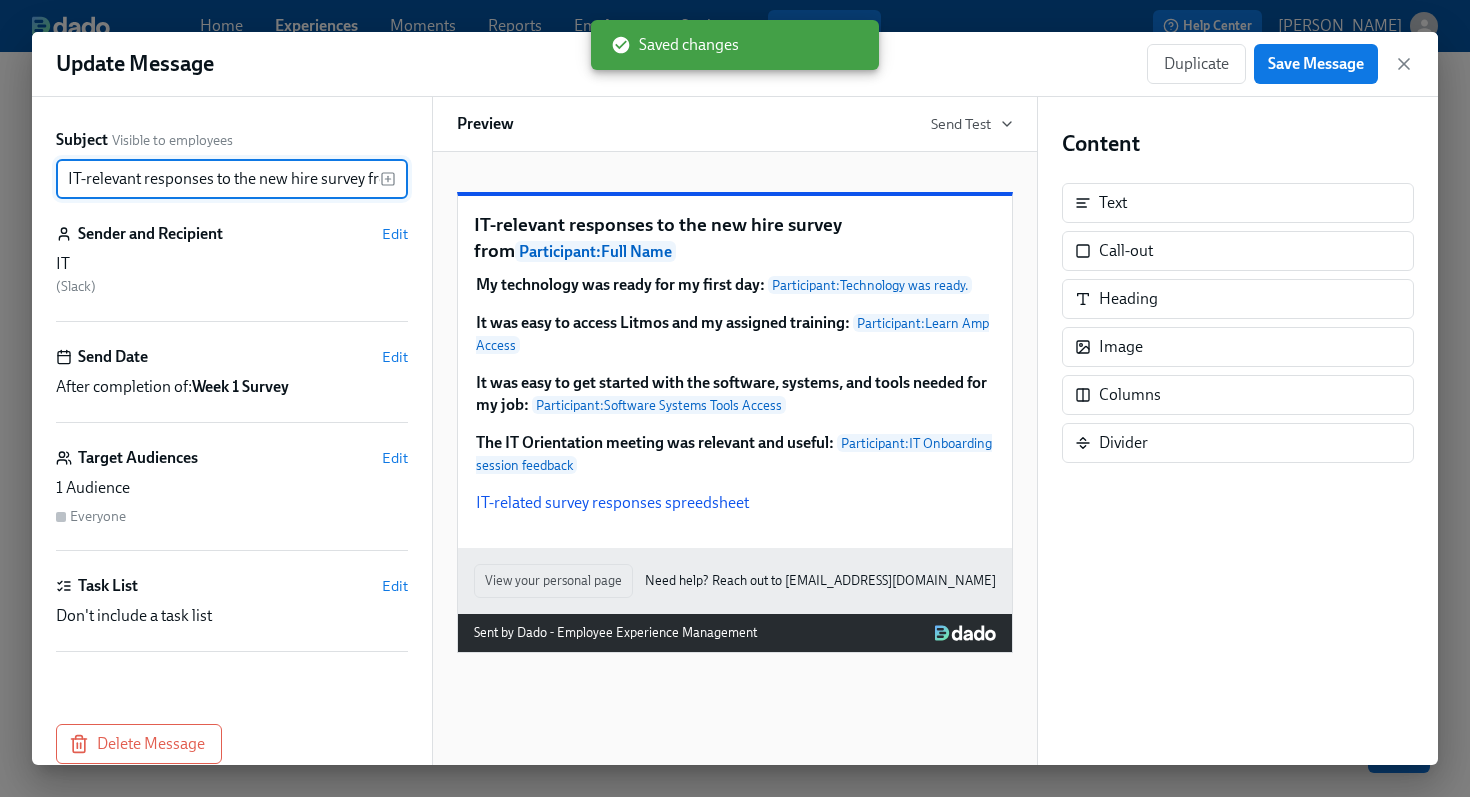 scroll, scrollTop: 0, scrollLeft: 195, axis: horizontal 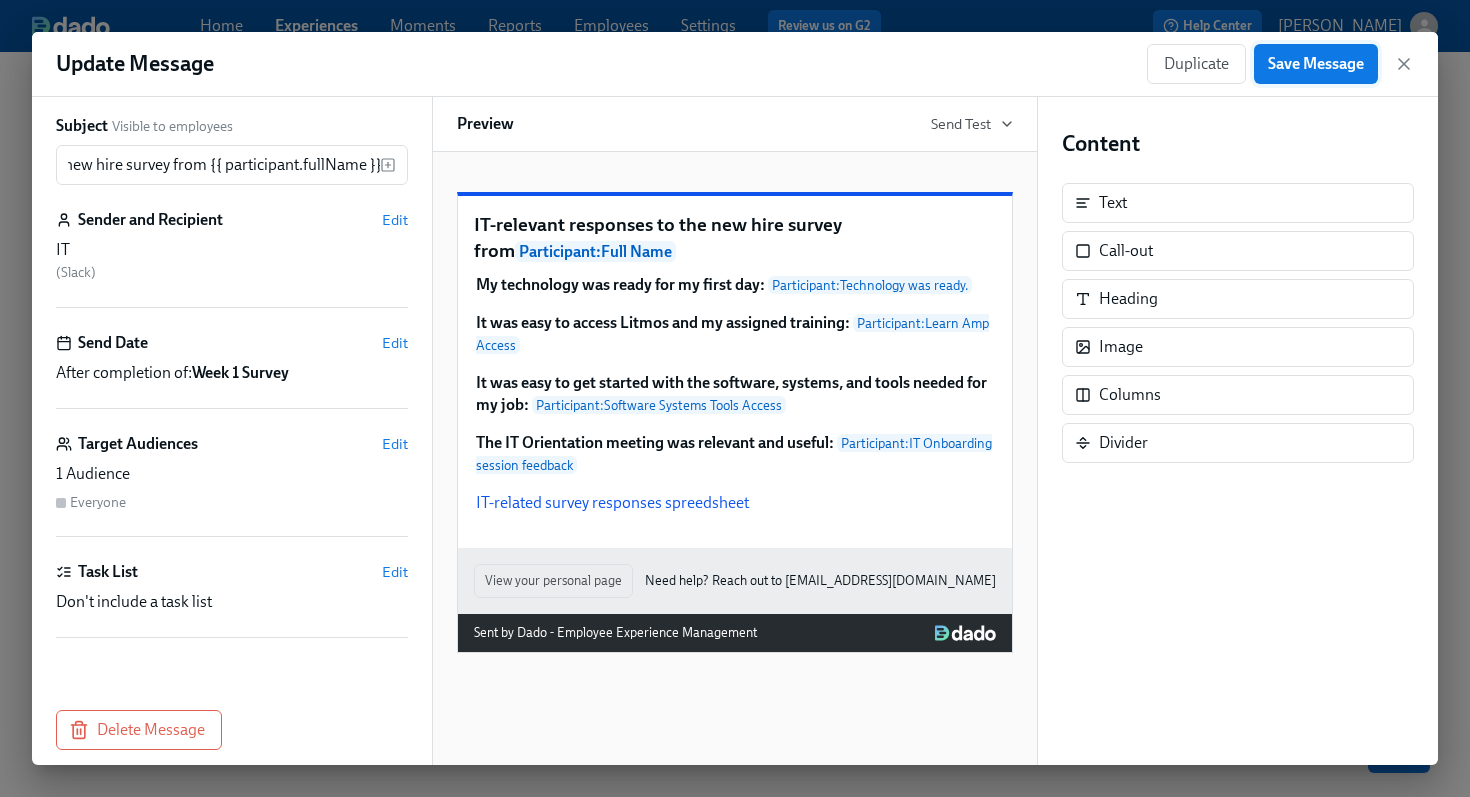 click on "Save Message" at bounding box center (1316, 64) 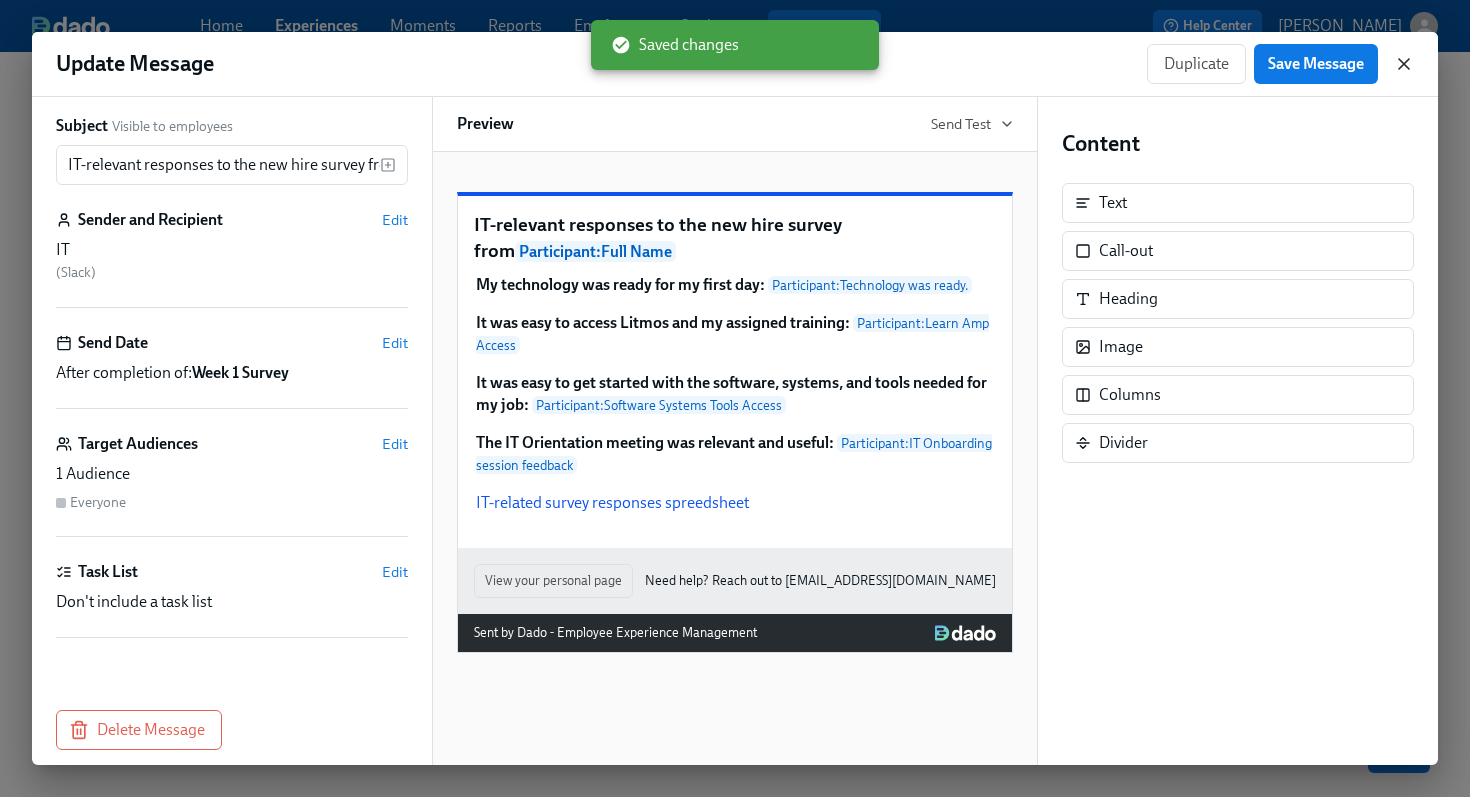 click 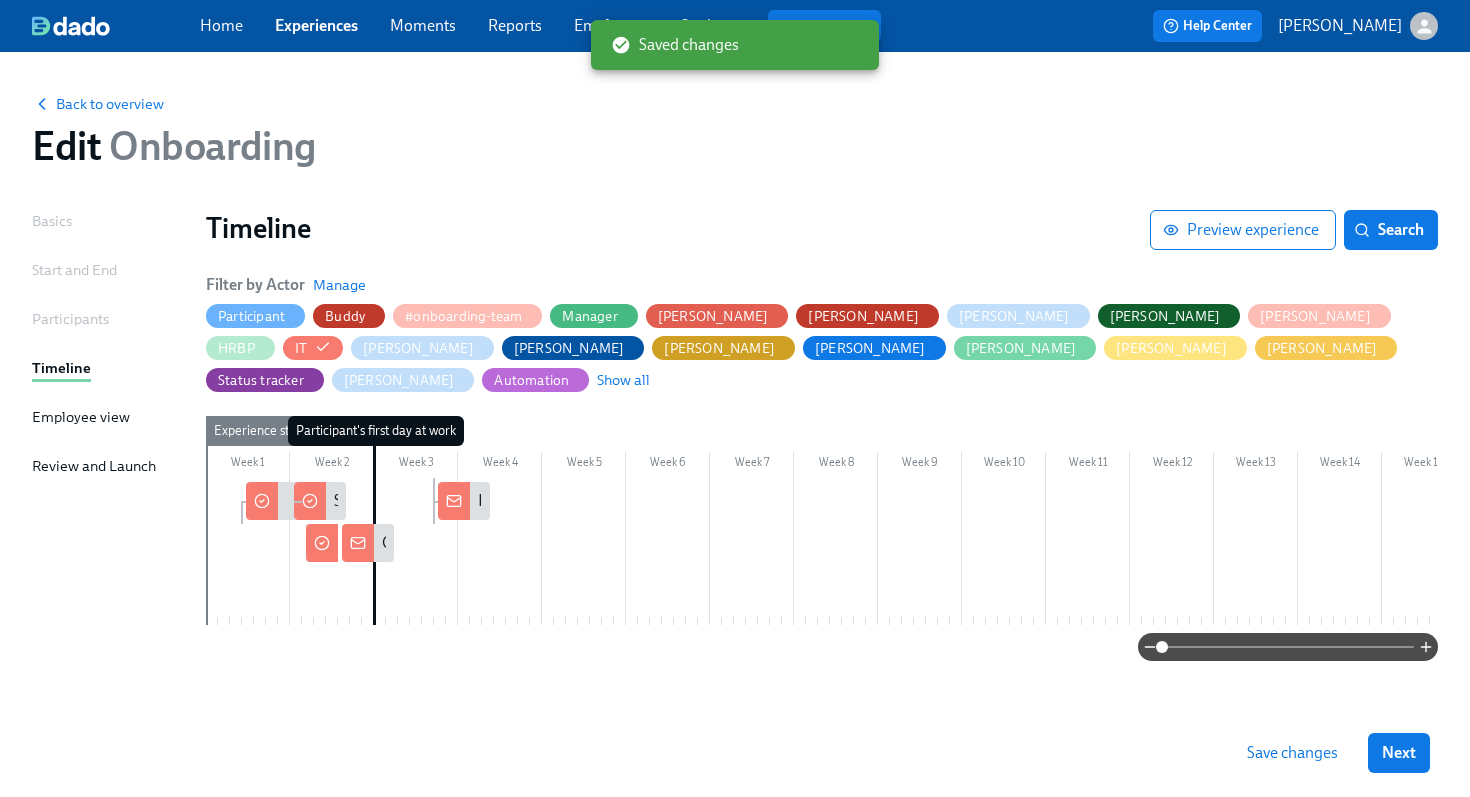 click on "Save changes" at bounding box center [1292, 753] 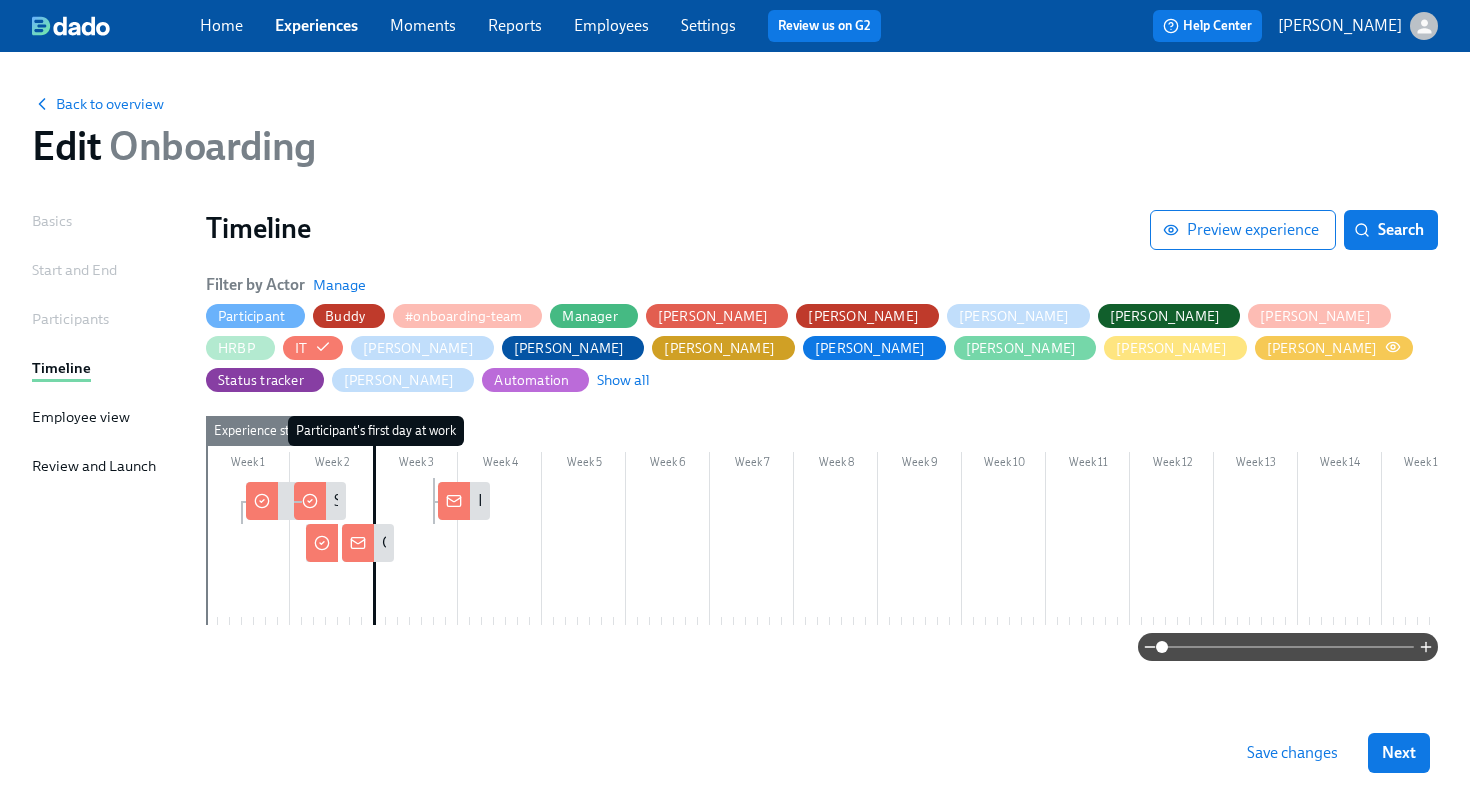 click on "[PERSON_NAME]" at bounding box center (1334, 348) 